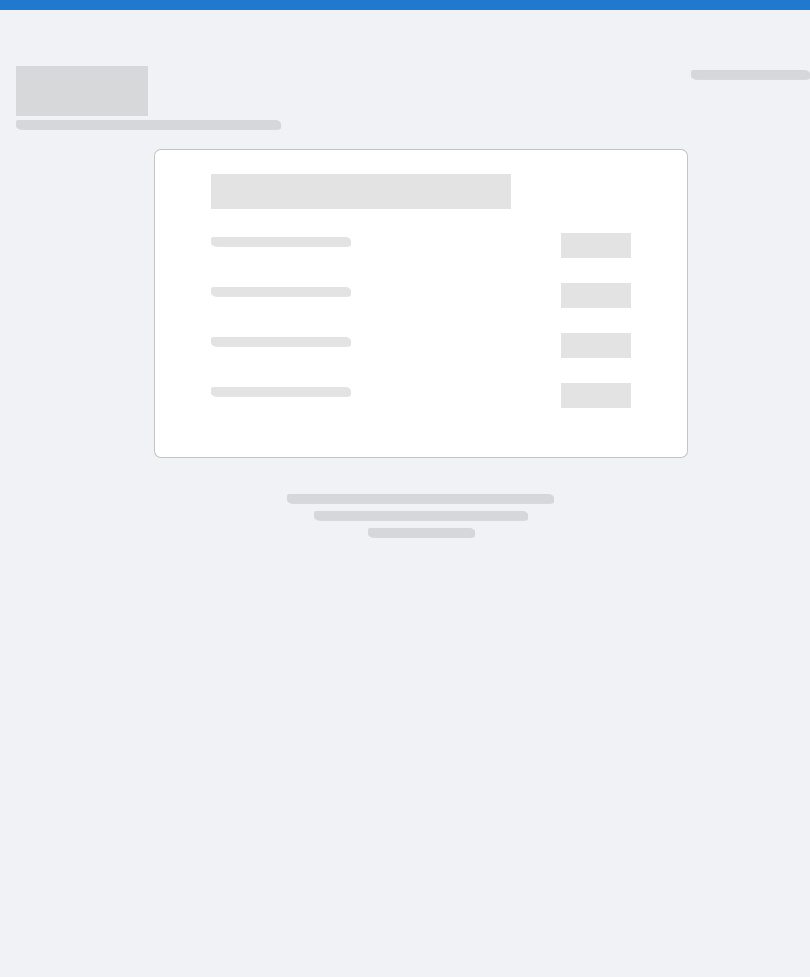 scroll, scrollTop: 0, scrollLeft: 0, axis: both 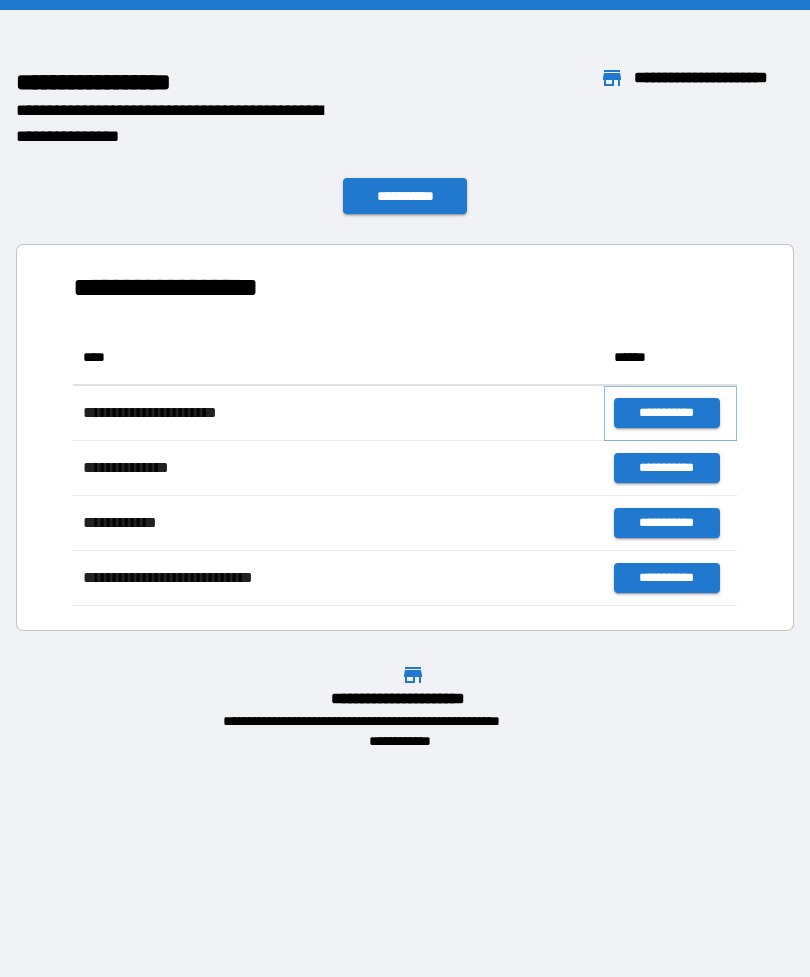 click on "**********" at bounding box center [666, 413] 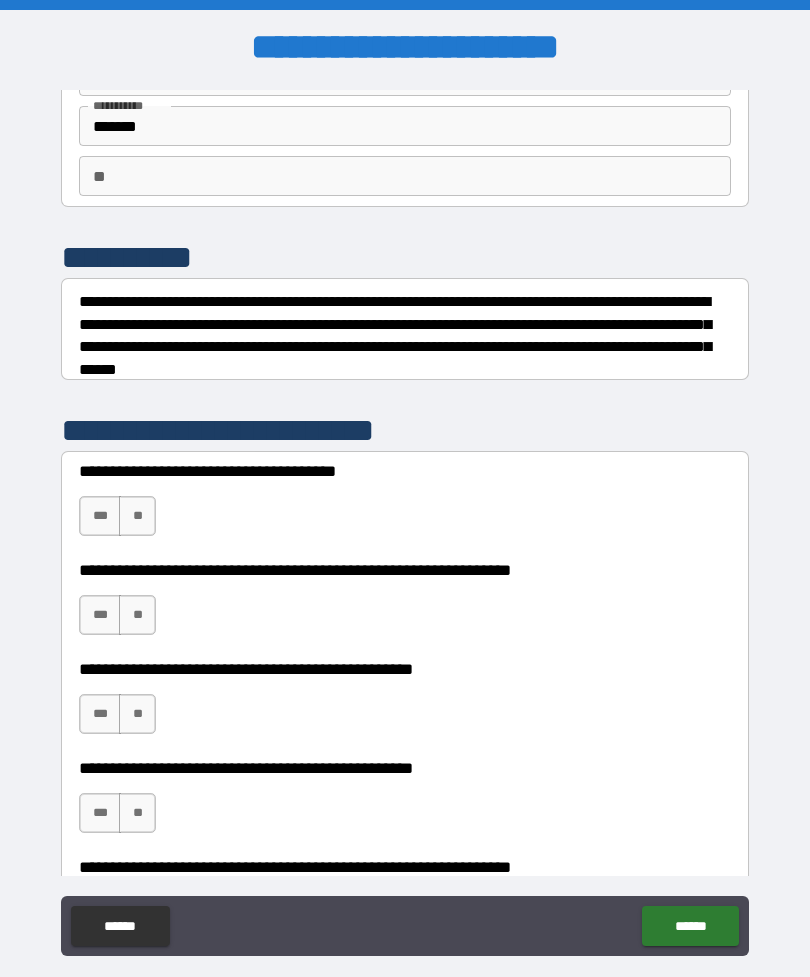 scroll, scrollTop: 139, scrollLeft: 0, axis: vertical 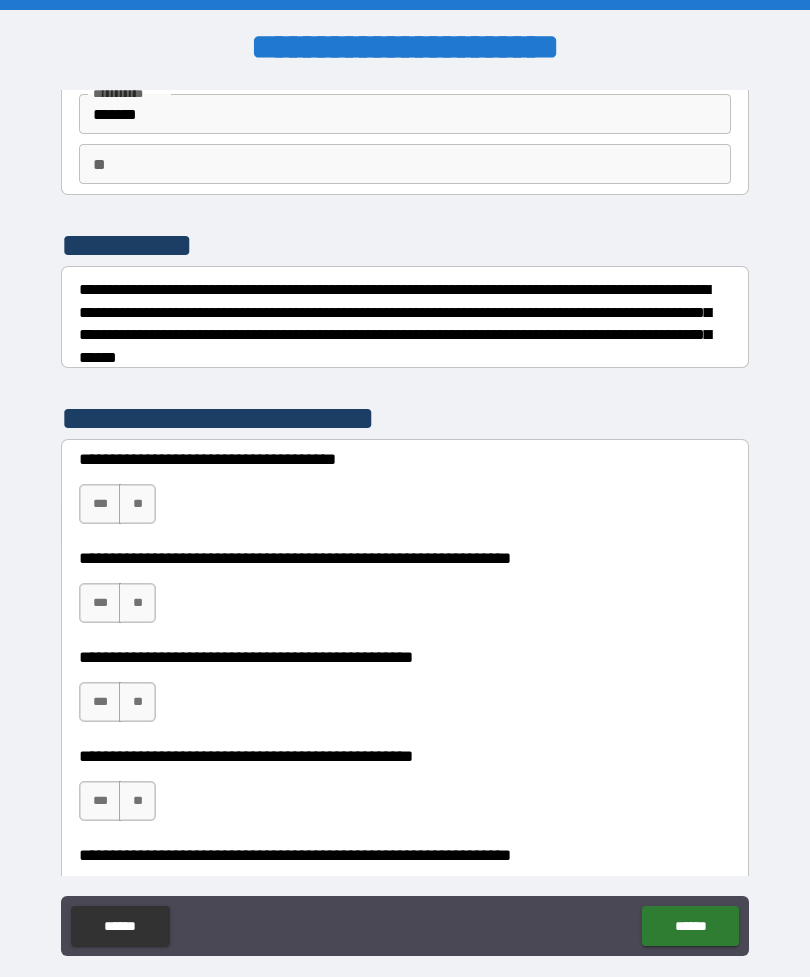 click on "**" at bounding box center (137, 504) 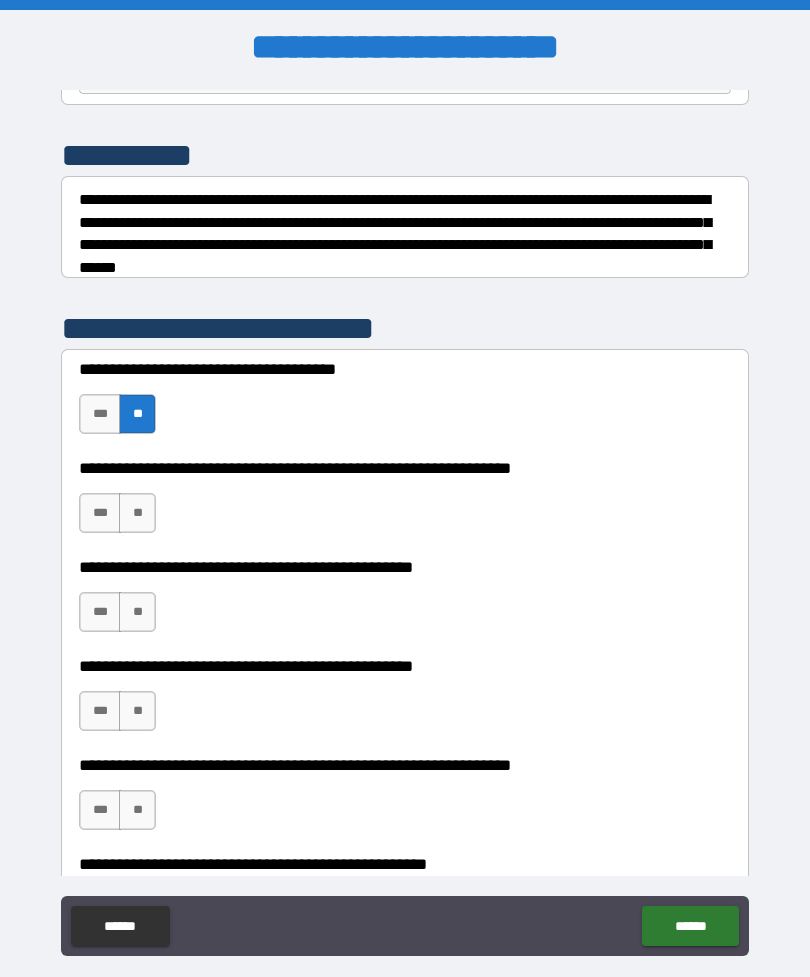 scroll, scrollTop: 232, scrollLeft: 0, axis: vertical 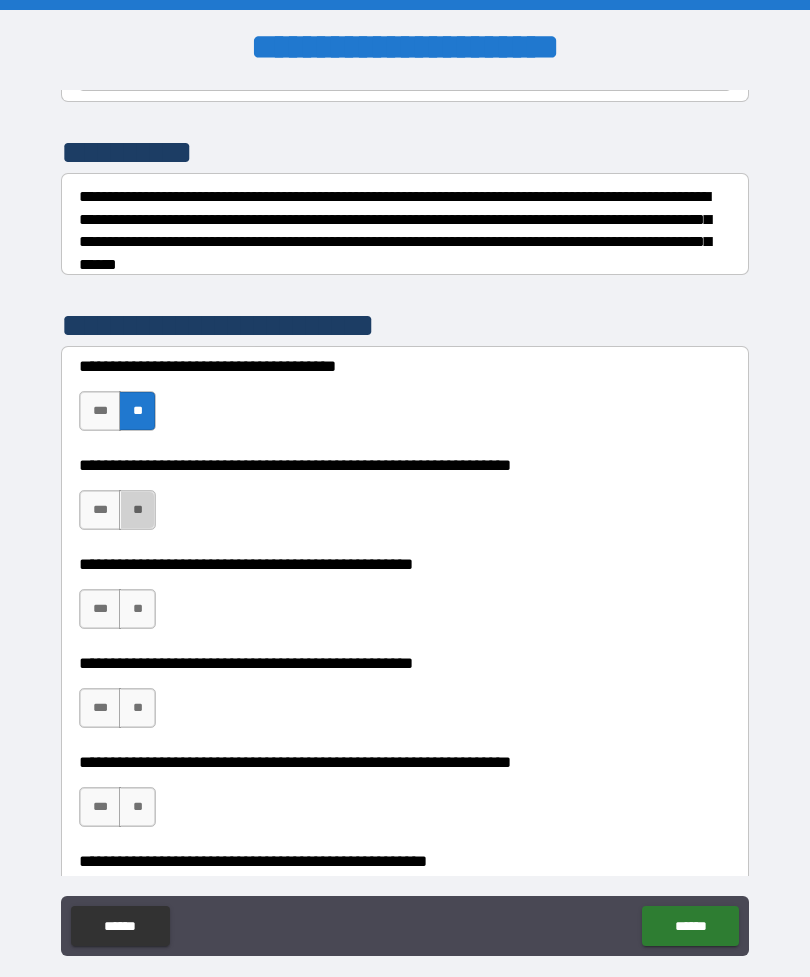 click on "**" at bounding box center [137, 510] 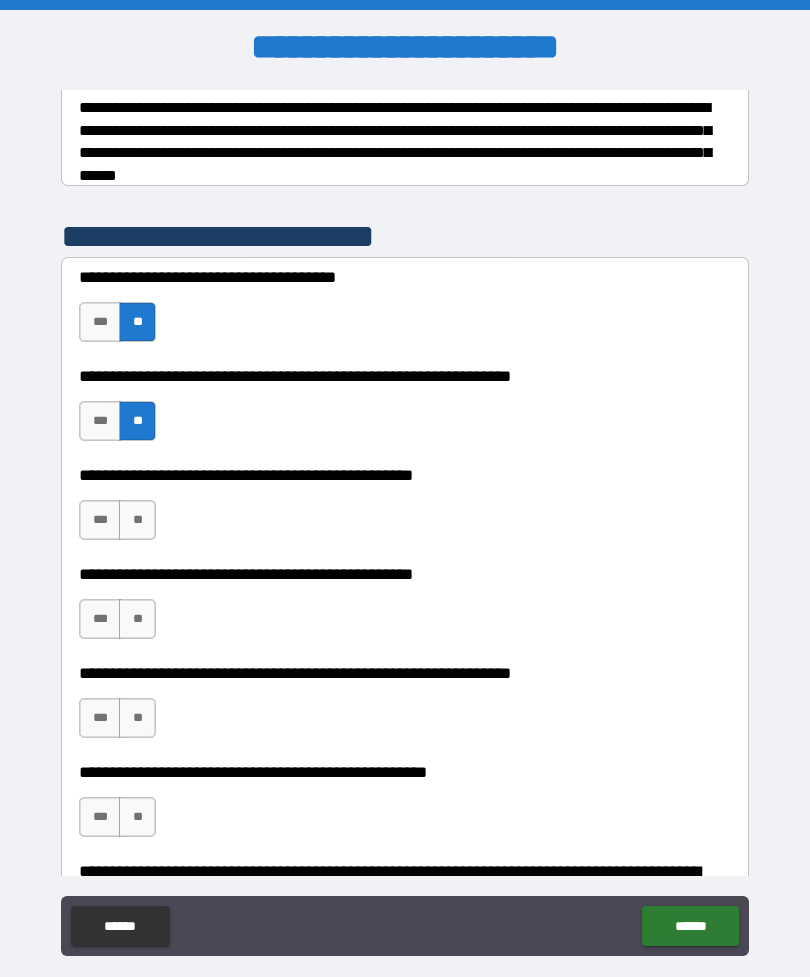 scroll, scrollTop: 322, scrollLeft: 0, axis: vertical 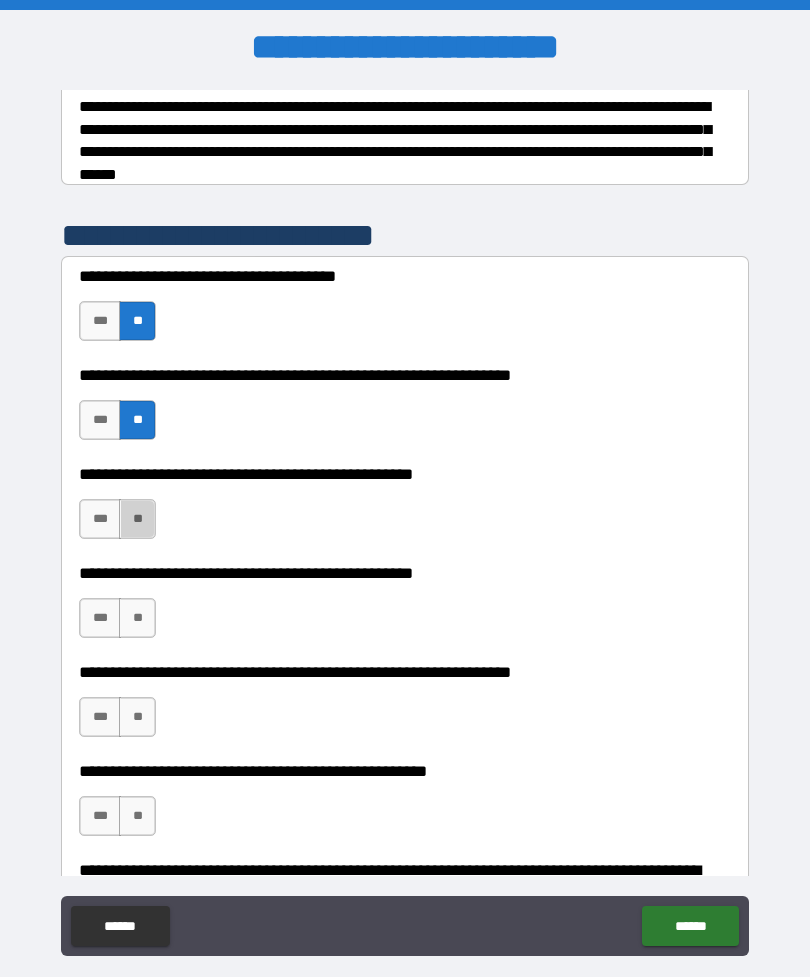 click on "**" at bounding box center (137, 519) 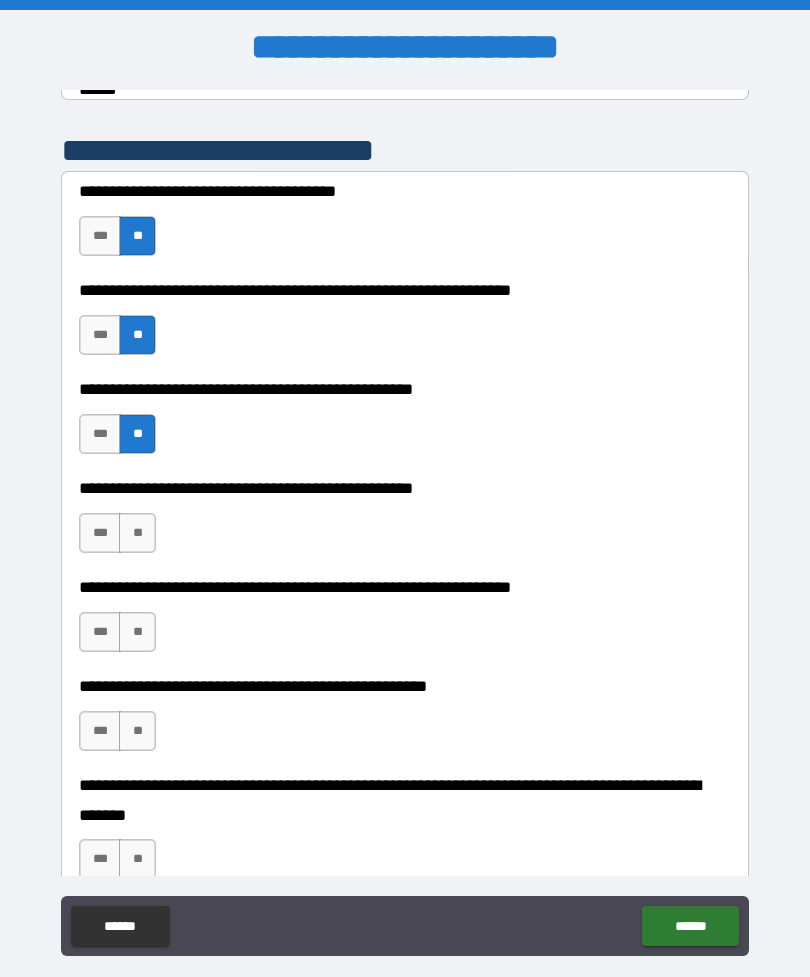 scroll, scrollTop: 409, scrollLeft: 0, axis: vertical 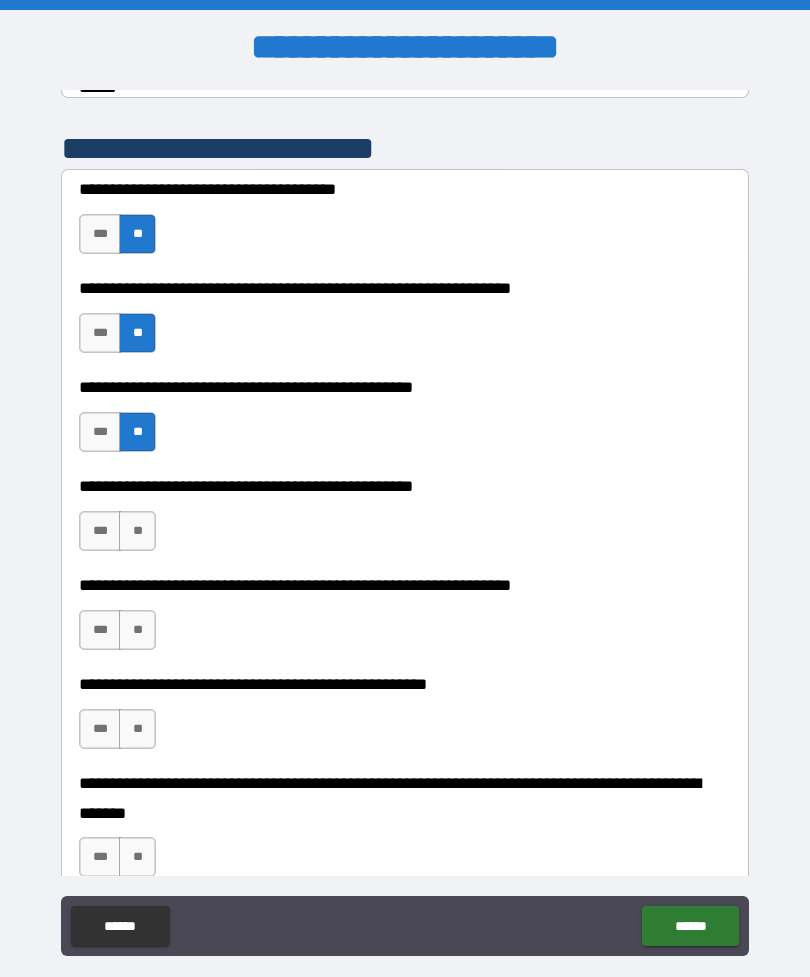click on "**" at bounding box center (137, 531) 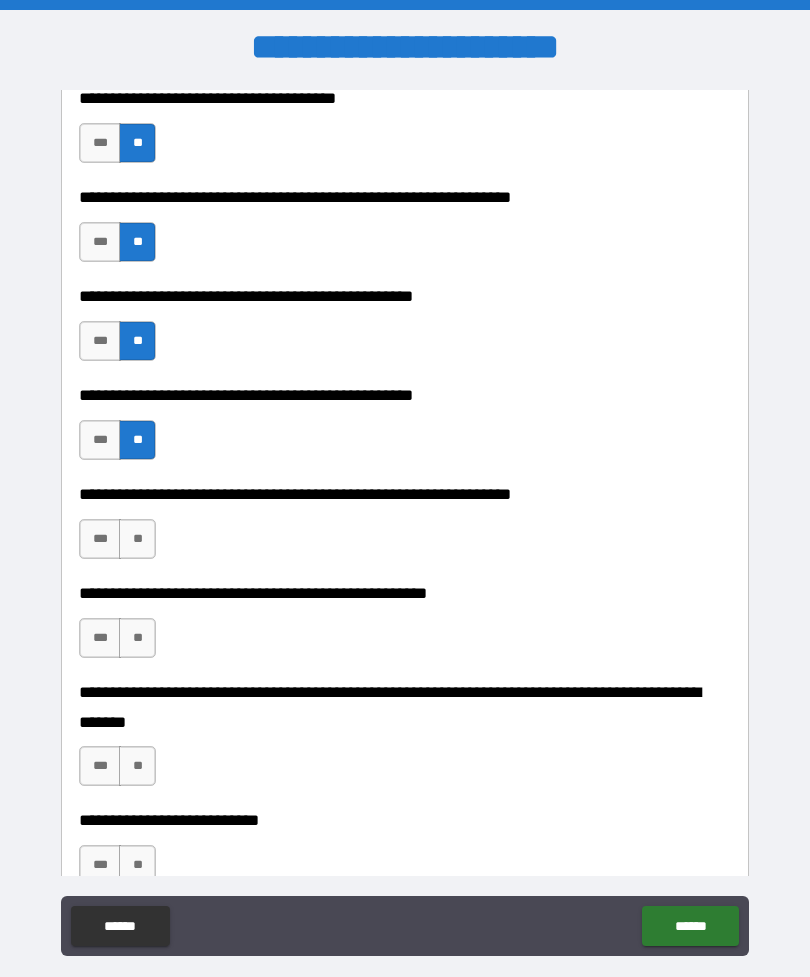 scroll, scrollTop: 501, scrollLeft: 0, axis: vertical 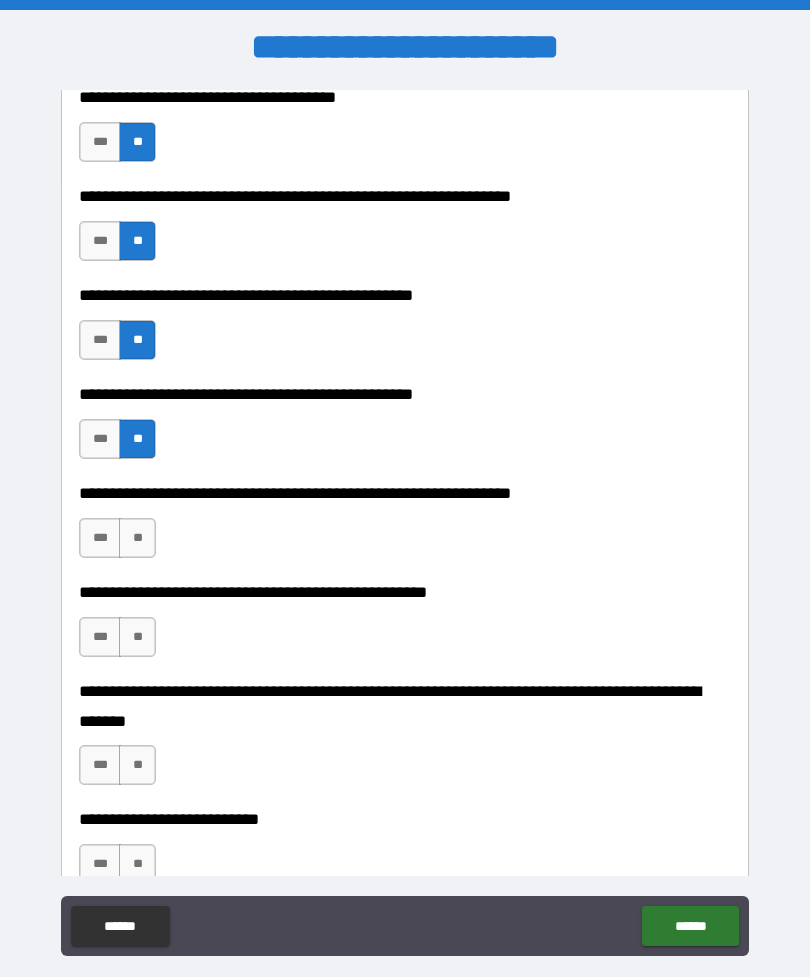 click on "**" at bounding box center [137, 538] 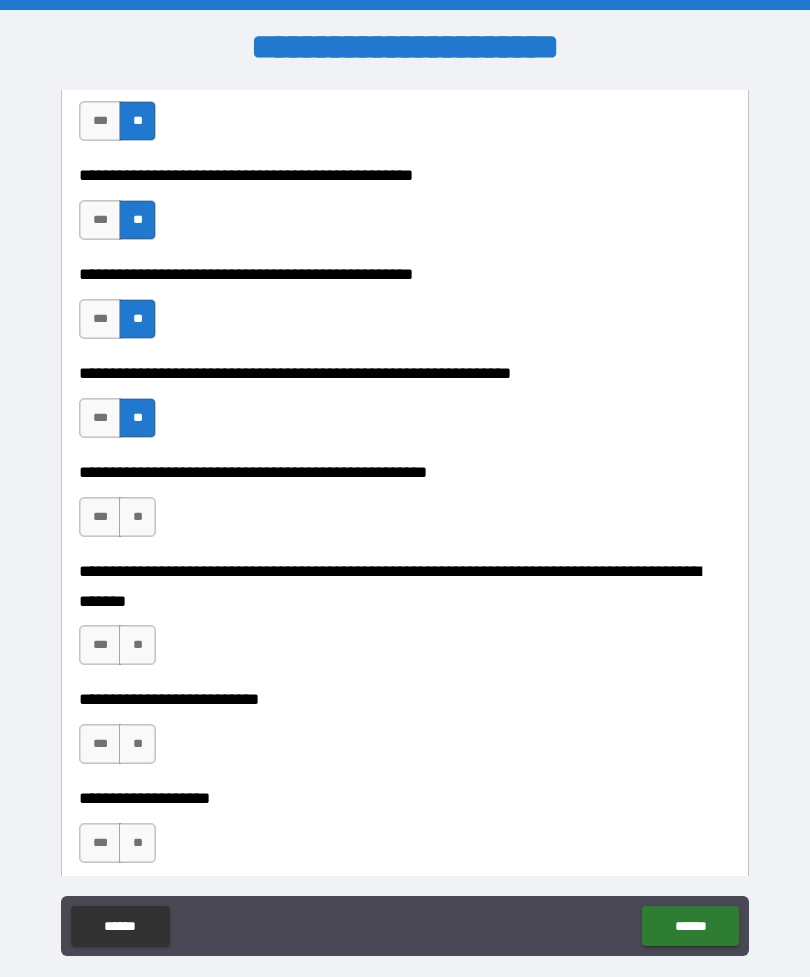 scroll, scrollTop: 629, scrollLeft: 0, axis: vertical 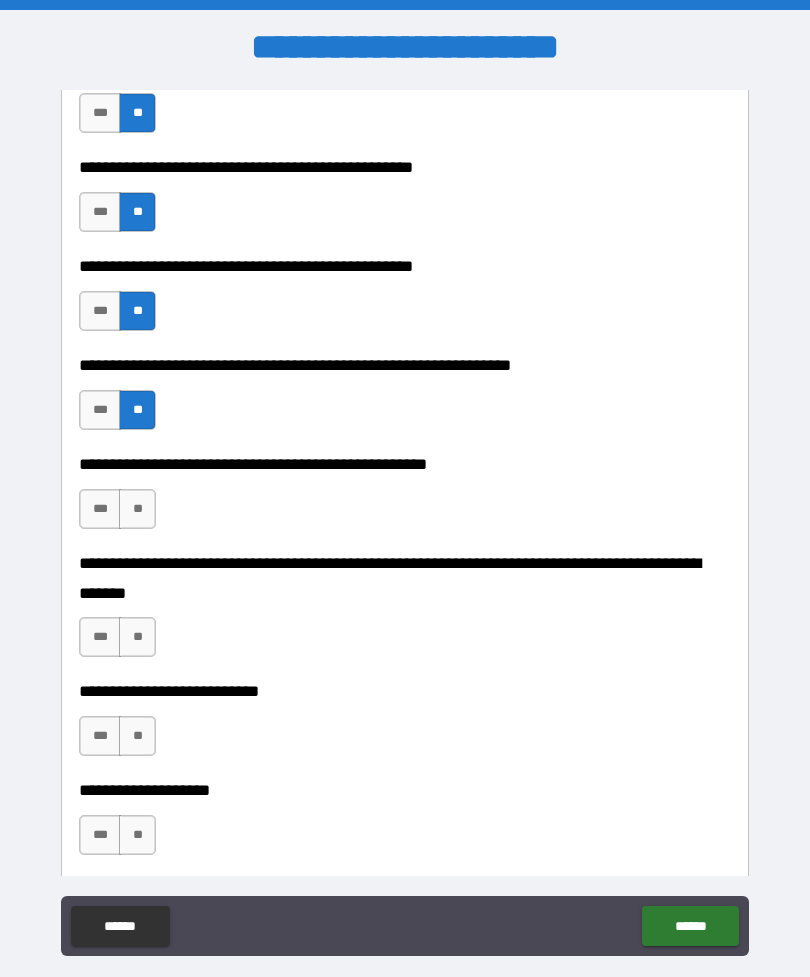 click on "**" at bounding box center [137, 509] 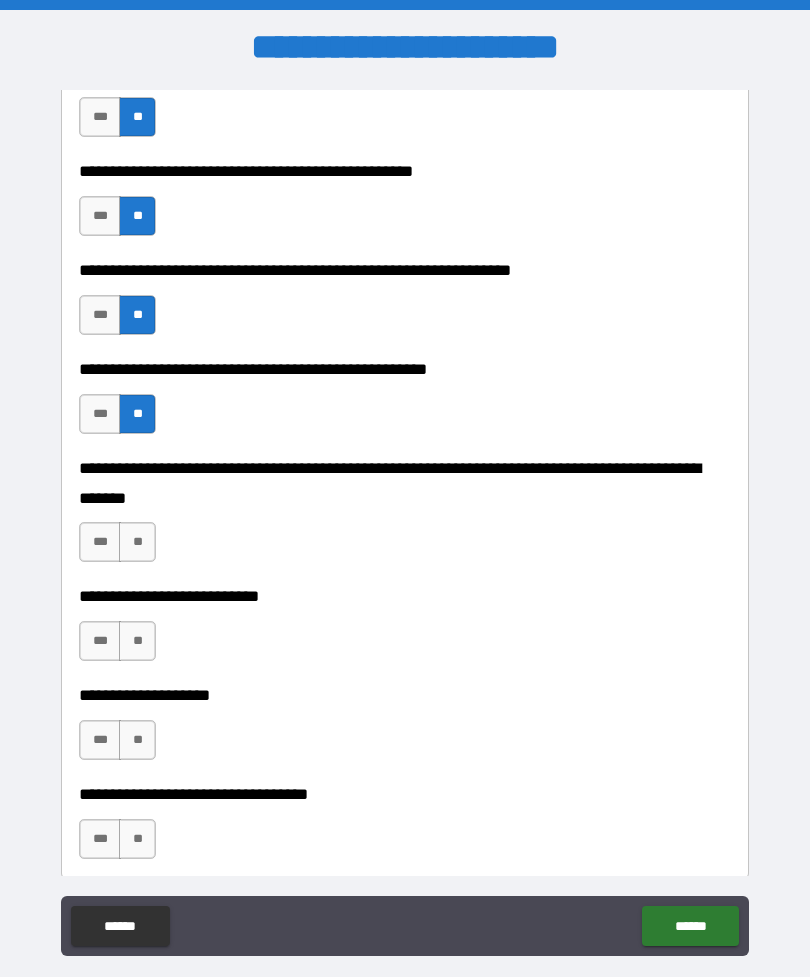 scroll, scrollTop: 725, scrollLeft: 0, axis: vertical 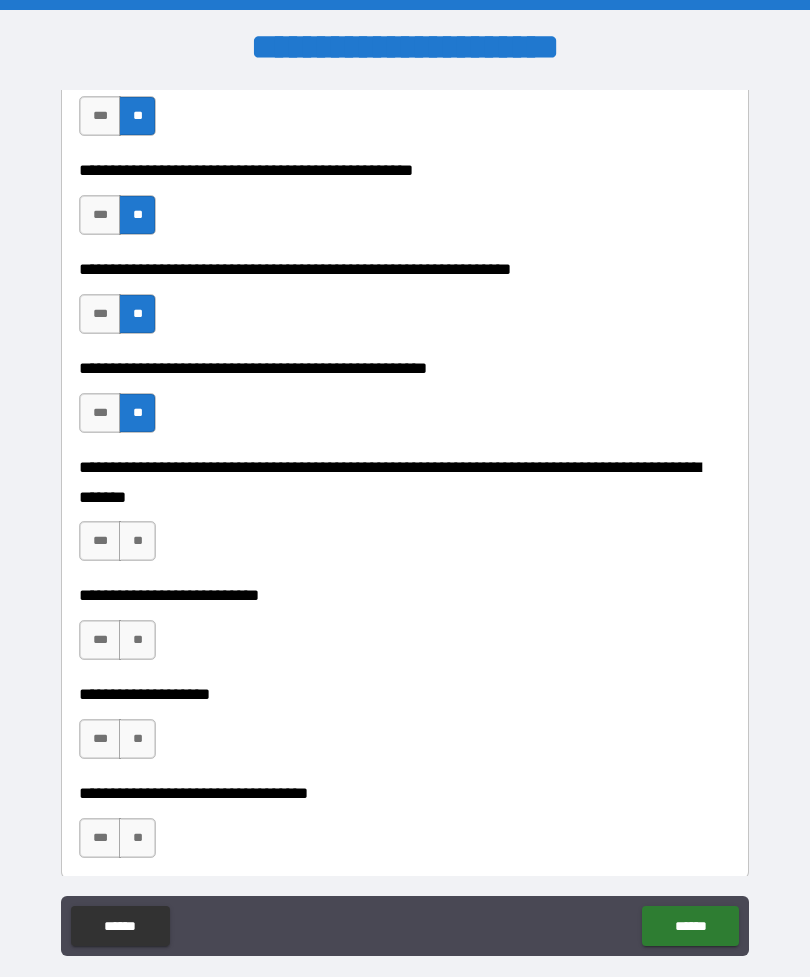 click on "**" at bounding box center (137, 541) 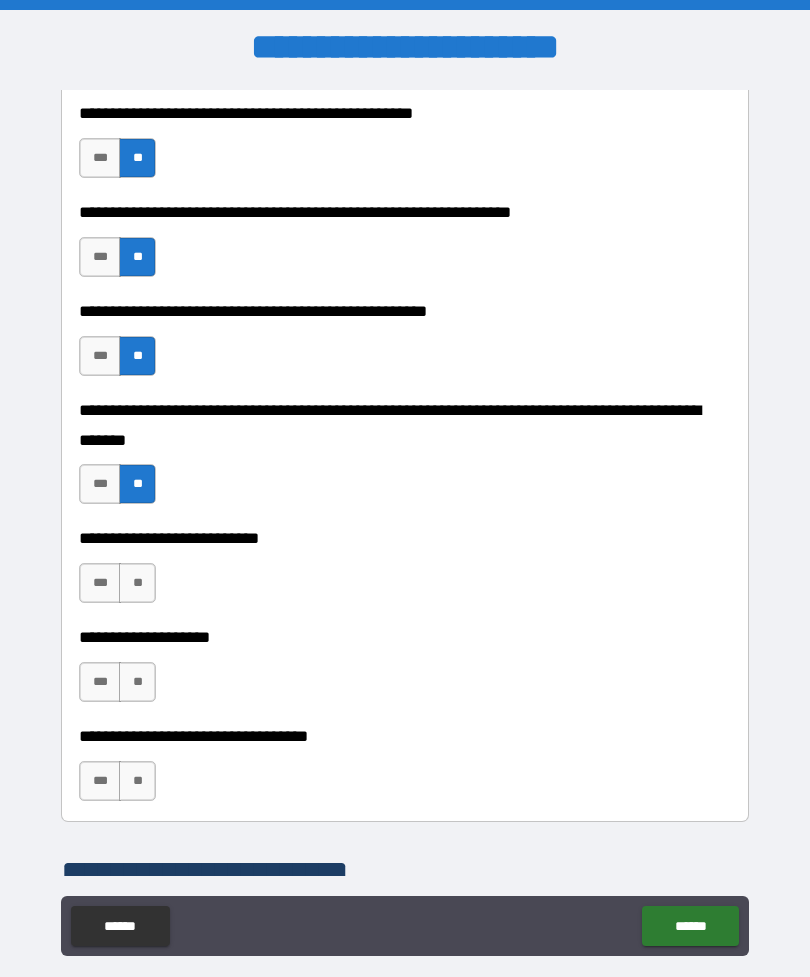 scroll, scrollTop: 789, scrollLeft: 0, axis: vertical 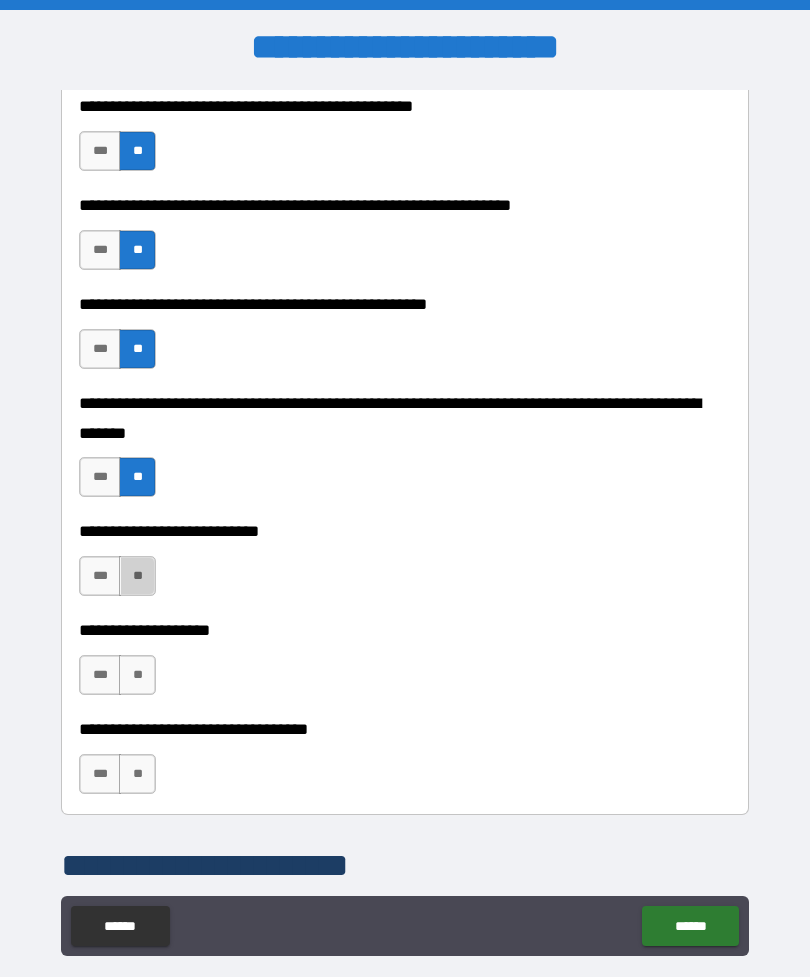 click on "**" at bounding box center [137, 576] 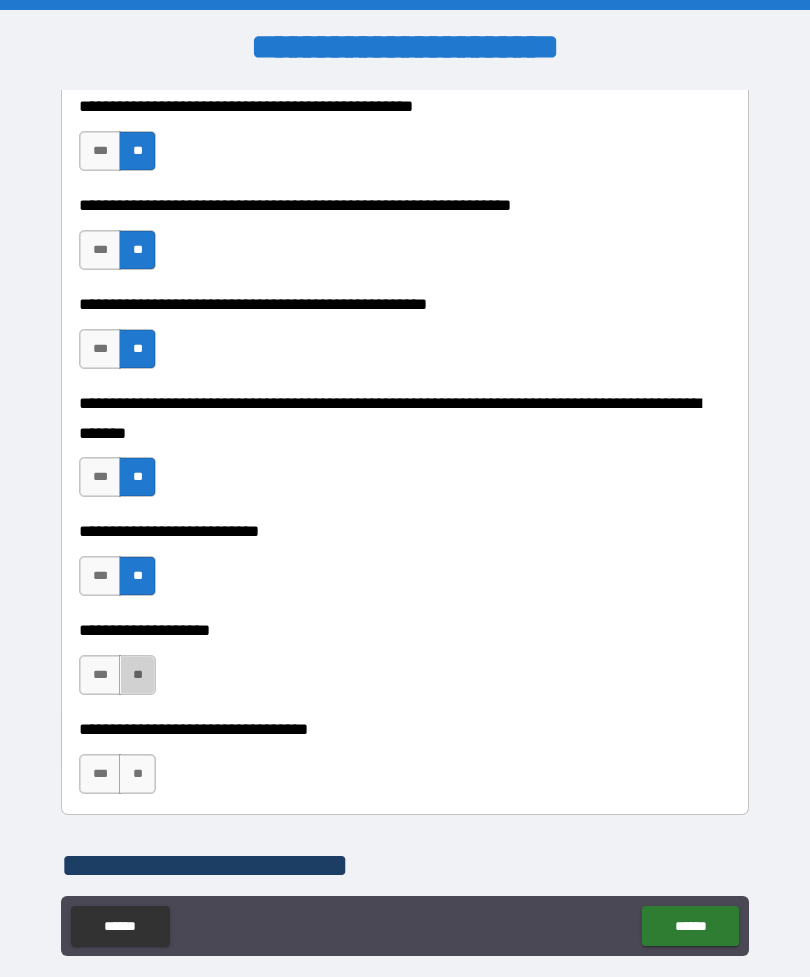 click on "**" at bounding box center [137, 675] 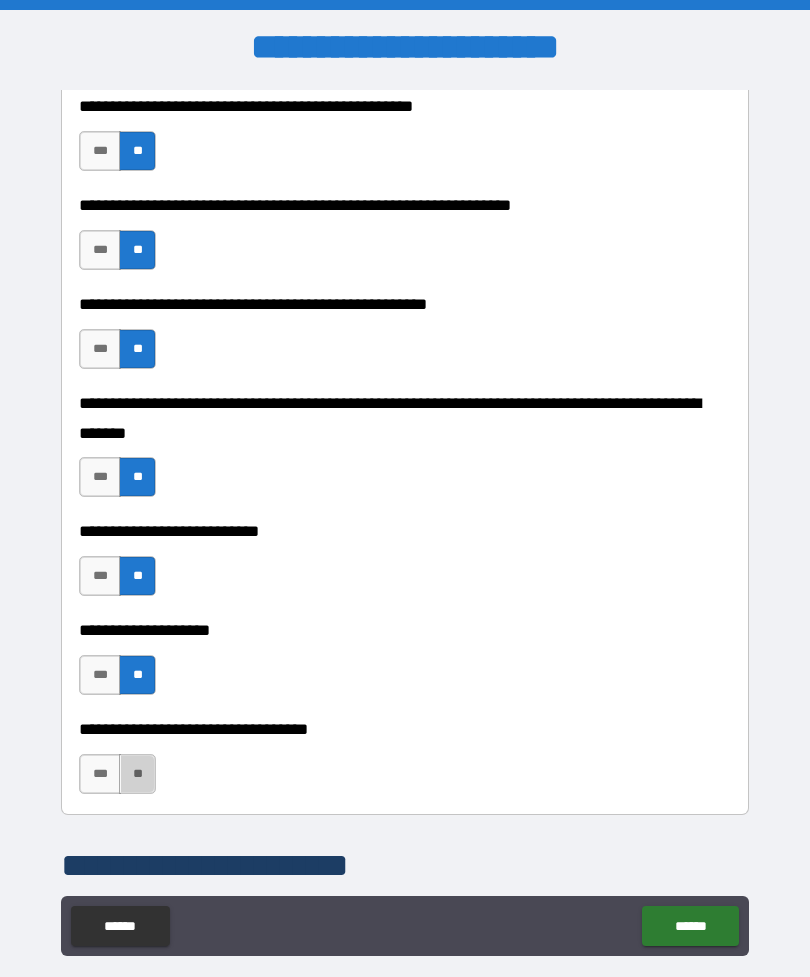 click on "**" at bounding box center (137, 774) 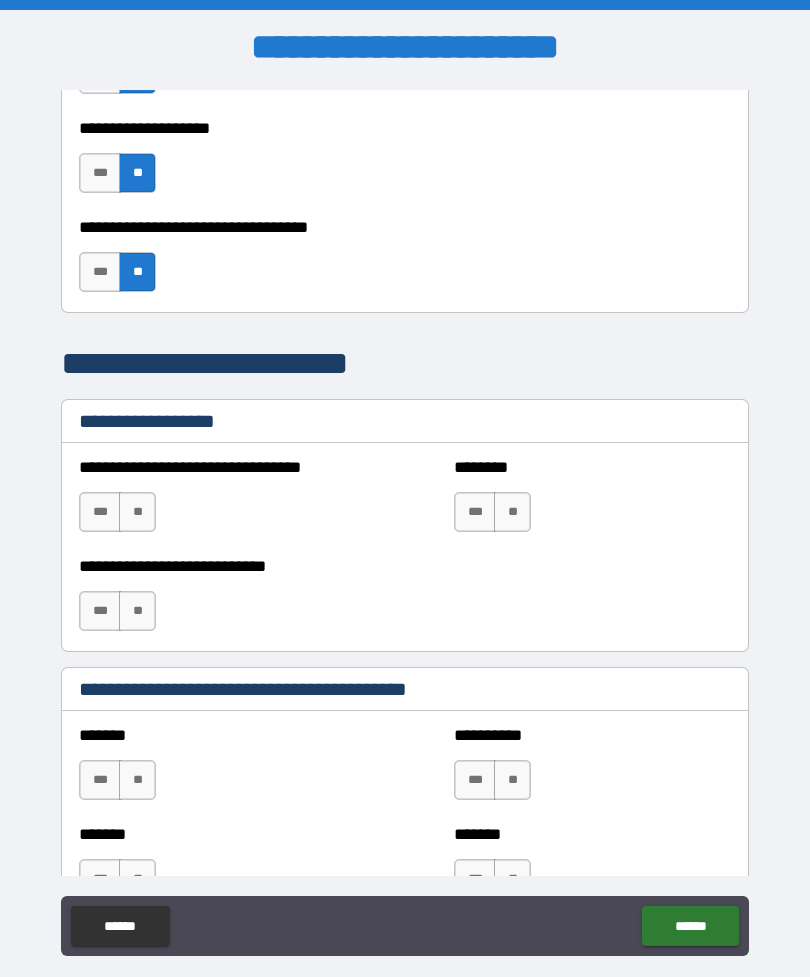scroll, scrollTop: 1291, scrollLeft: 0, axis: vertical 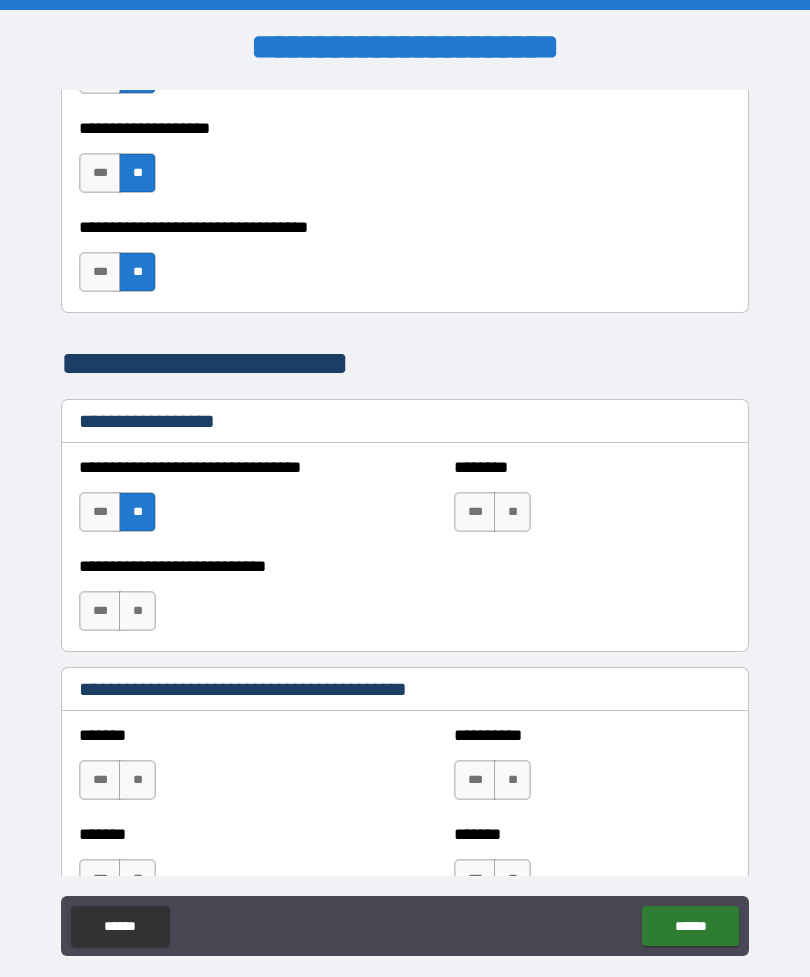 click on "**" at bounding box center (137, 611) 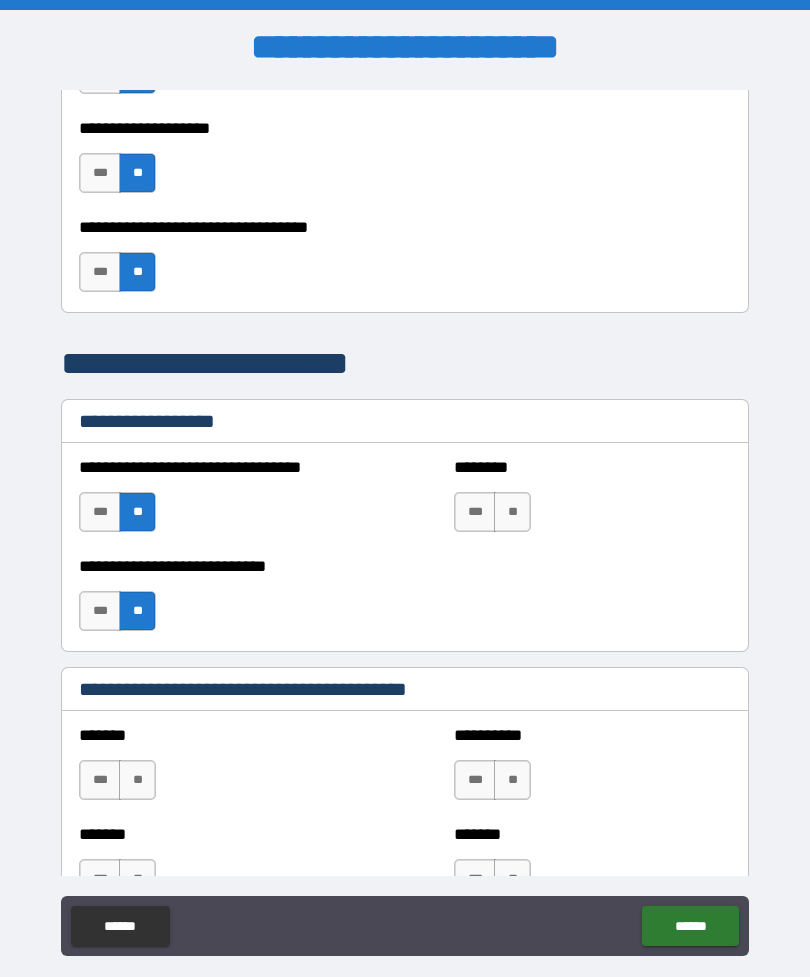 click on "**" at bounding box center [512, 512] 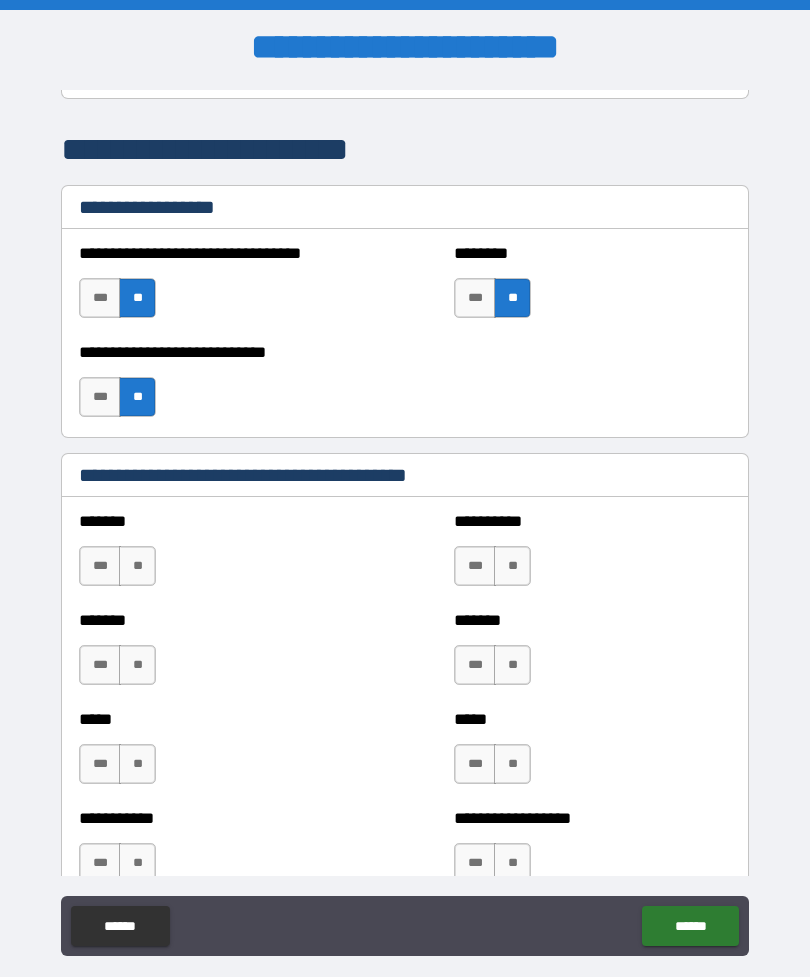 scroll, scrollTop: 1569, scrollLeft: 0, axis: vertical 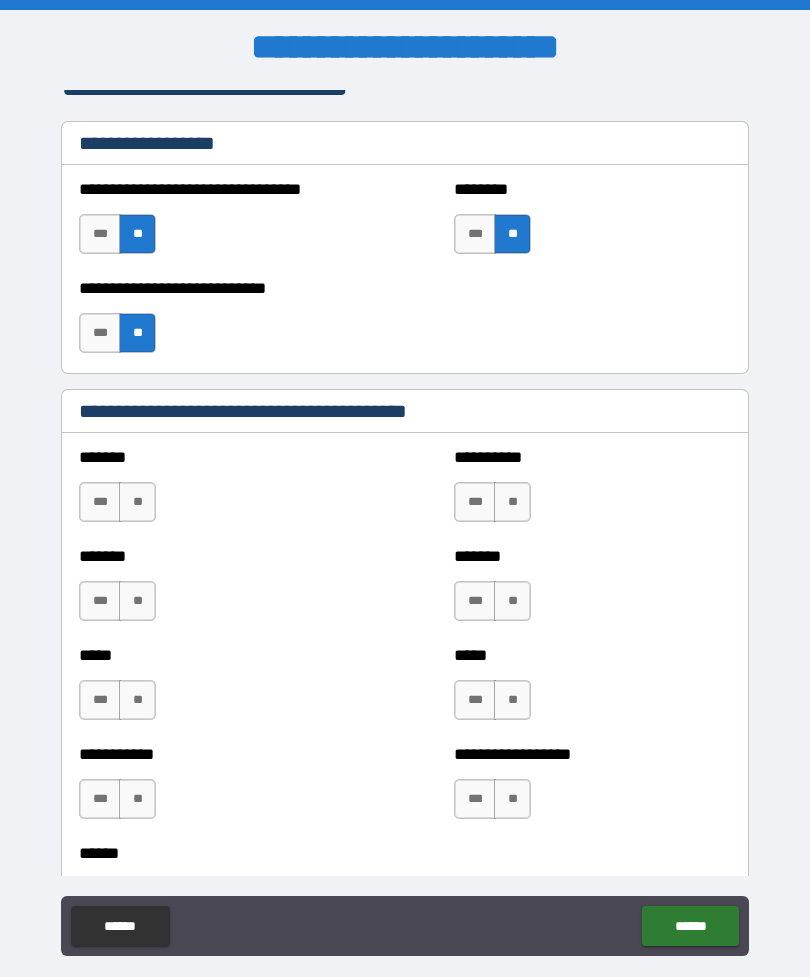 click on "**" at bounding box center (137, 502) 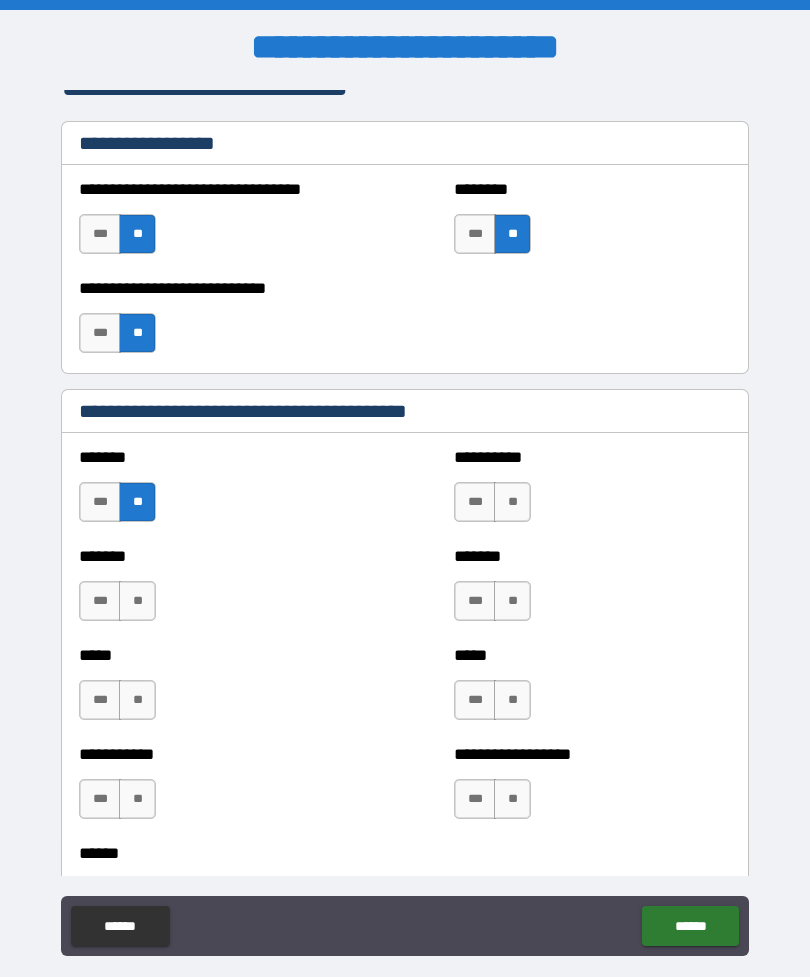 click on "**" at bounding box center [137, 601] 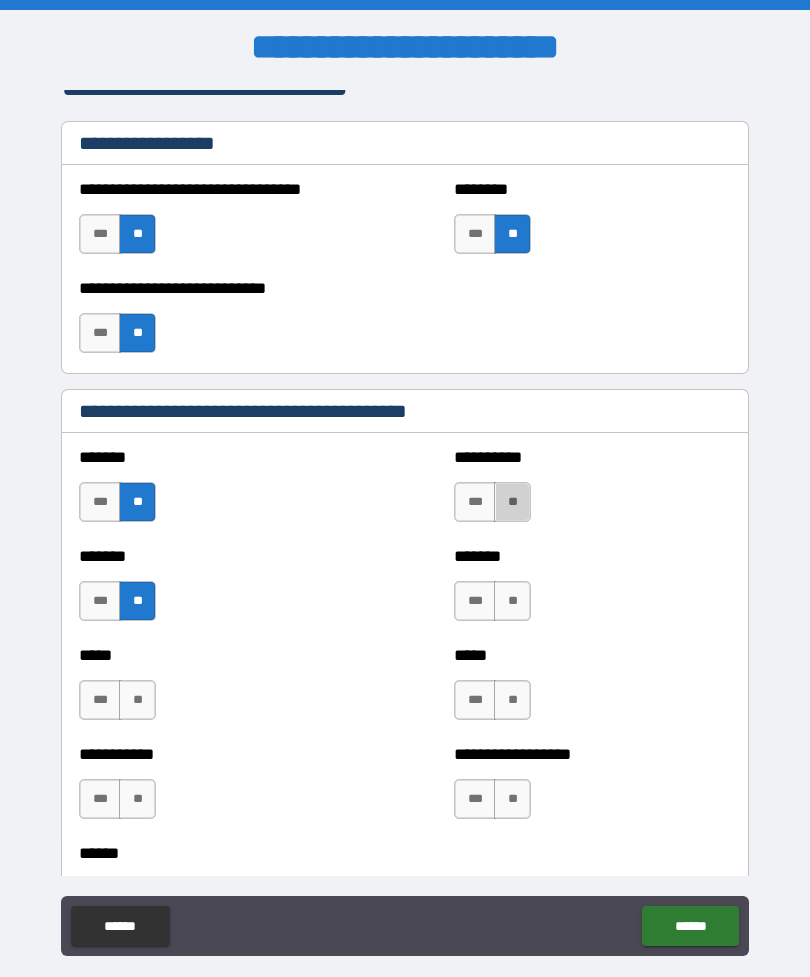 click on "**" at bounding box center (512, 502) 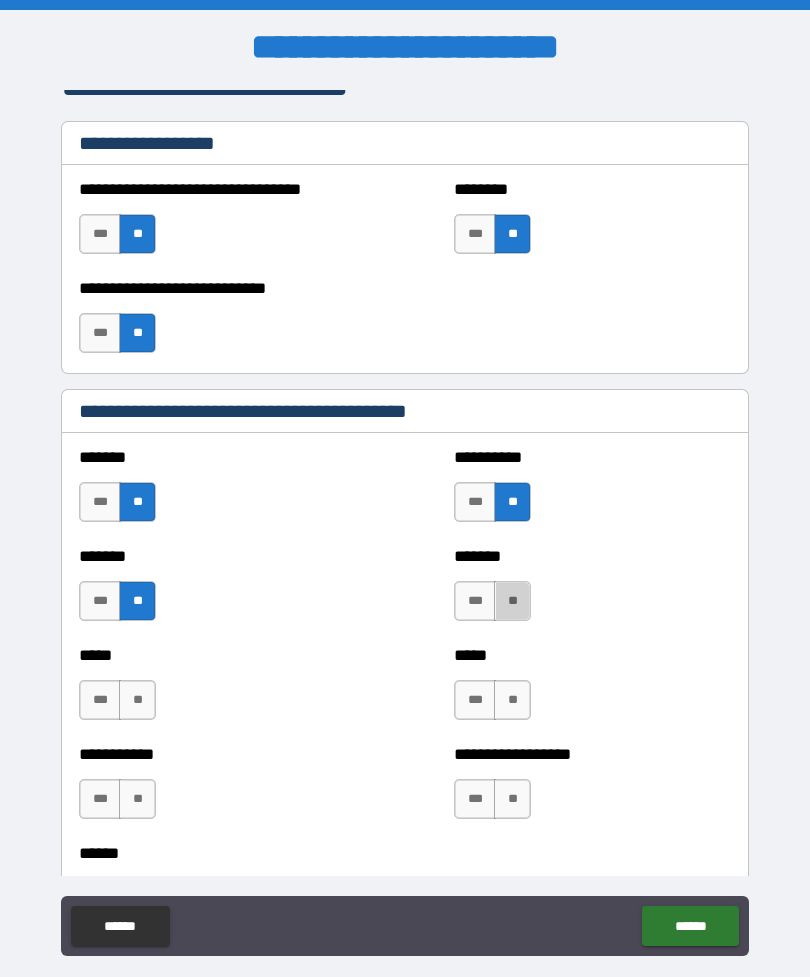 click on "**" at bounding box center (512, 601) 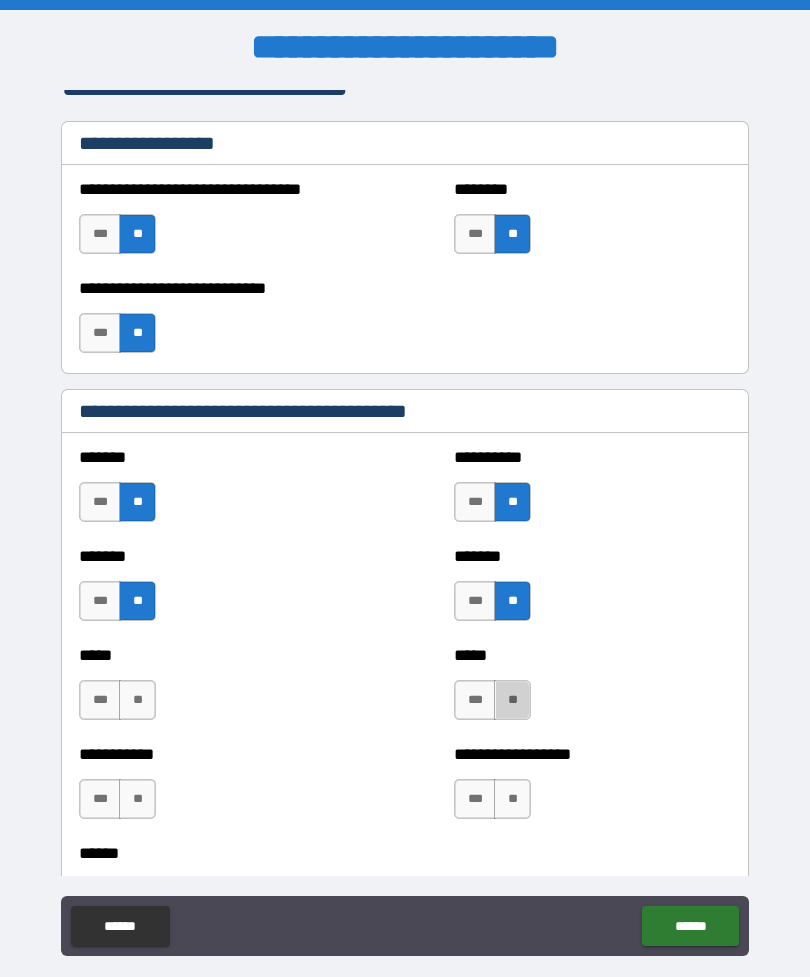 click on "**" at bounding box center (512, 700) 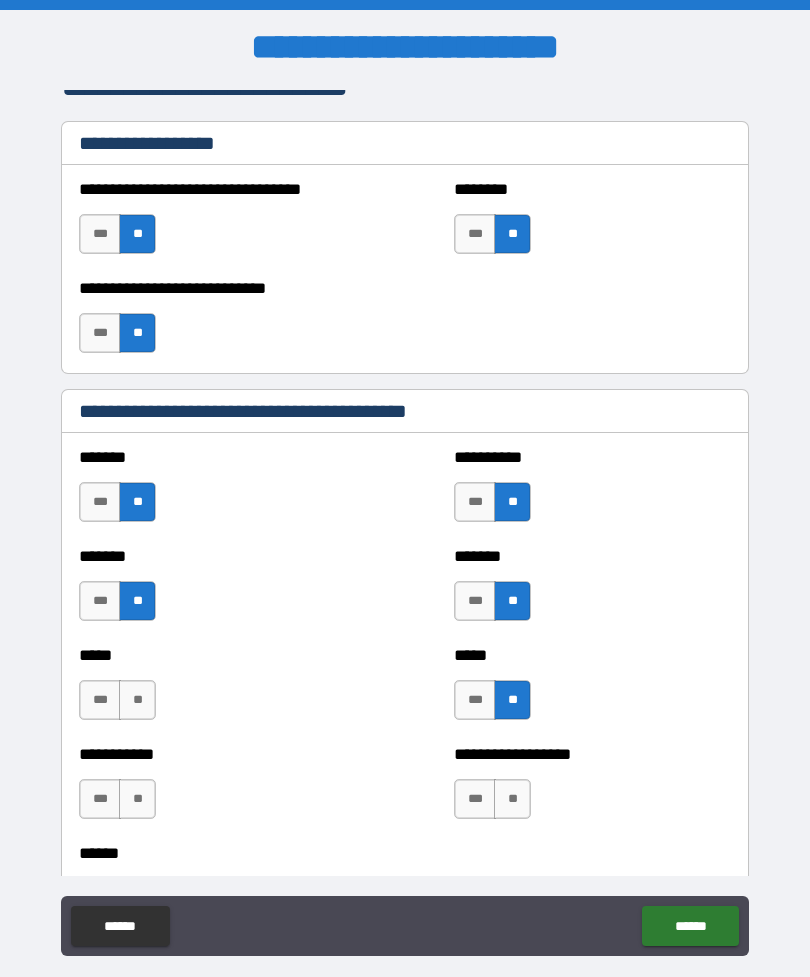 click on "**" at bounding box center [512, 799] 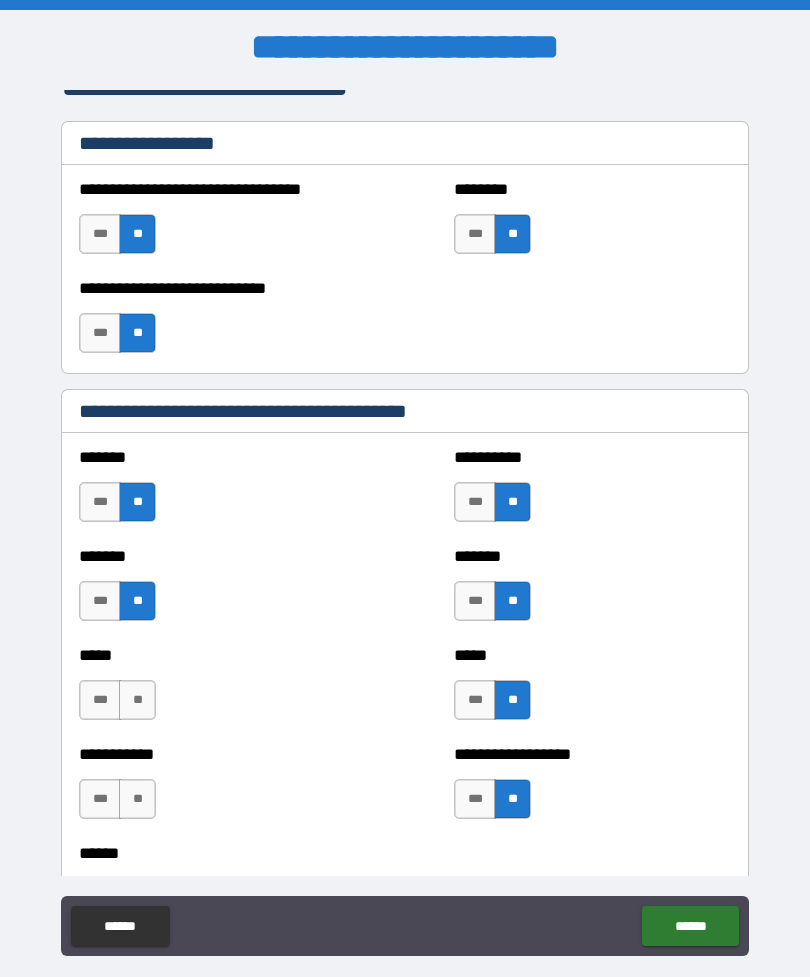 click on "**" at bounding box center (137, 700) 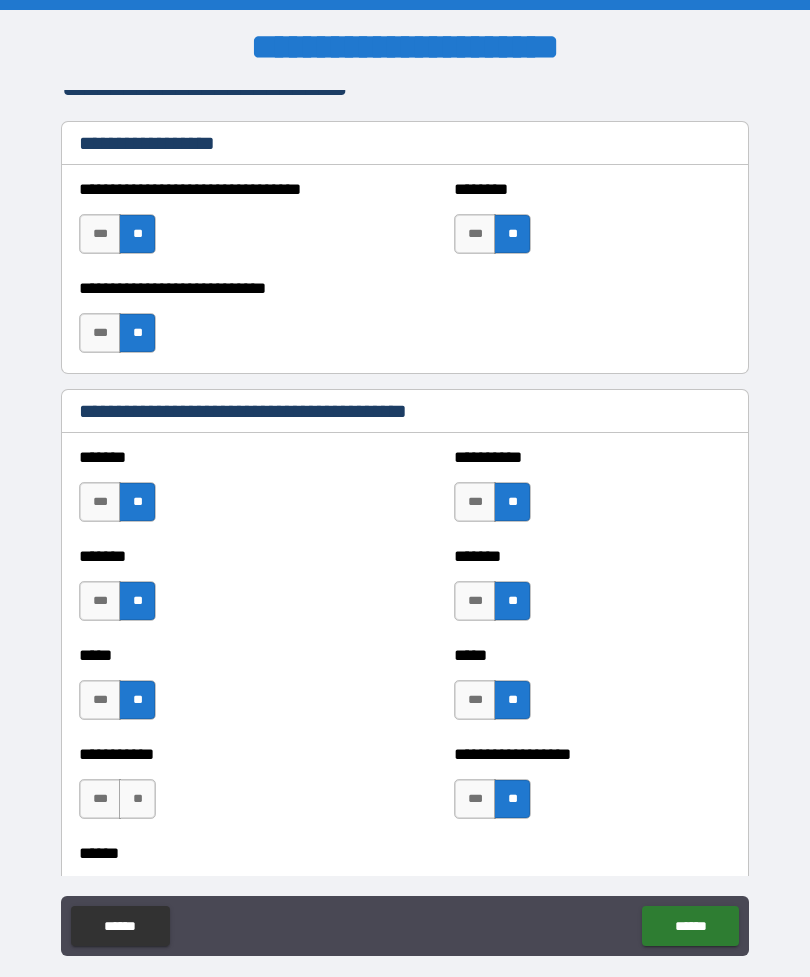 click on "**" at bounding box center (137, 799) 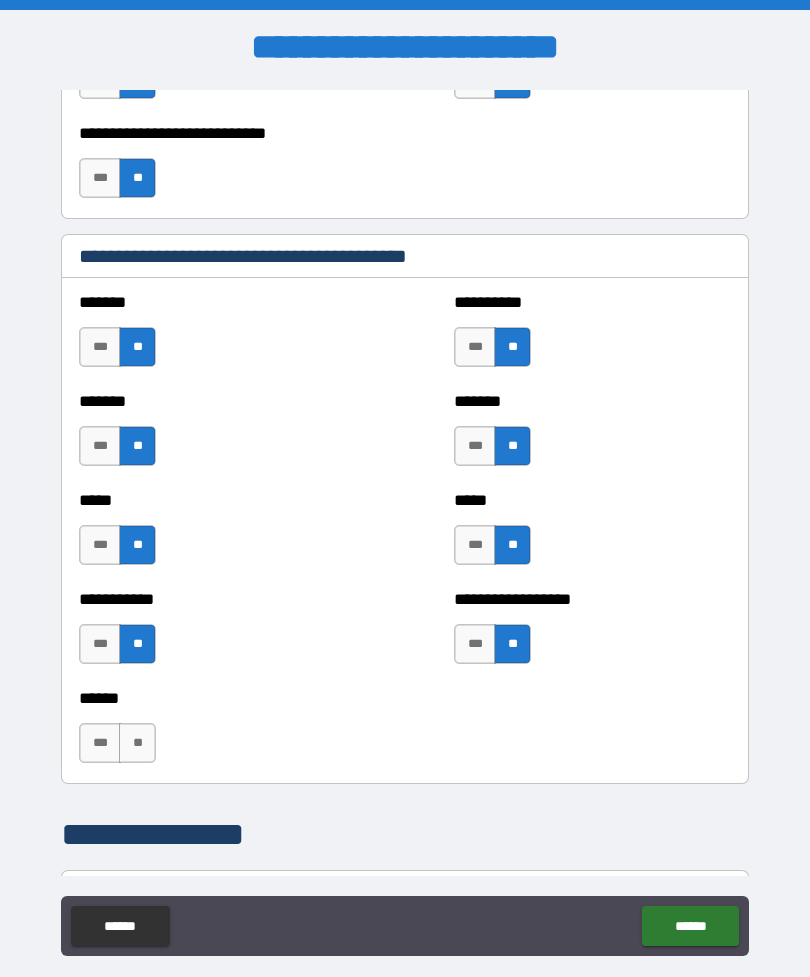 scroll, scrollTop: 1735, scrollLeft: 0, axis: vertical 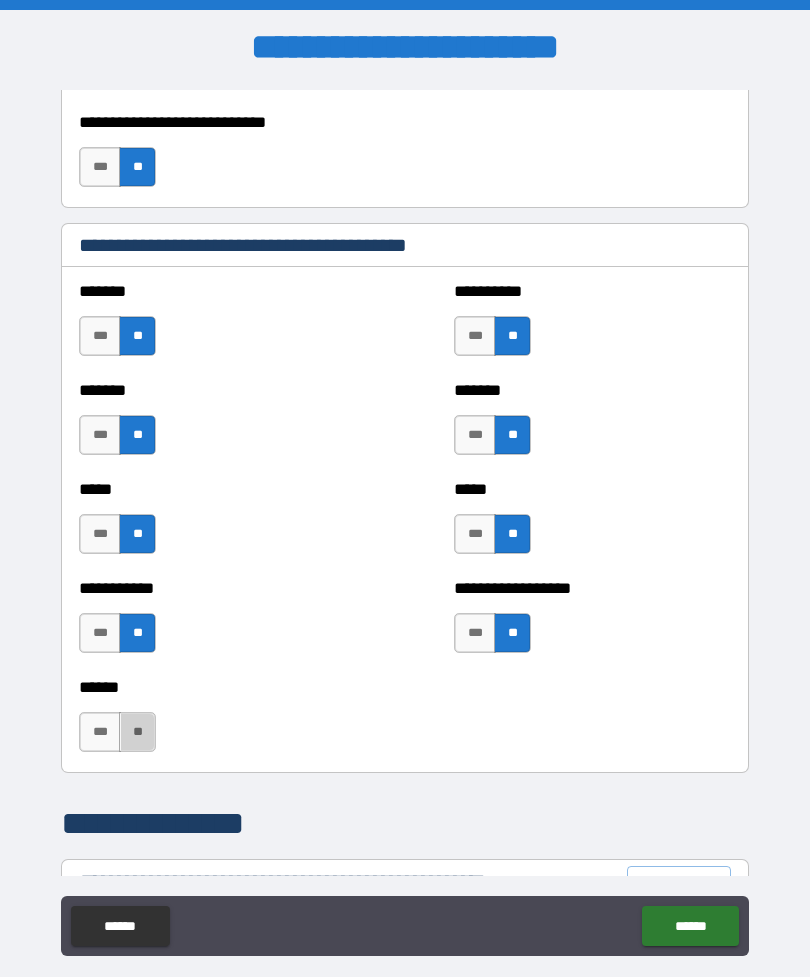 click on "**" at bounding box center [137, 732] 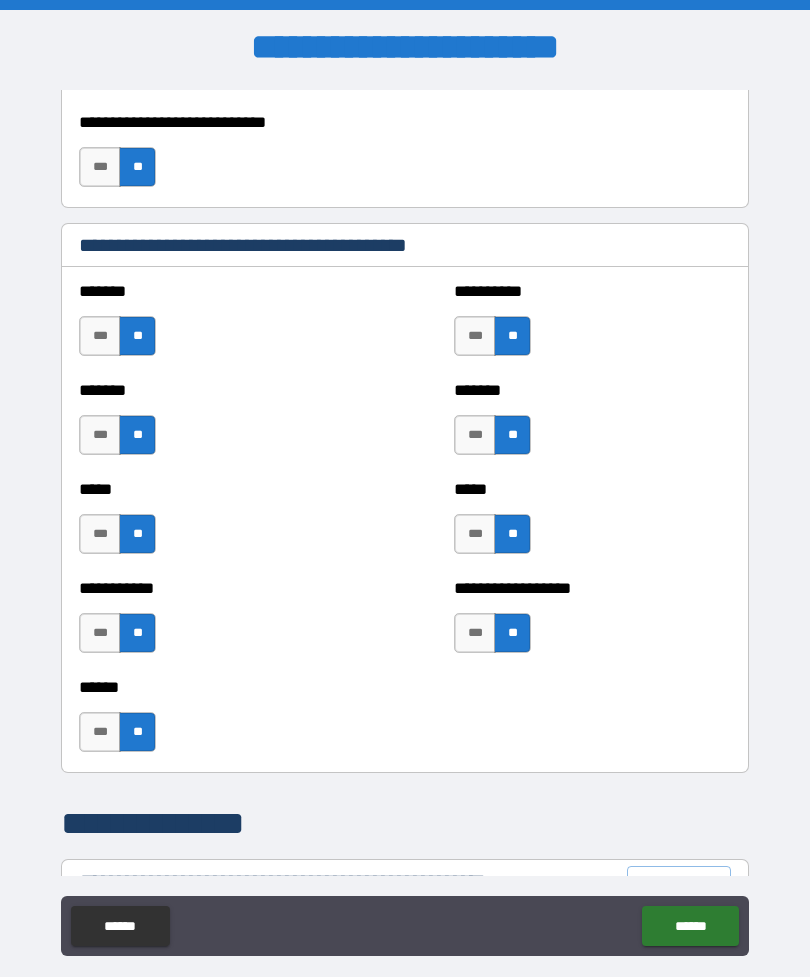 click on "***" at bounding box center [100, 534] 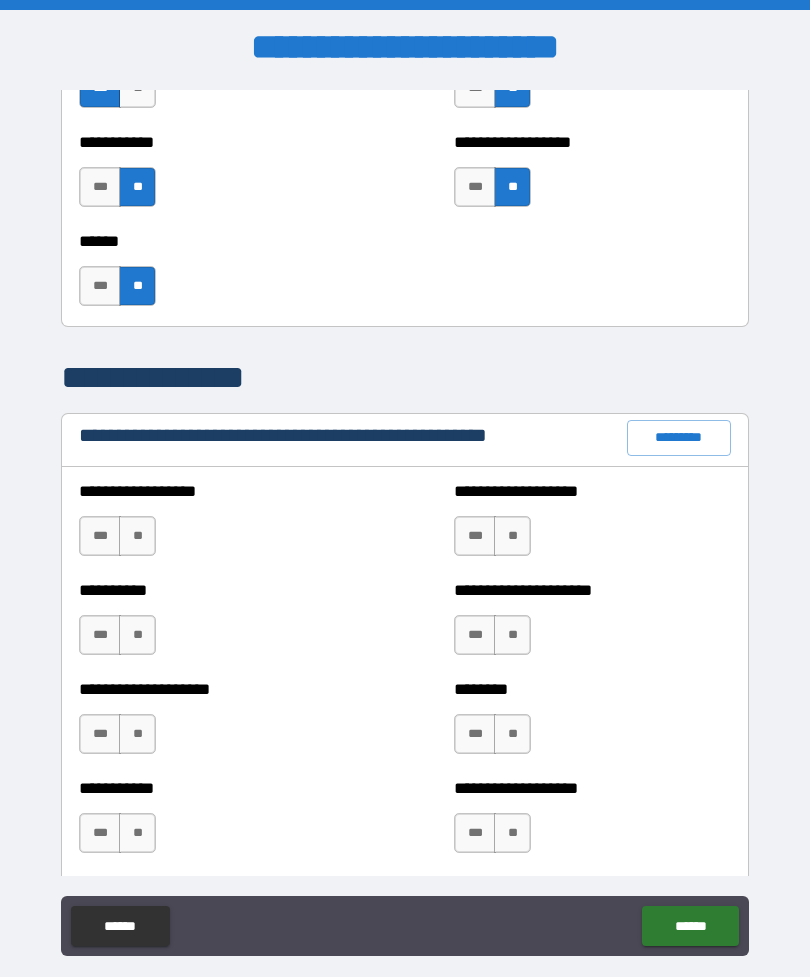 scroll, scrollTop: 2182, scrollLeft: 0, axis: vertical 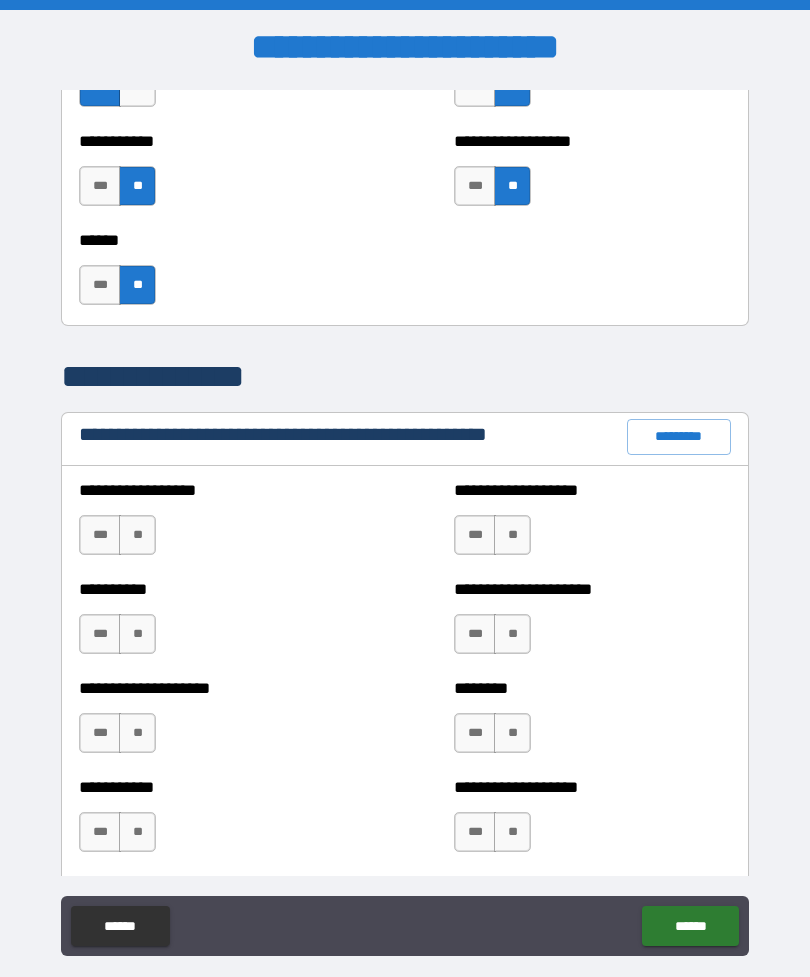 click on "**" at bounding box center [137, 535] 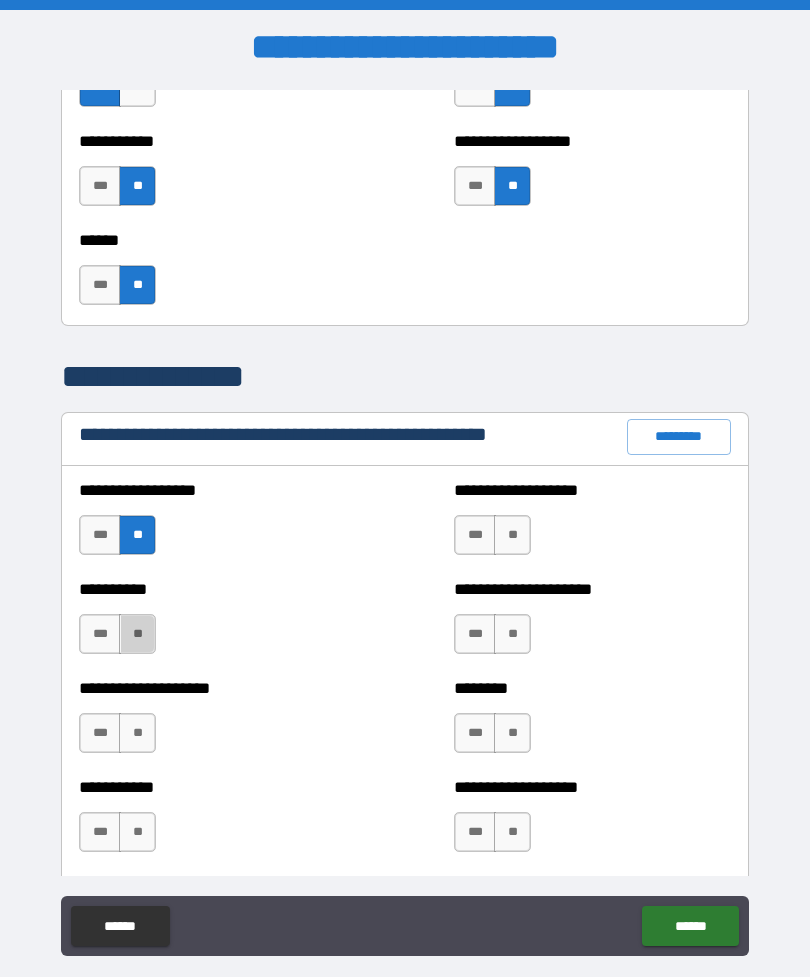 click on "**" at bounding box center [137, 634] 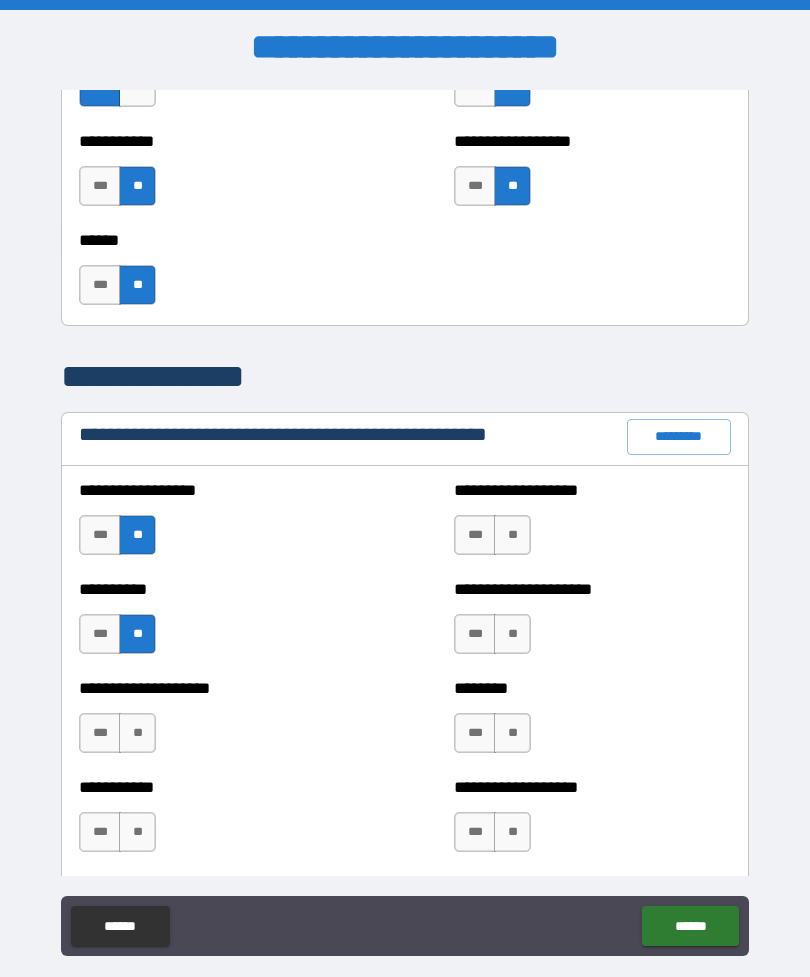 click on "**" at bounding box center (137, 733) 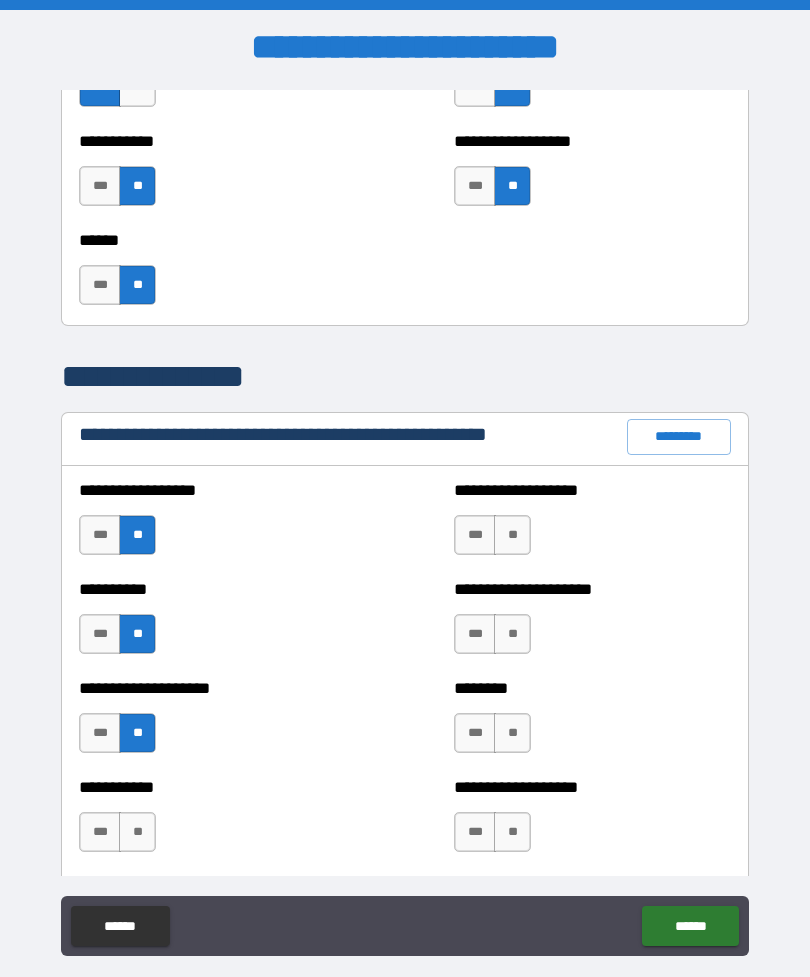click on "**" at bounding box center [137, 832] 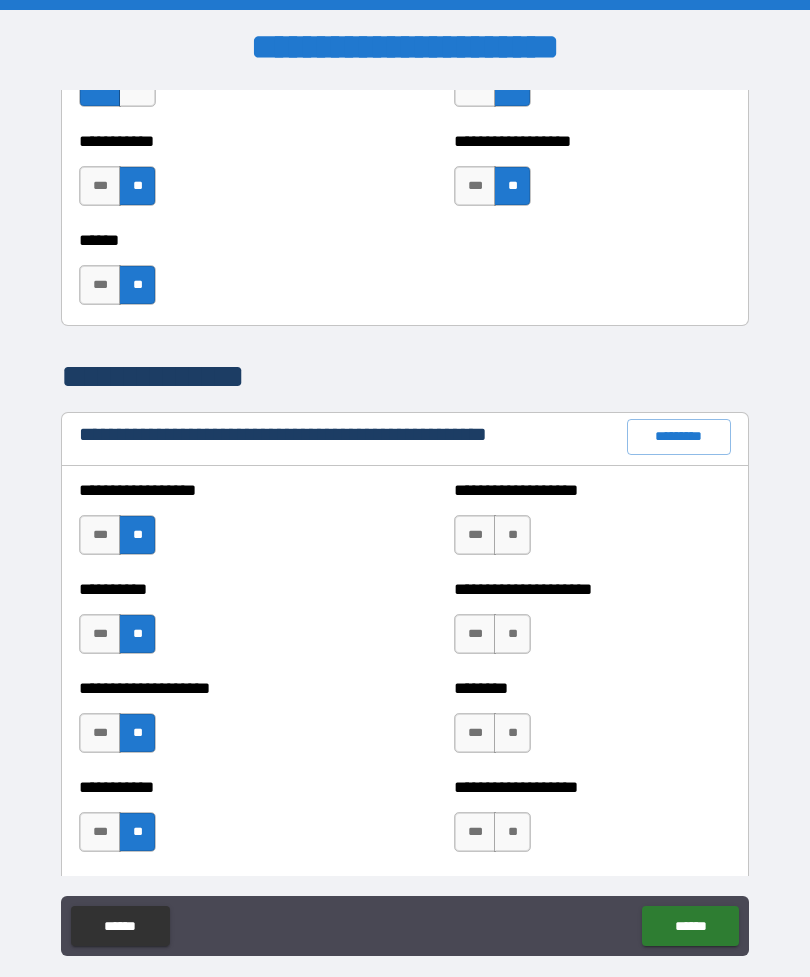 click on "**" at bounding box center (512, 832) 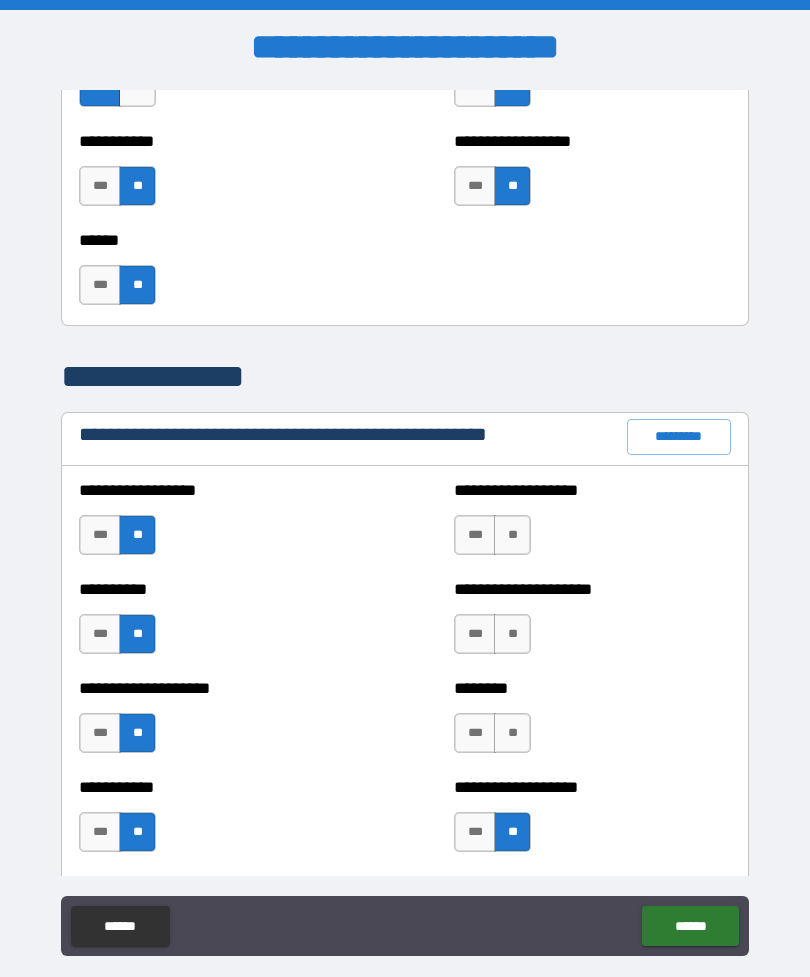 click on "**" at bounding box center [512, 733] 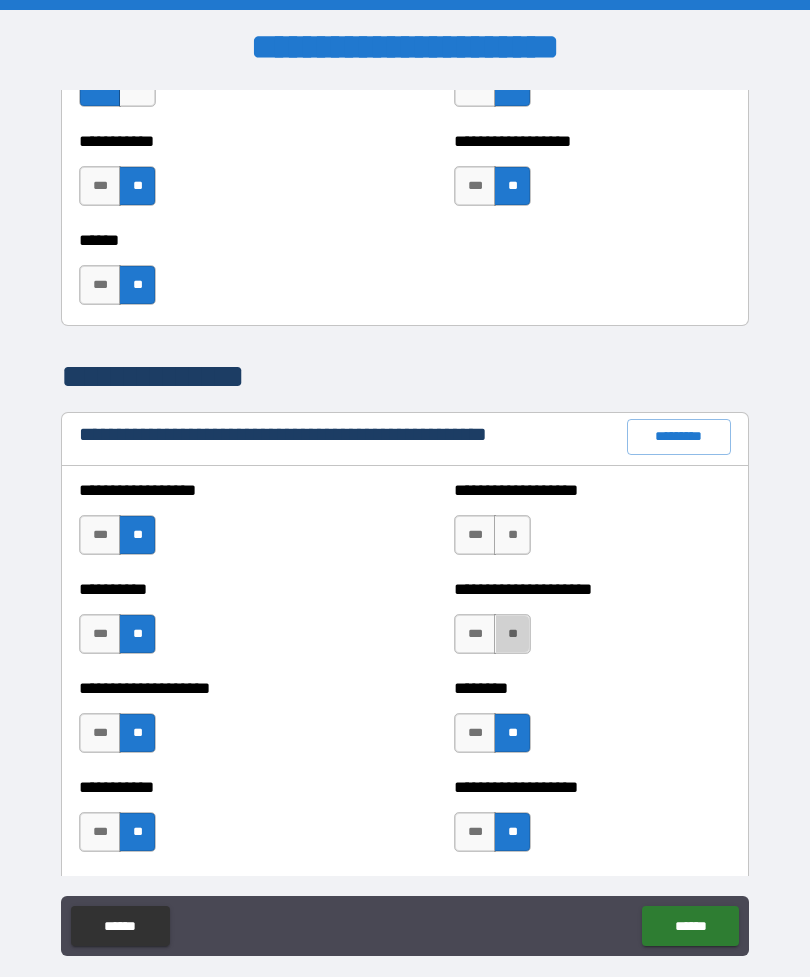 click on "**" at bounding box center [512, 634] 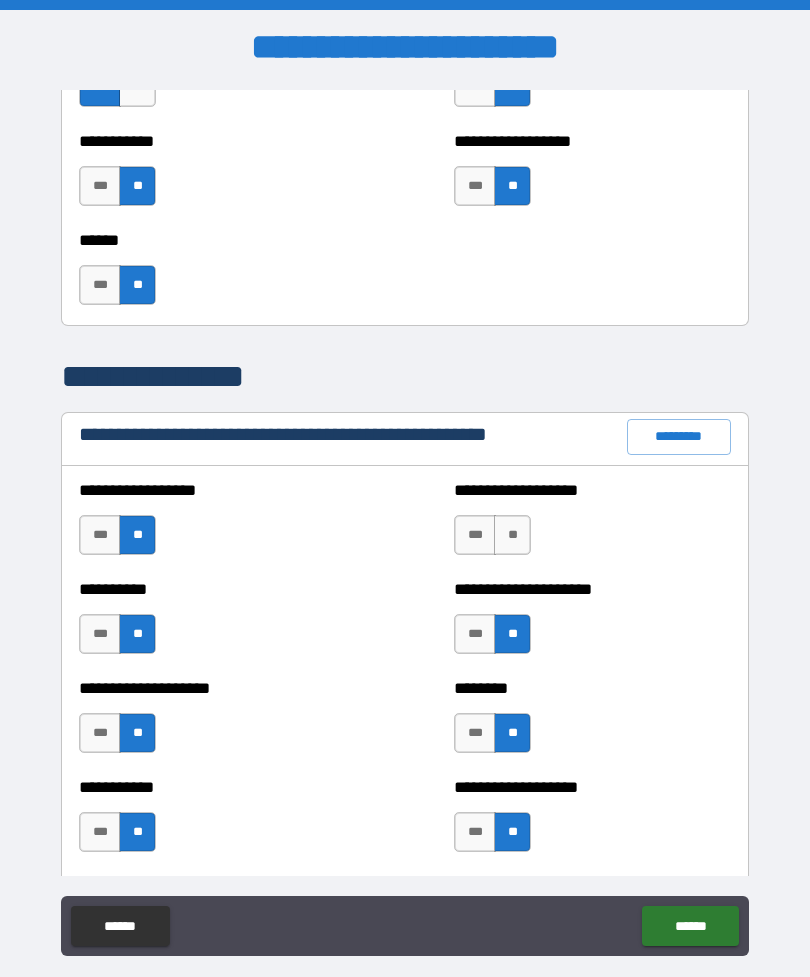 click on "**" at bounding box center (512, 535) 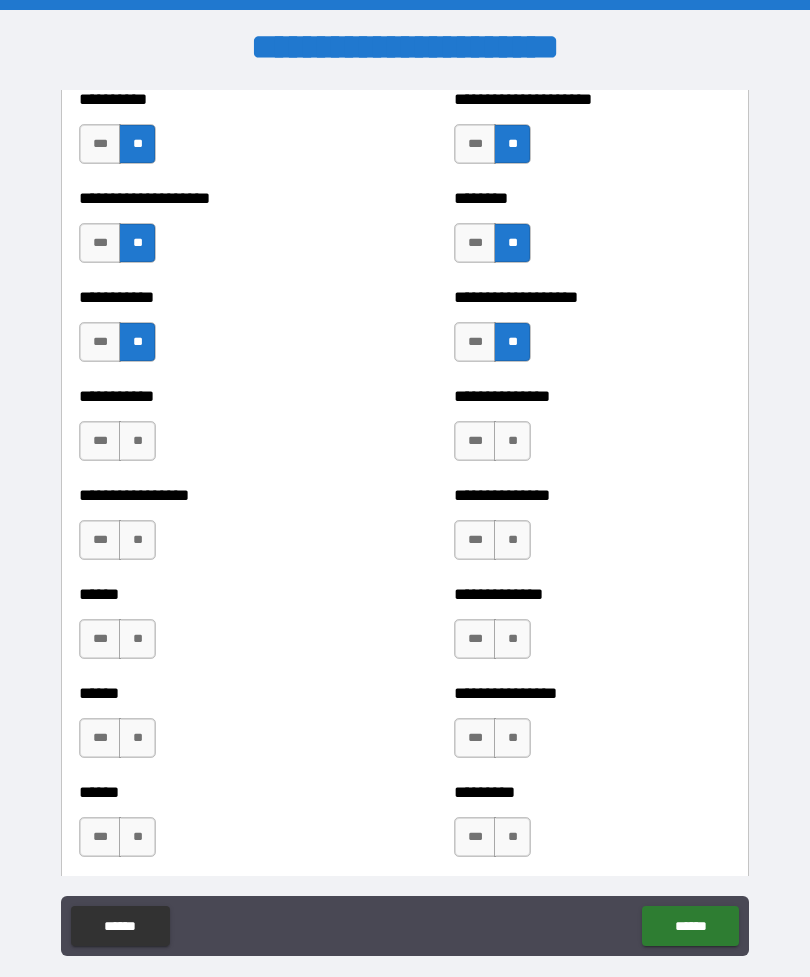 scroll, scrollTop: 2673, scrollLeft: 0, axis: vertical 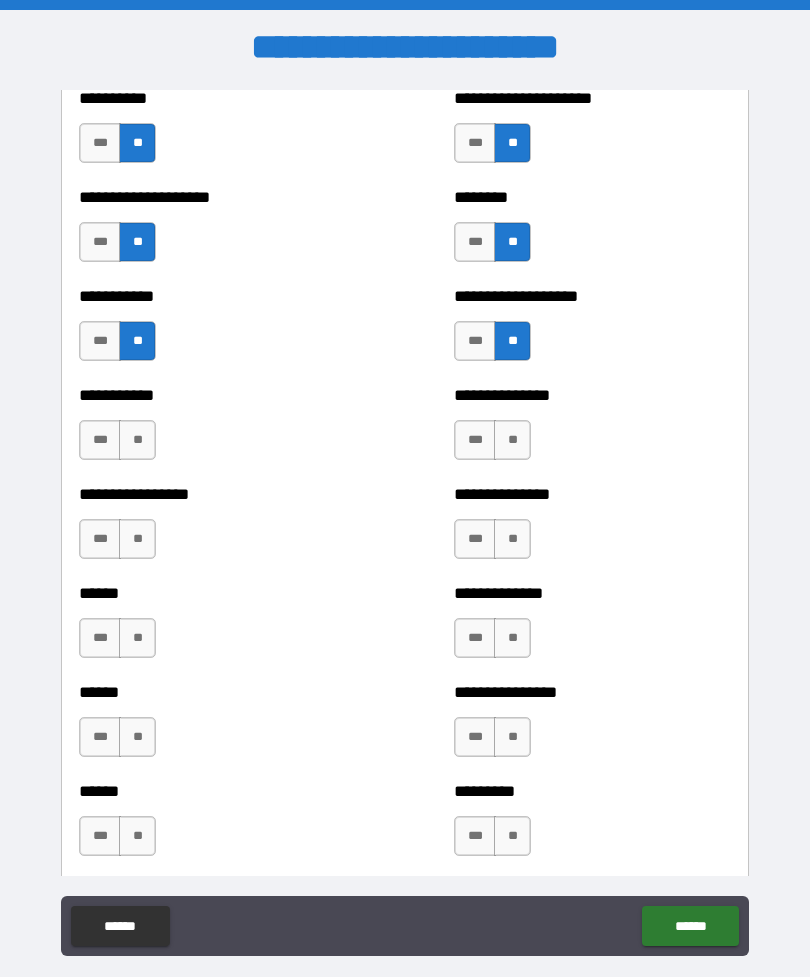 click on "**" at bounding box center [137, 440] 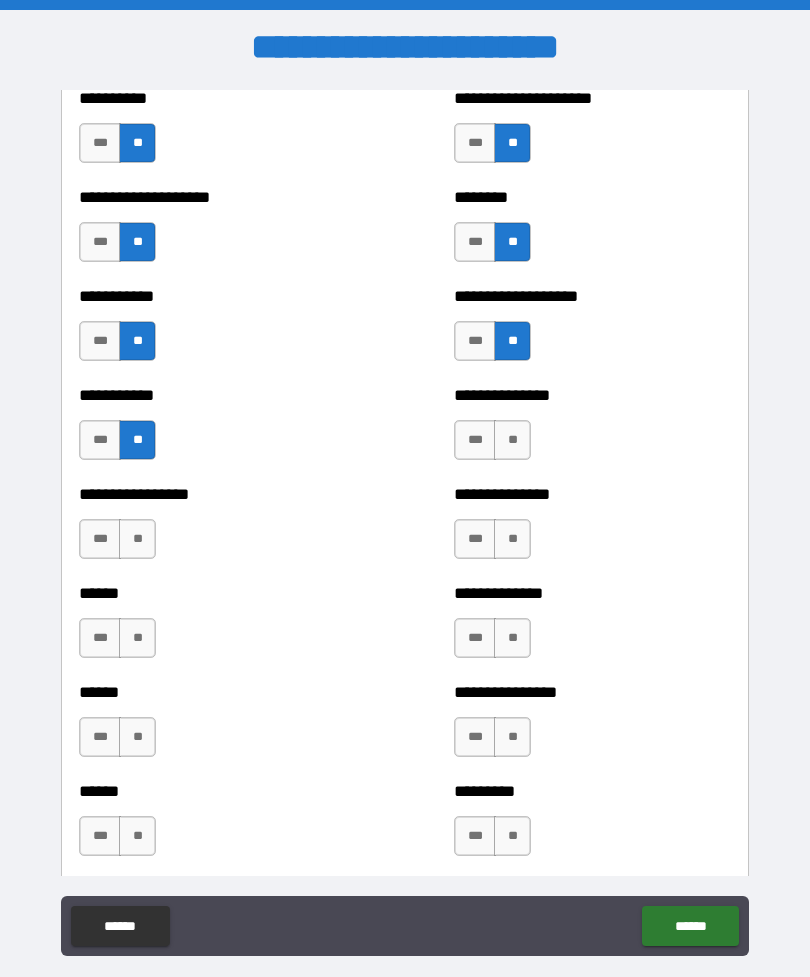 click on "**" at bounding box center (137, 539) 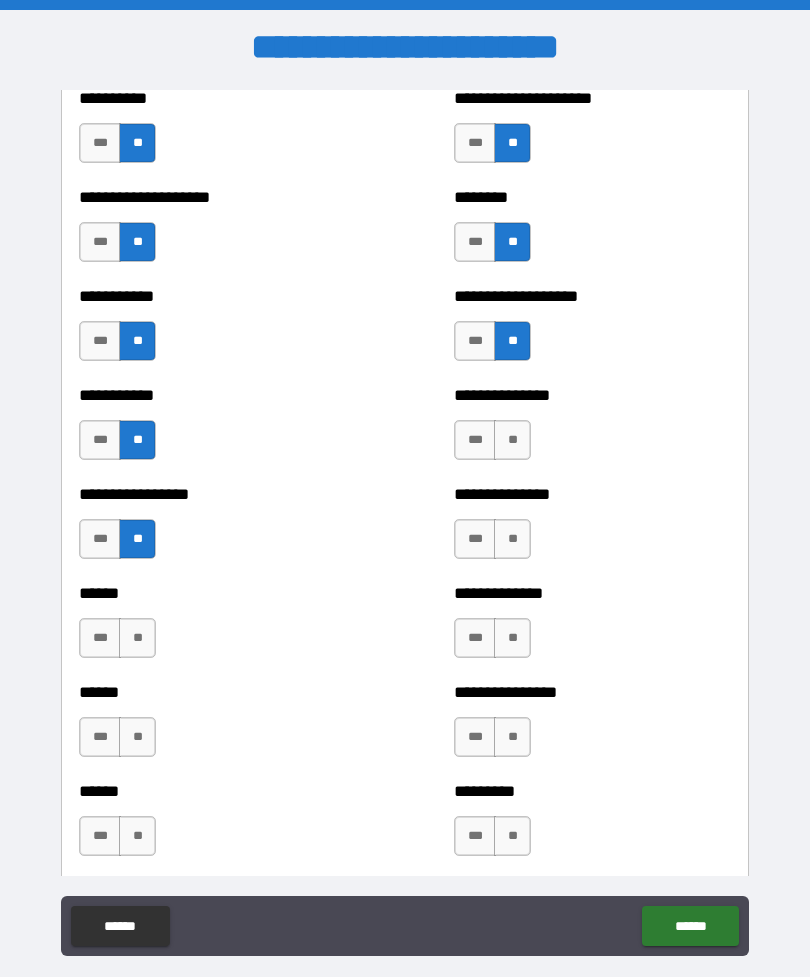 click on "**" at bounding box center (137, 638) 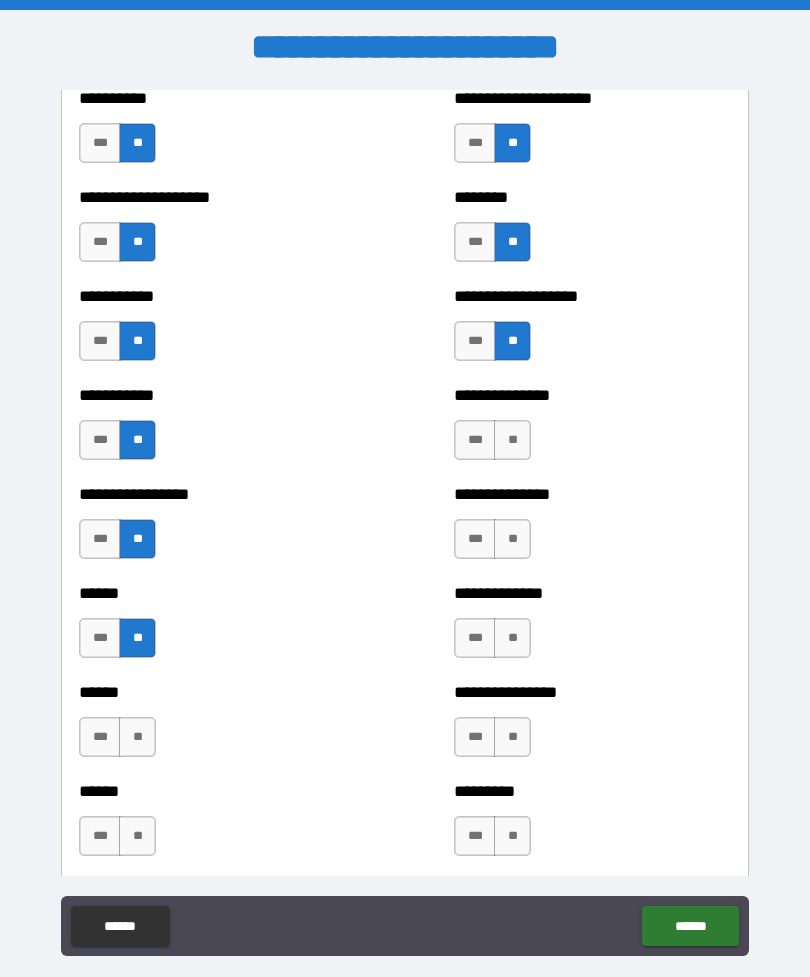 click on "**" at bounding box center [137, 737] 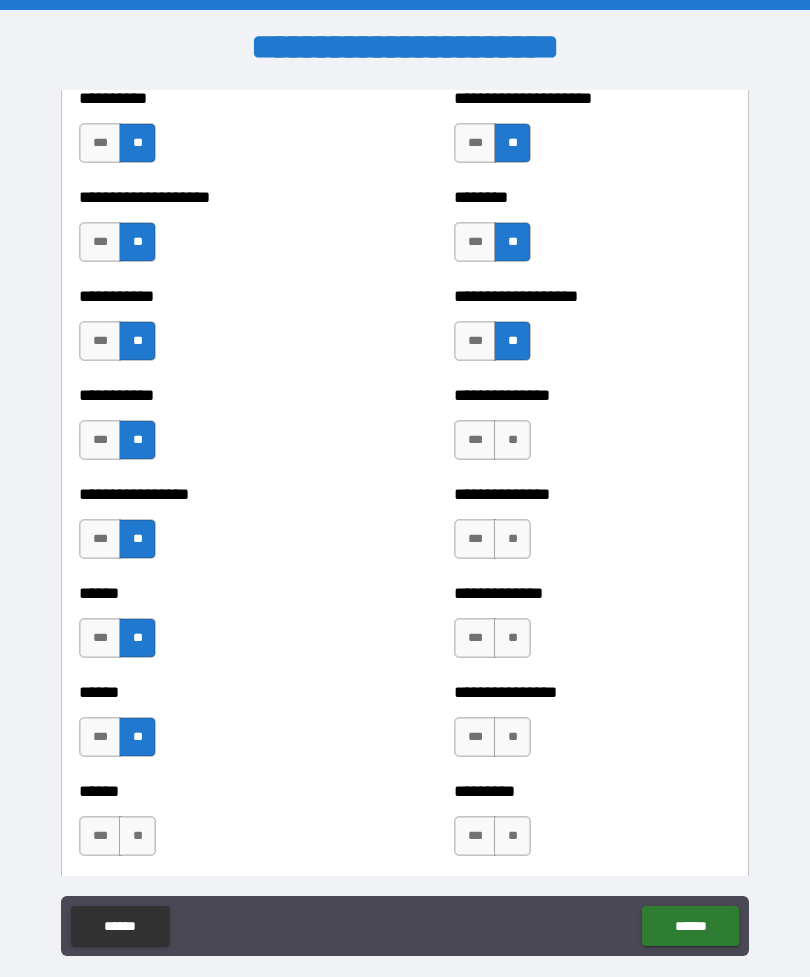 click on "**" at bounding box center [137, 836] 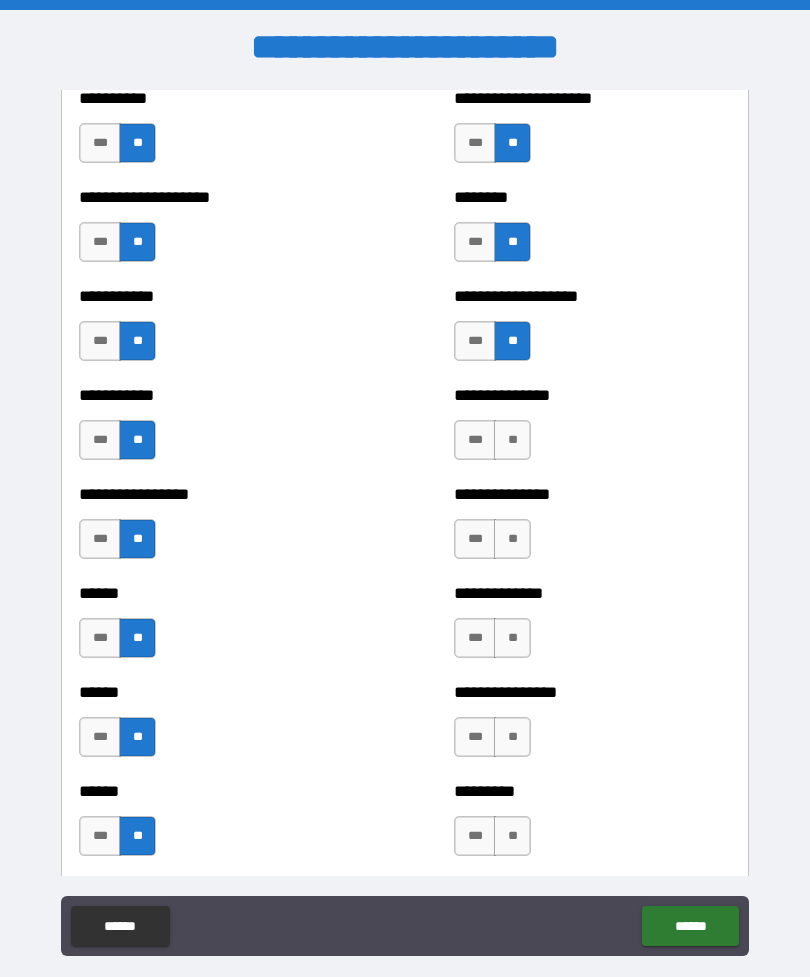 click on "**" at bounding box center [512, 440] 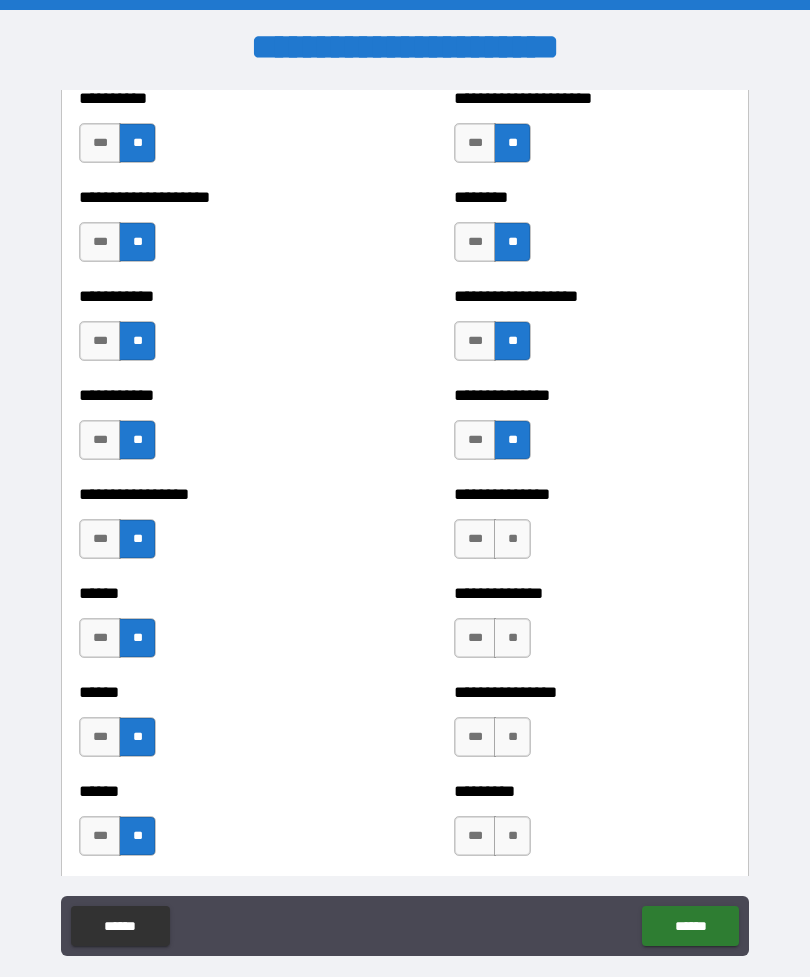 click on "**" at bounding box center [512, 539] 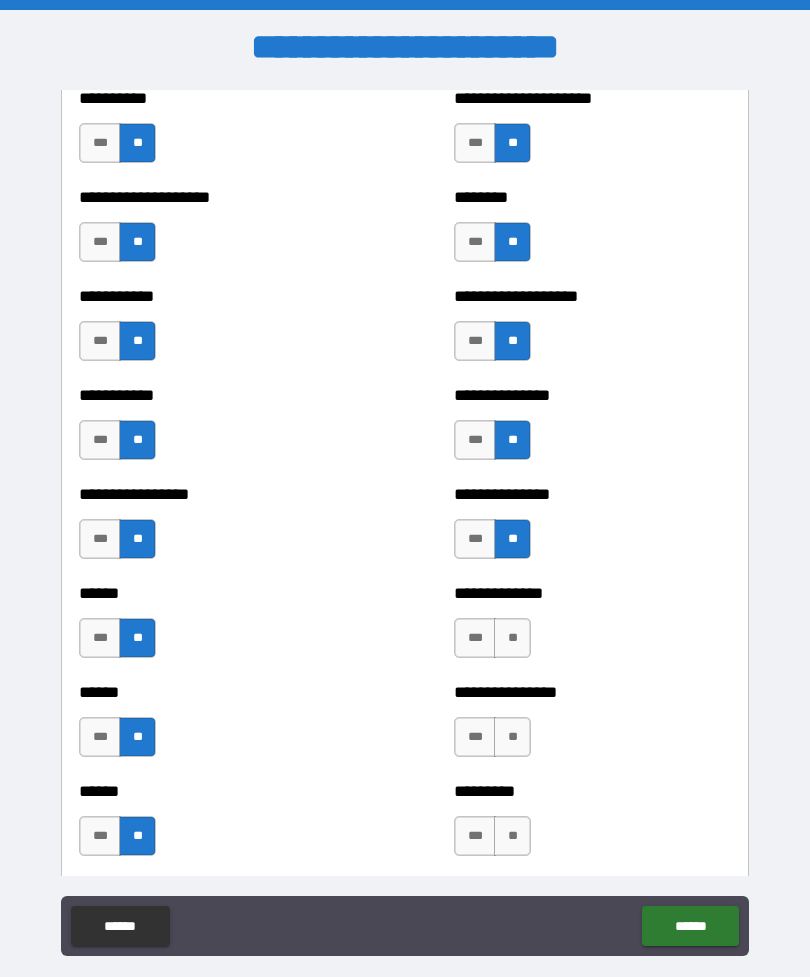 click on "**" at bounding box center [512, 638] 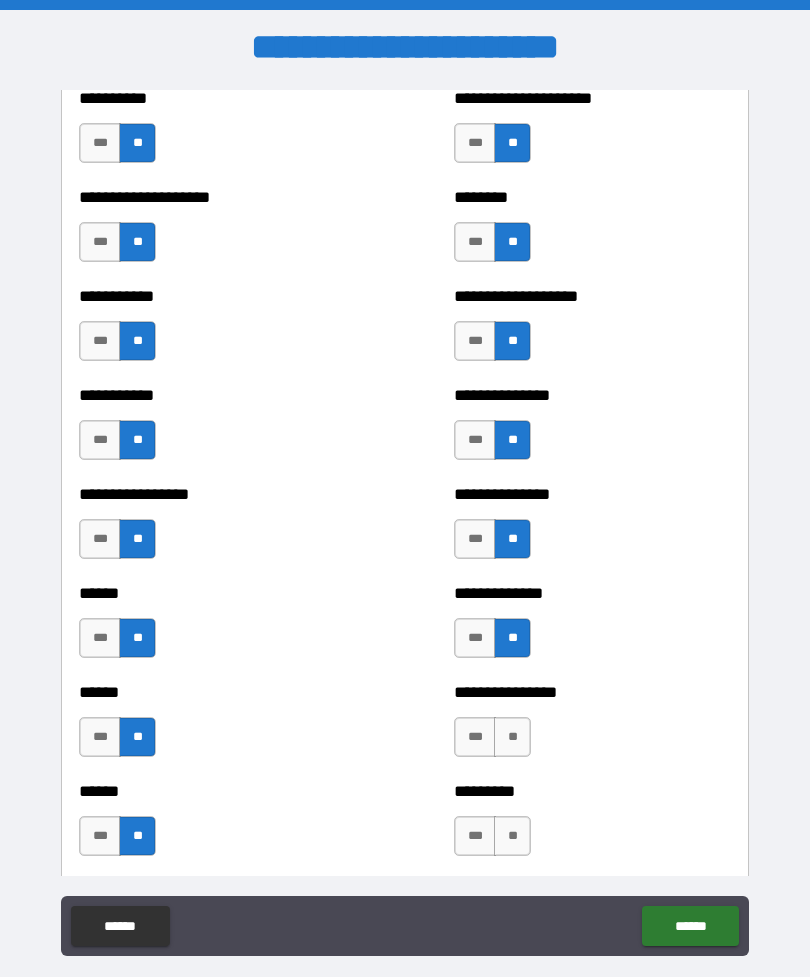 click on "**" at bounding box center [512, 737] 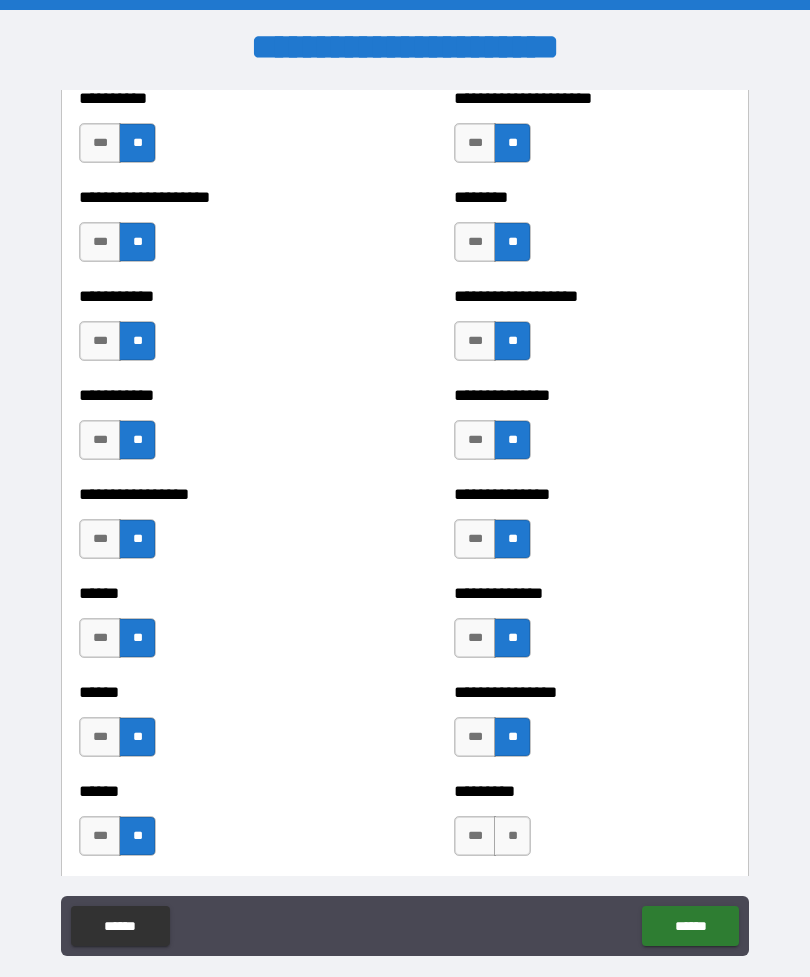click on "**" at bounding box center [512, 836] 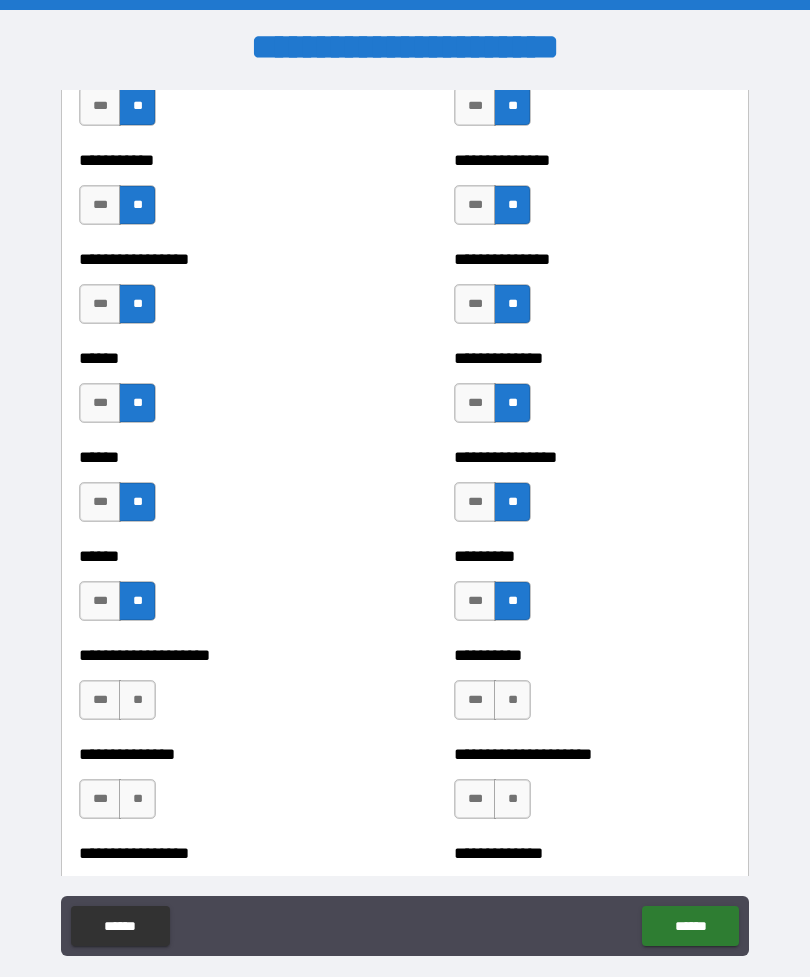 scroll, scrollTop: 2910, scrollLeft: 0, axis: vertical 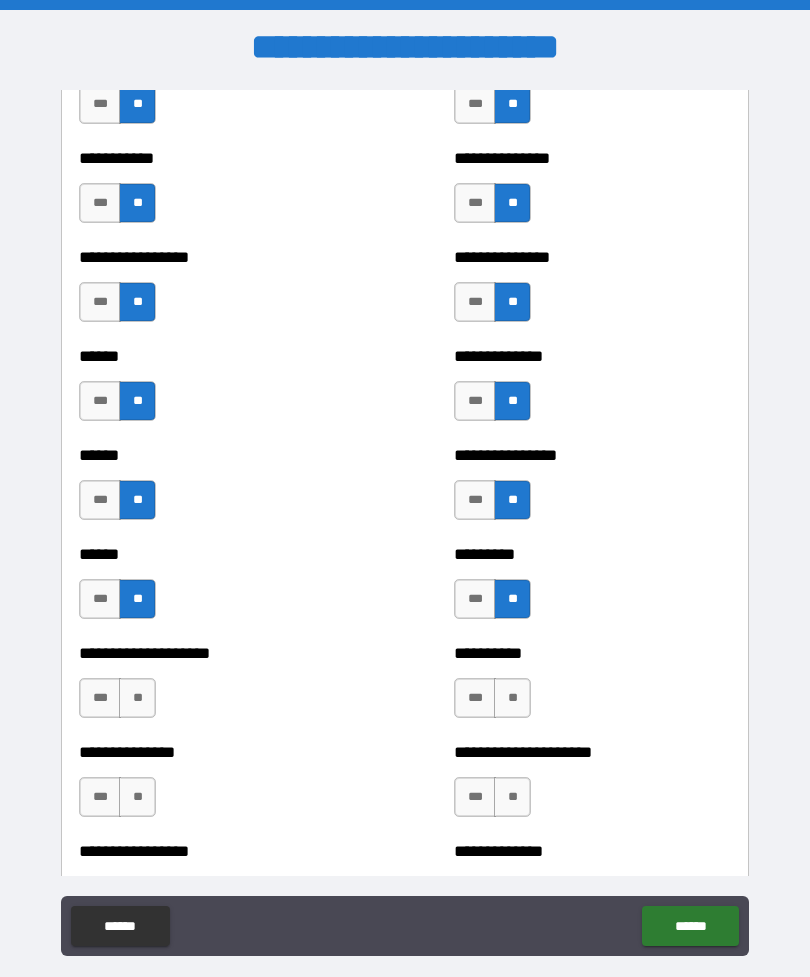 click on "**" at bounding box center [512, 698] 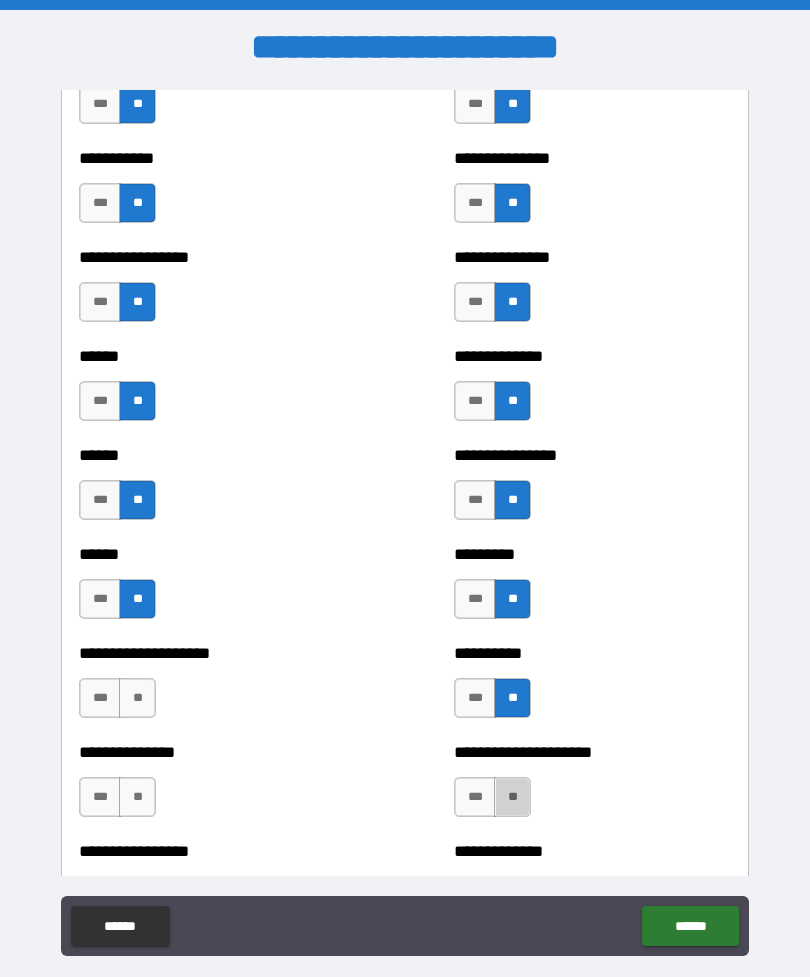 click on "**" at bounding box center (512, 797) 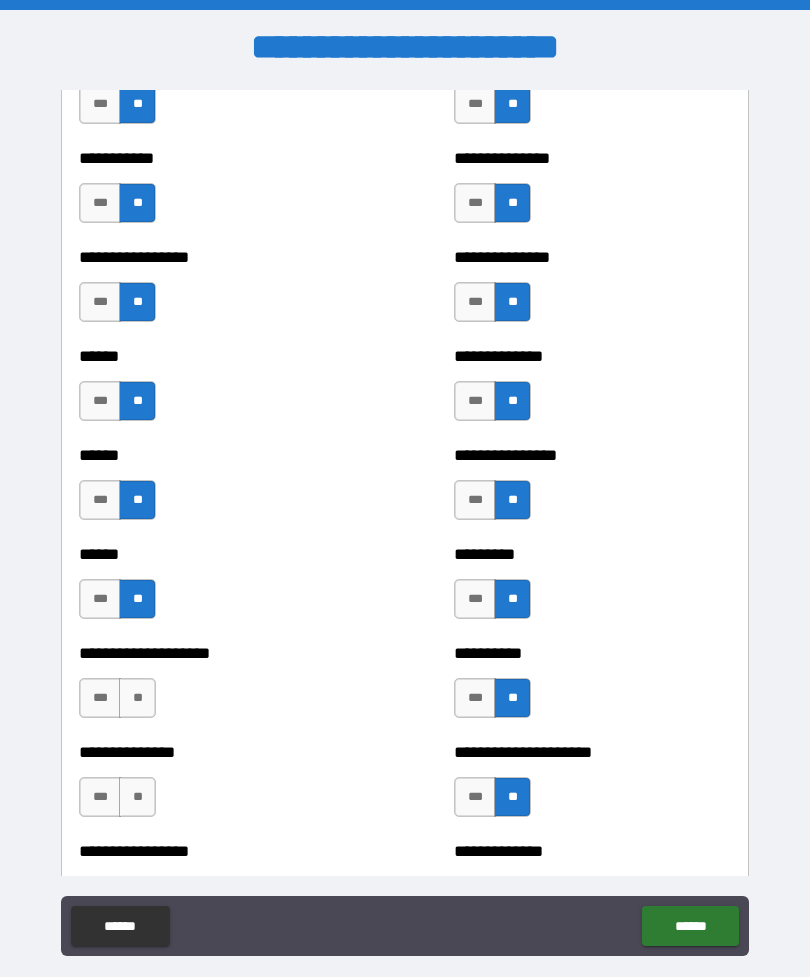 click on "**" at bounding box center [137, 698] 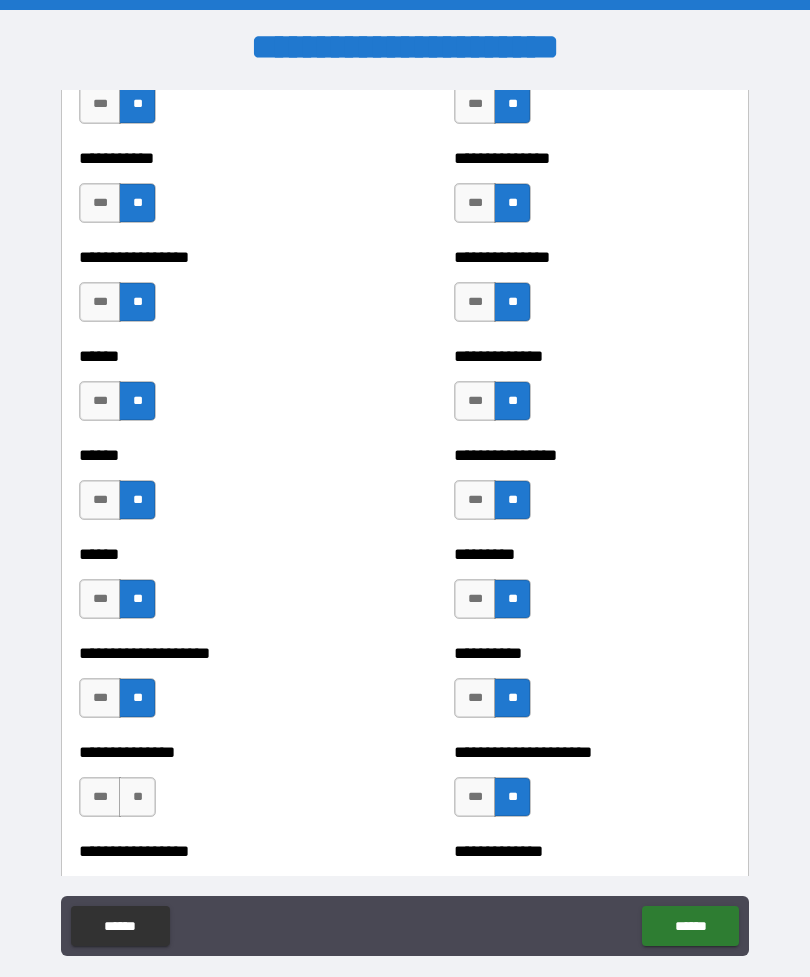 click on "**" at bounding box center [137, 797] 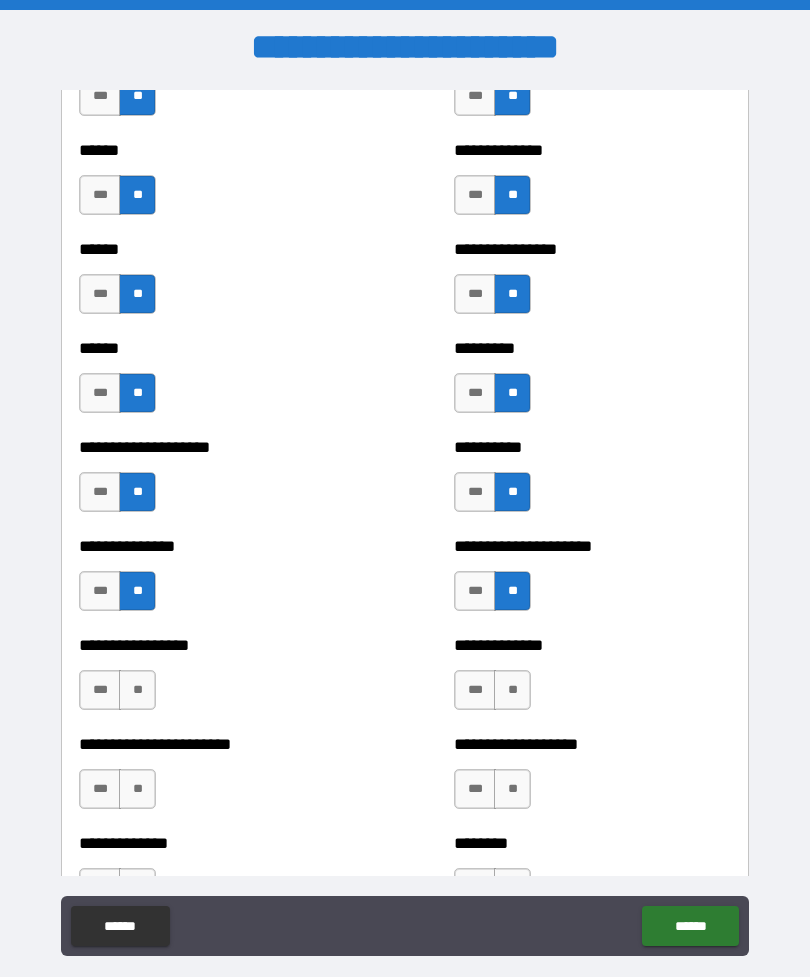 scroll, scrollTop: 3117, scrollLeft: 0, axis: vertical 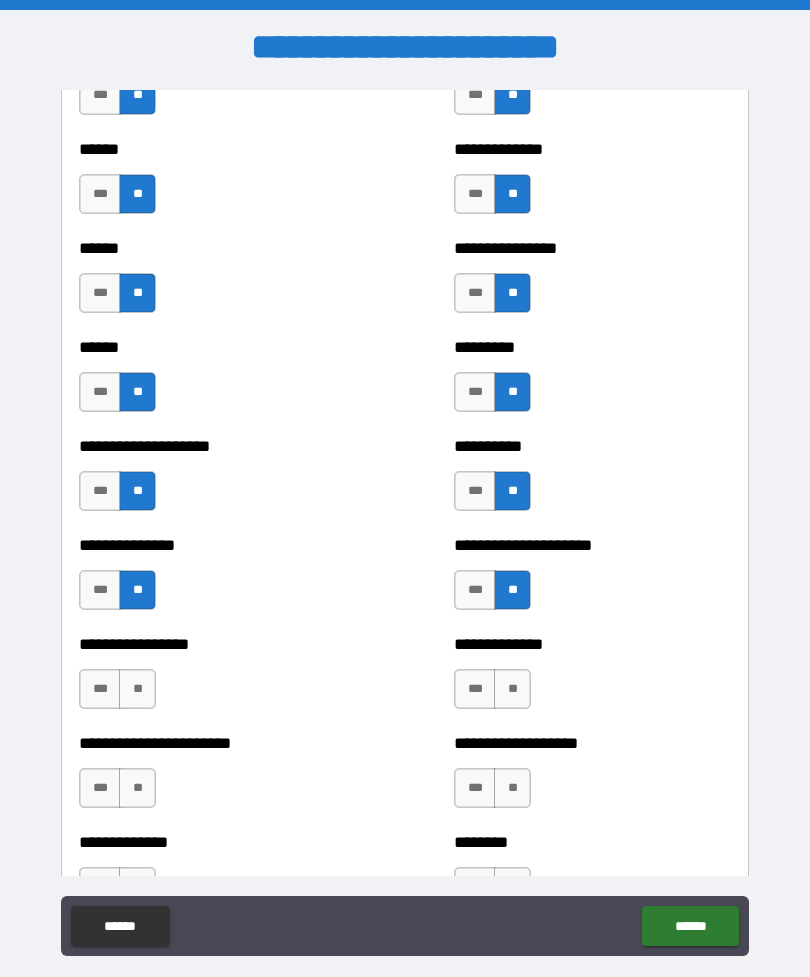 click on "**" at bounding box center [137, 689] 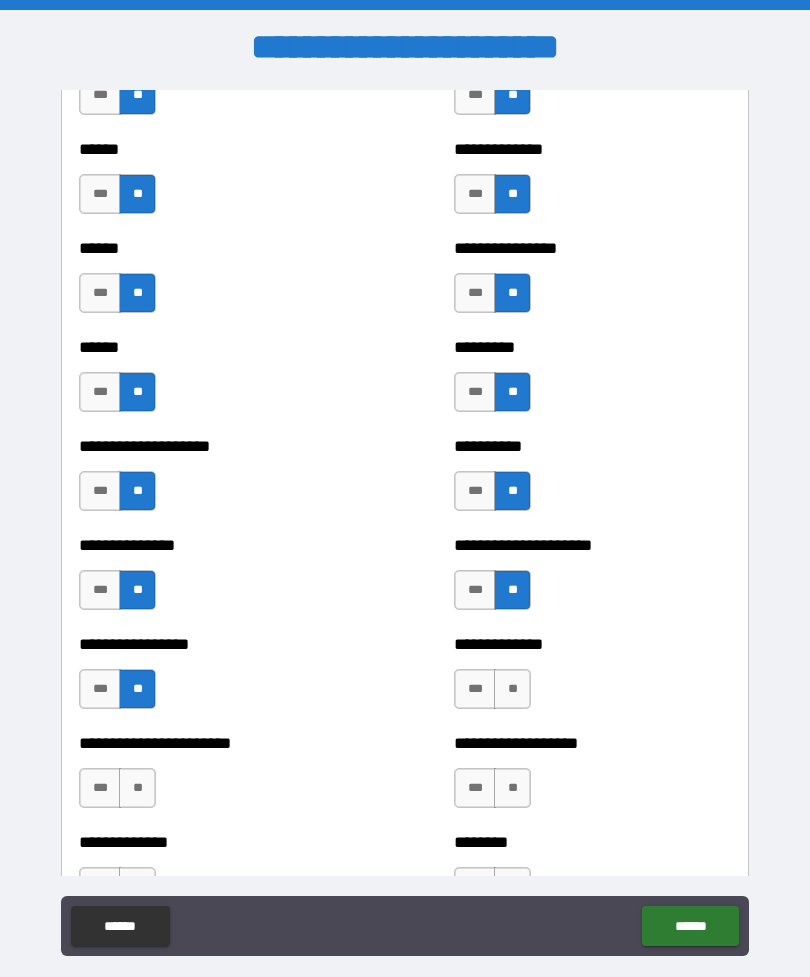 click on "**" at bounding box center [137, 788] 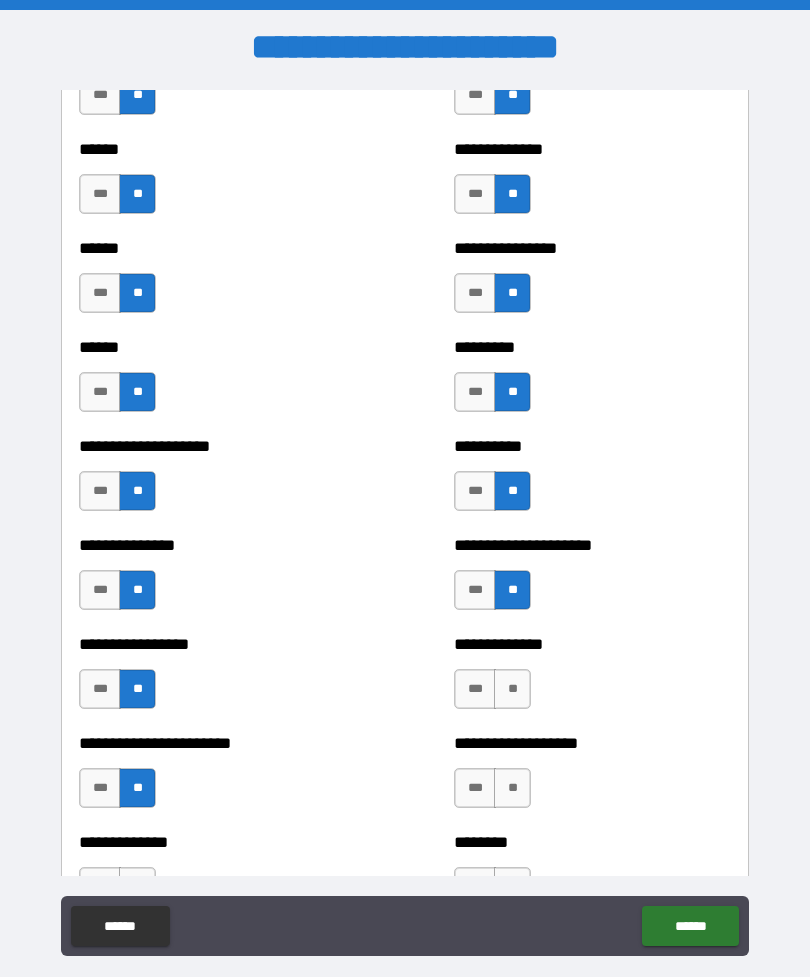 click on "**" at bounding box center [512, 689] 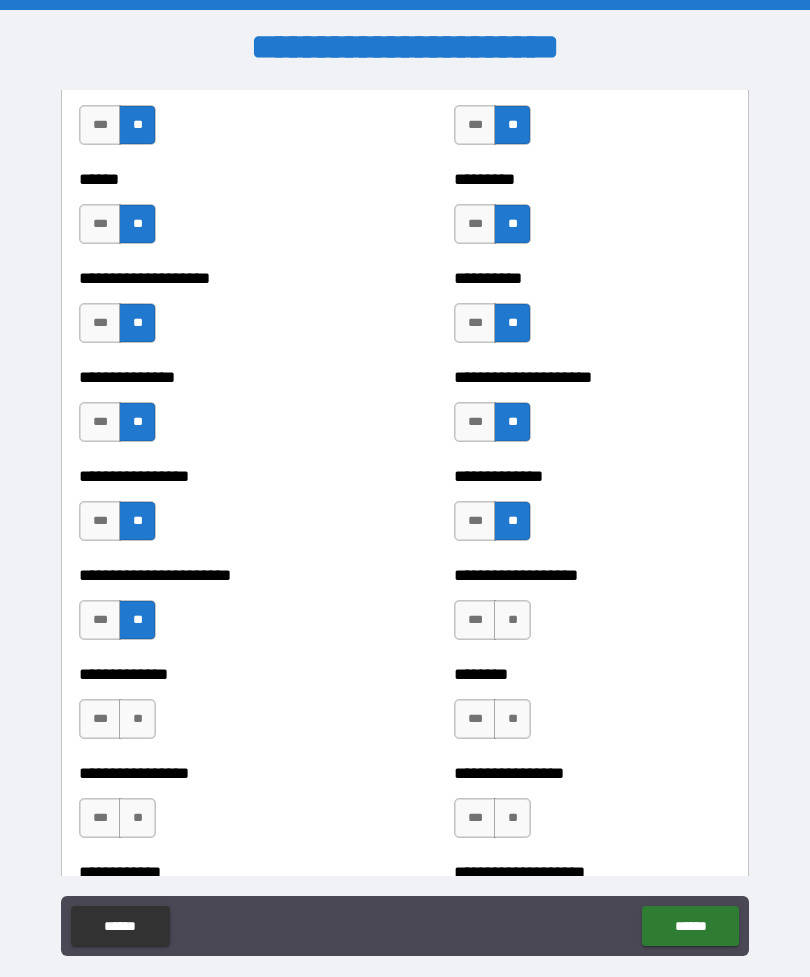 scroll, scrollTop: 3299, scrollLeft: 0, axis: vertical 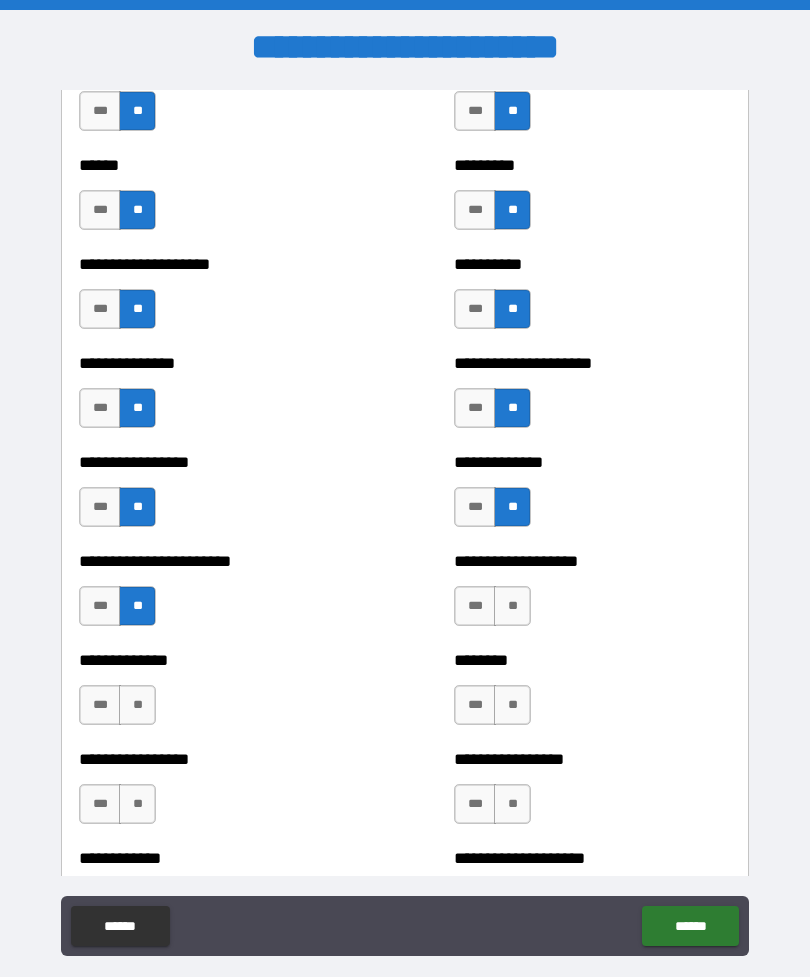 click on "**" at bounding box center (512, 606) 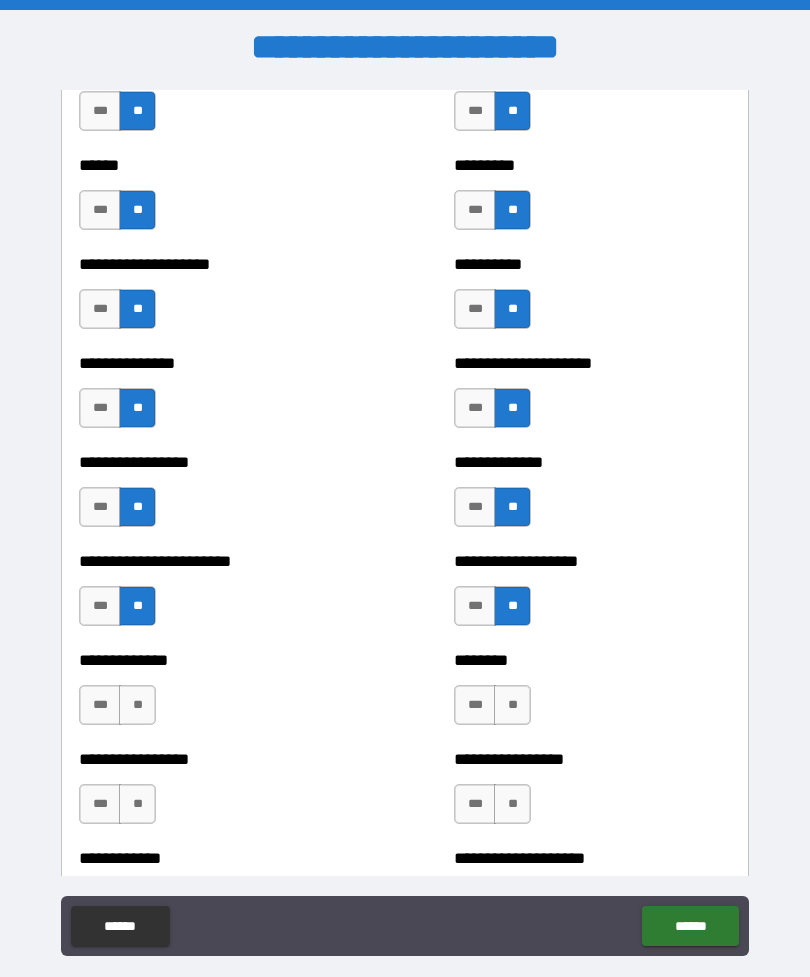 click on "**" at bounding box center (137, 705) 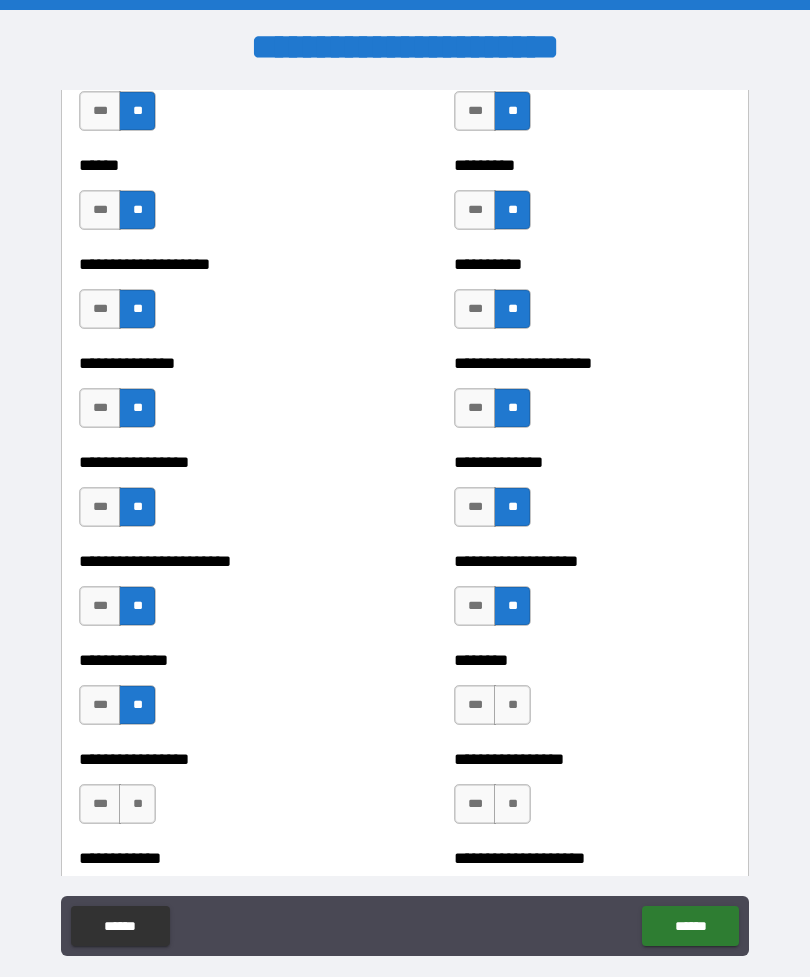 click on "**" at bounding box center [137, 804] 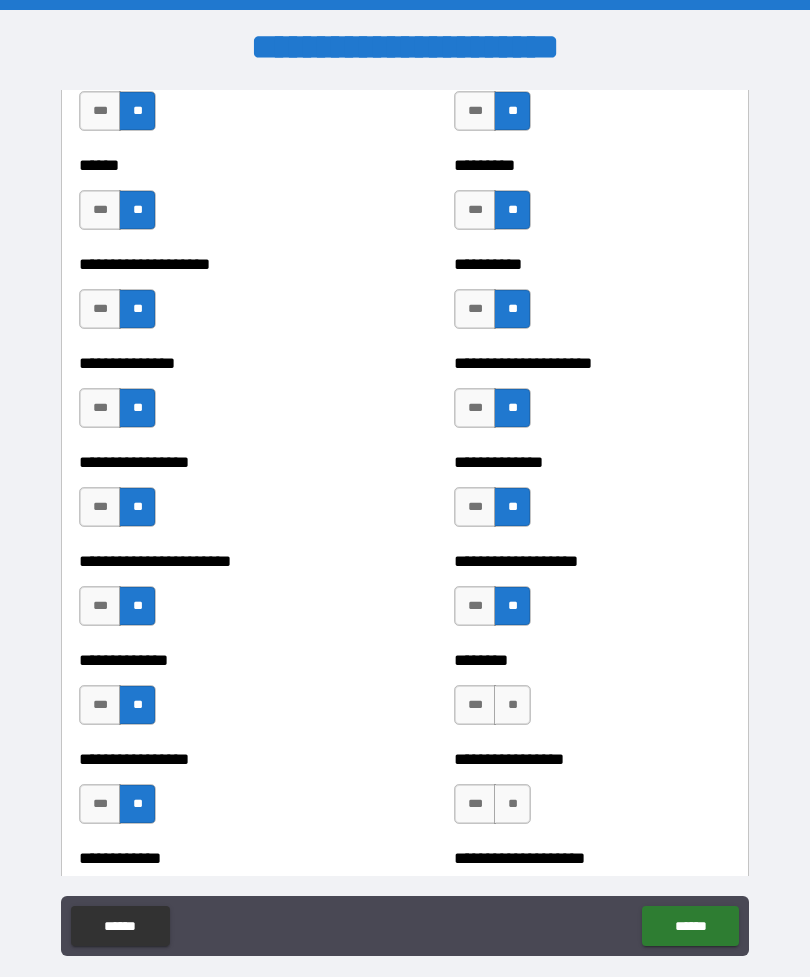 click on "**" at bounding box center (512, 705) 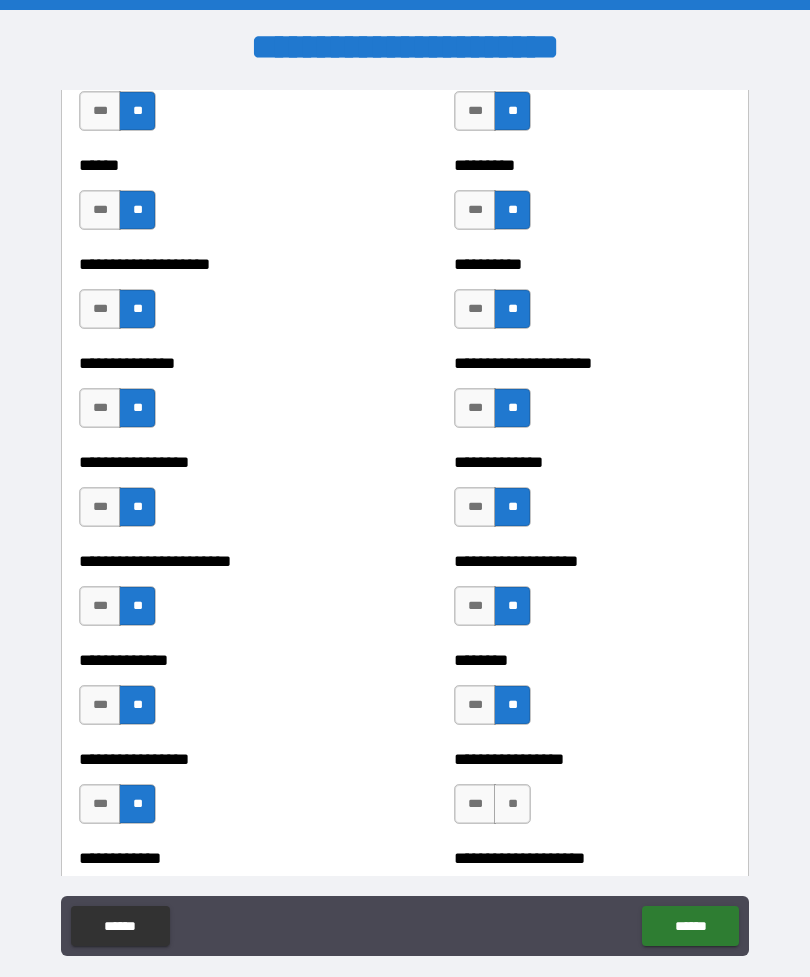 click on "**" at bounding box center [512, 804] 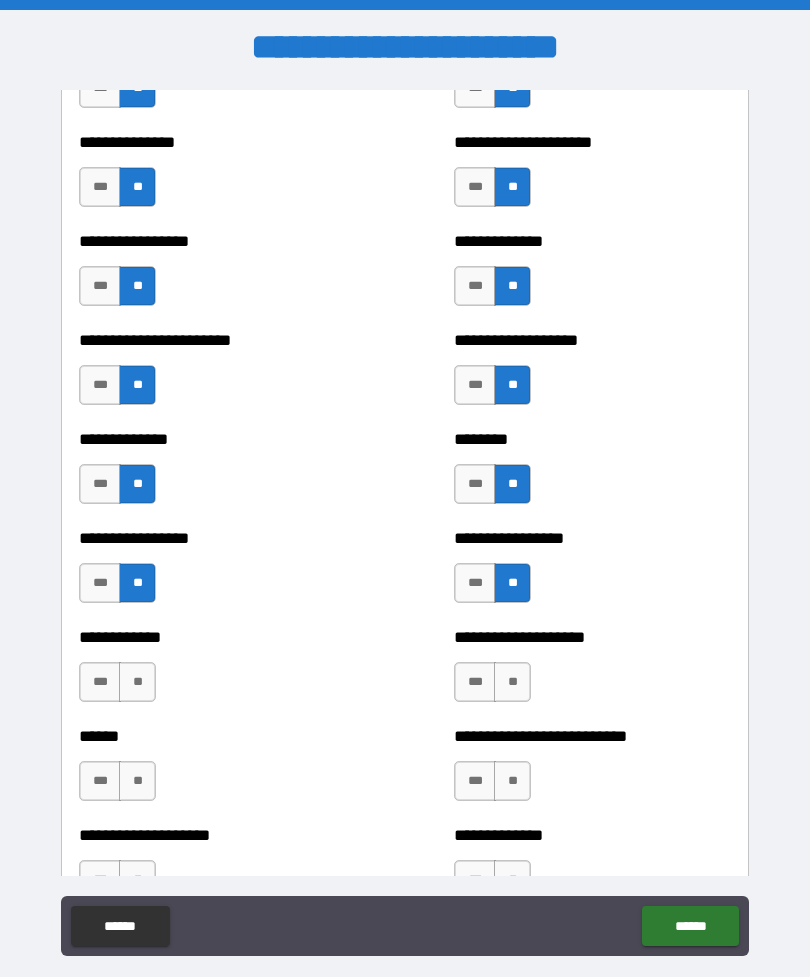 scroll, scrollTop: 3521, scrollLeft: 0, axis: vertical 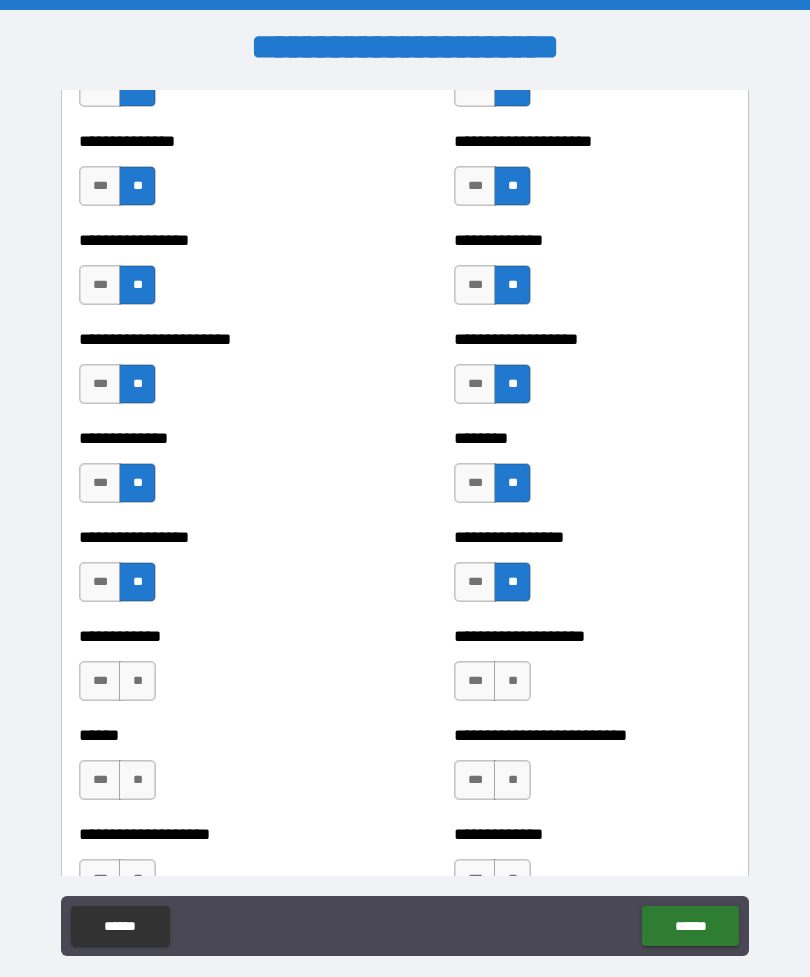click on "**" at bounding box center [512, 681] 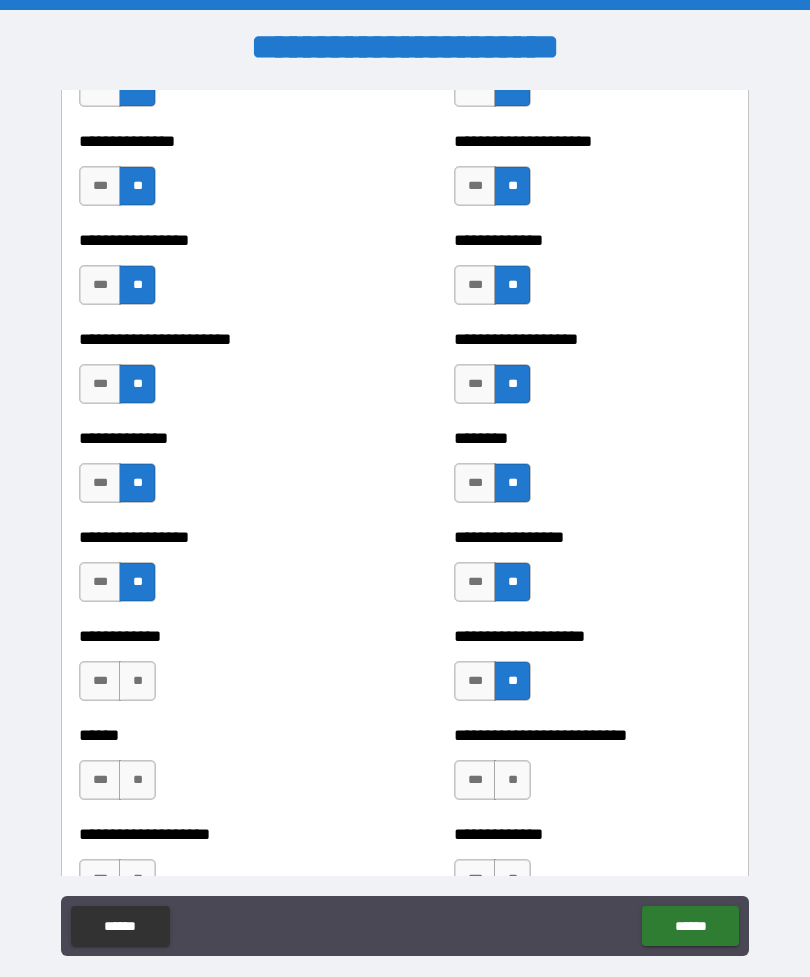 click on "**" at bounding box center [137, 681] 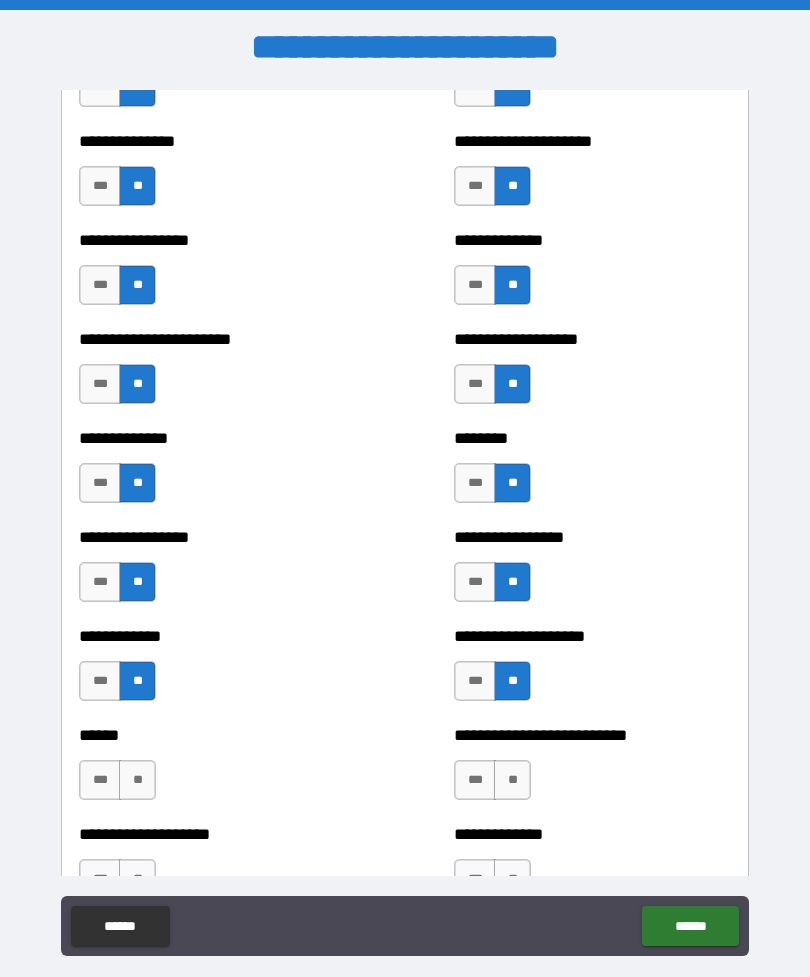 click on "**" at bounding box center [137, 780] 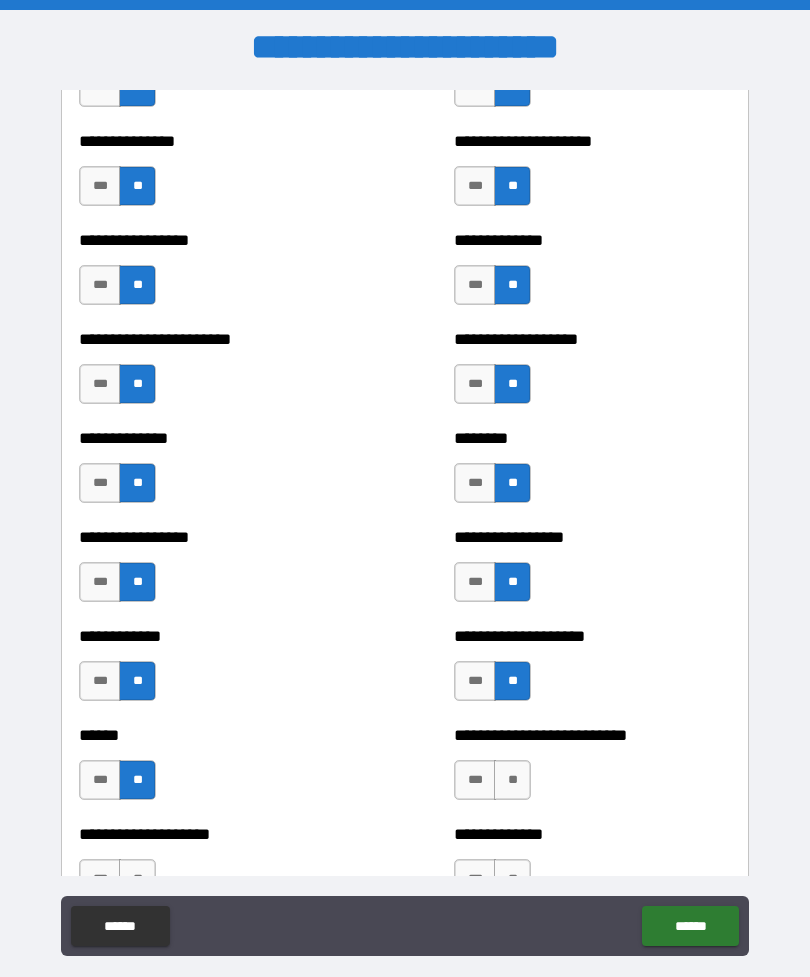 click on "**" at bounding box center (512, 780) 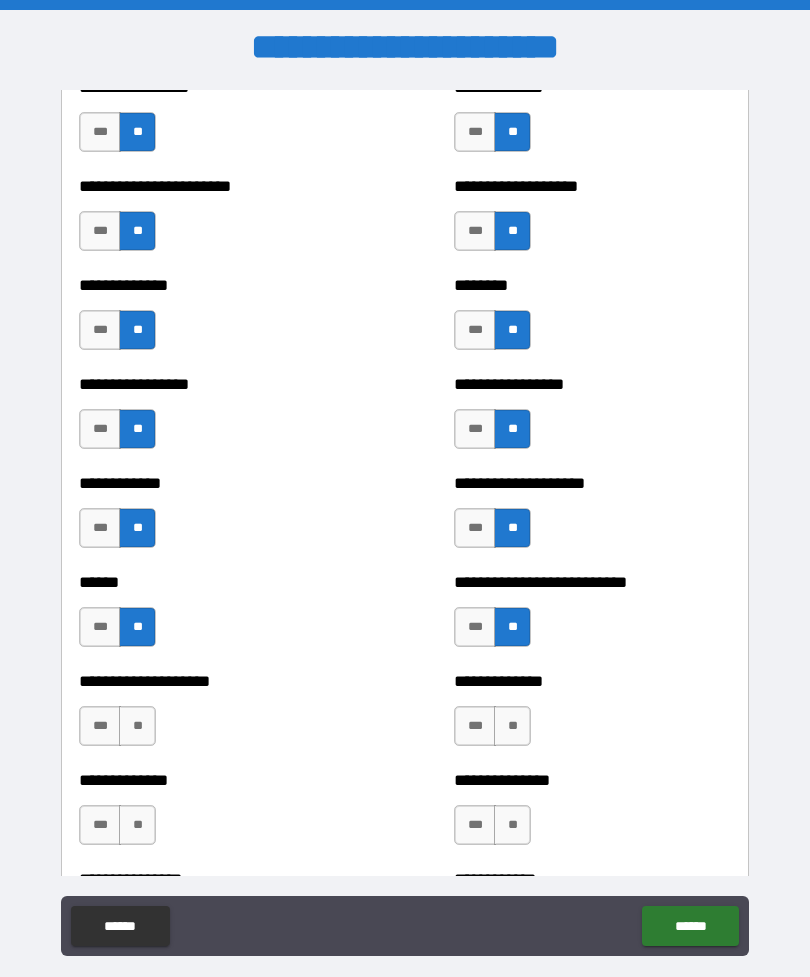 scroll, scrollTop: 3712, scrollLeft: 0, axis: vertical 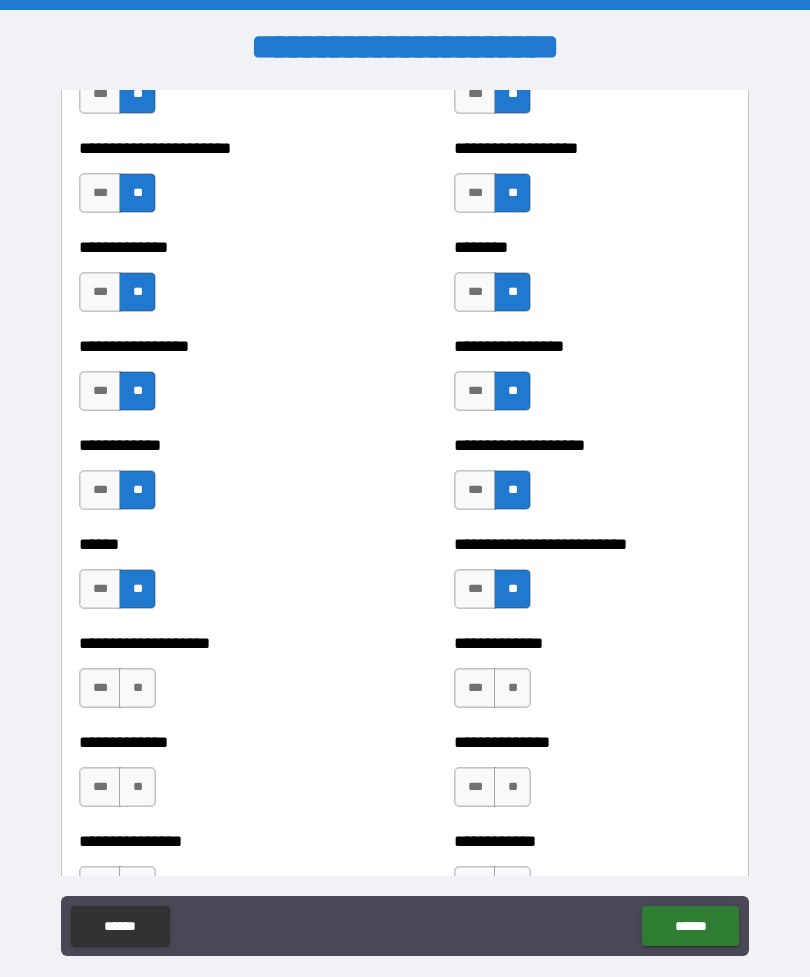 click on "**" at bounding box center (512, 688) 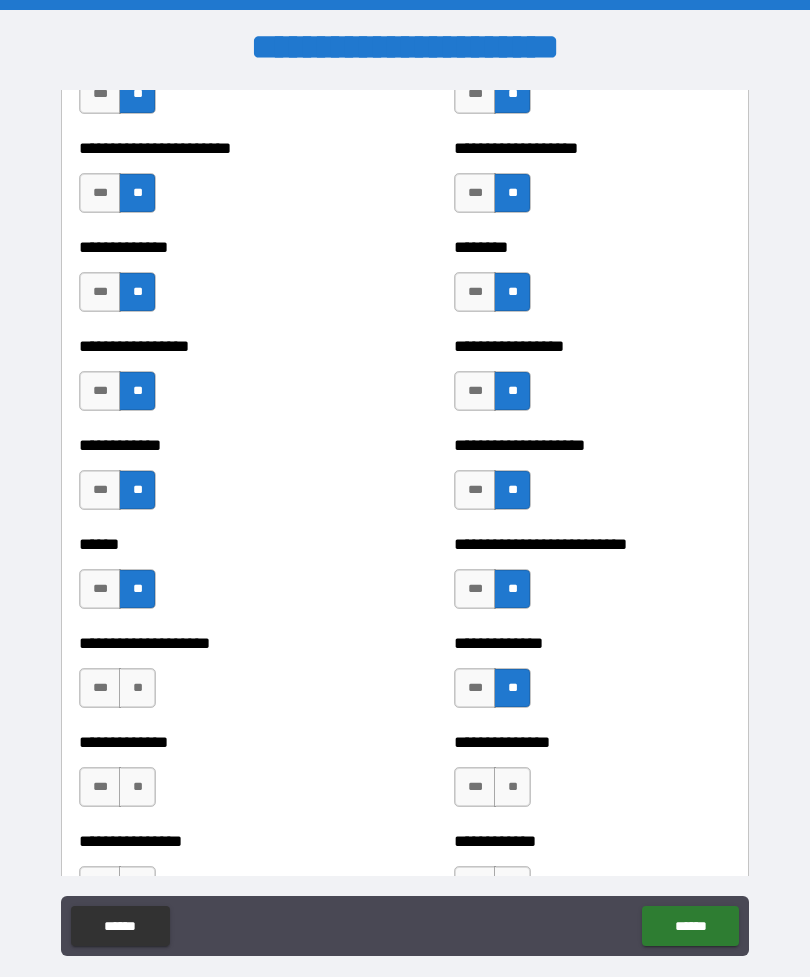 click on "**" at bounding box center (137, 688) 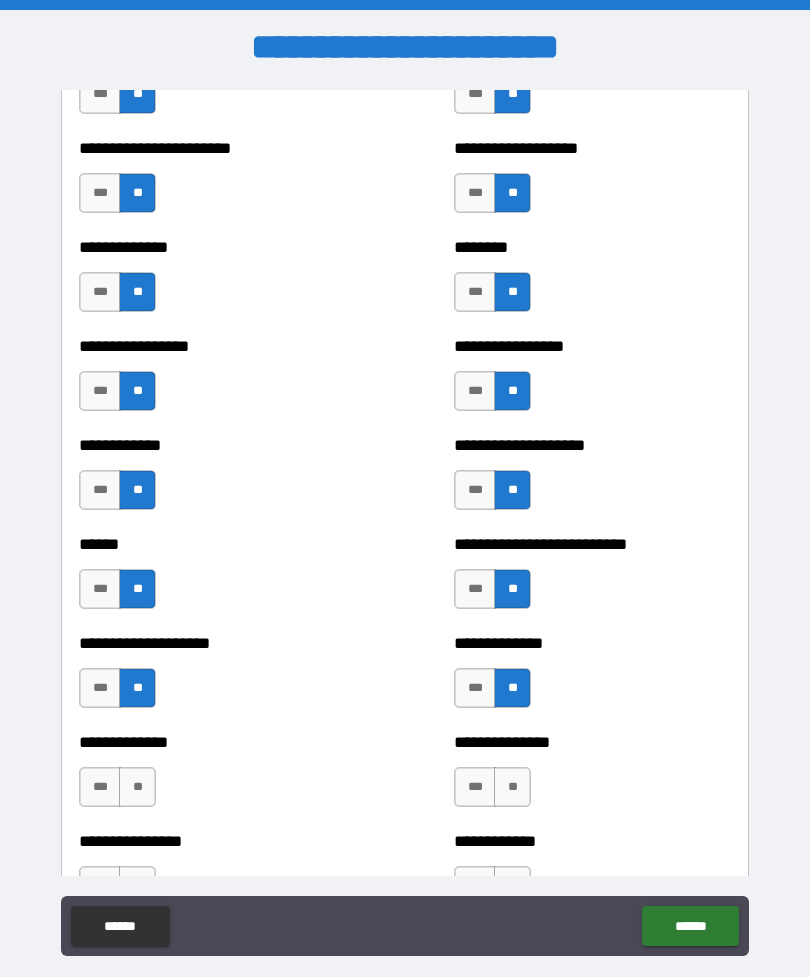 click on "**" at bounding box center (137, 787) 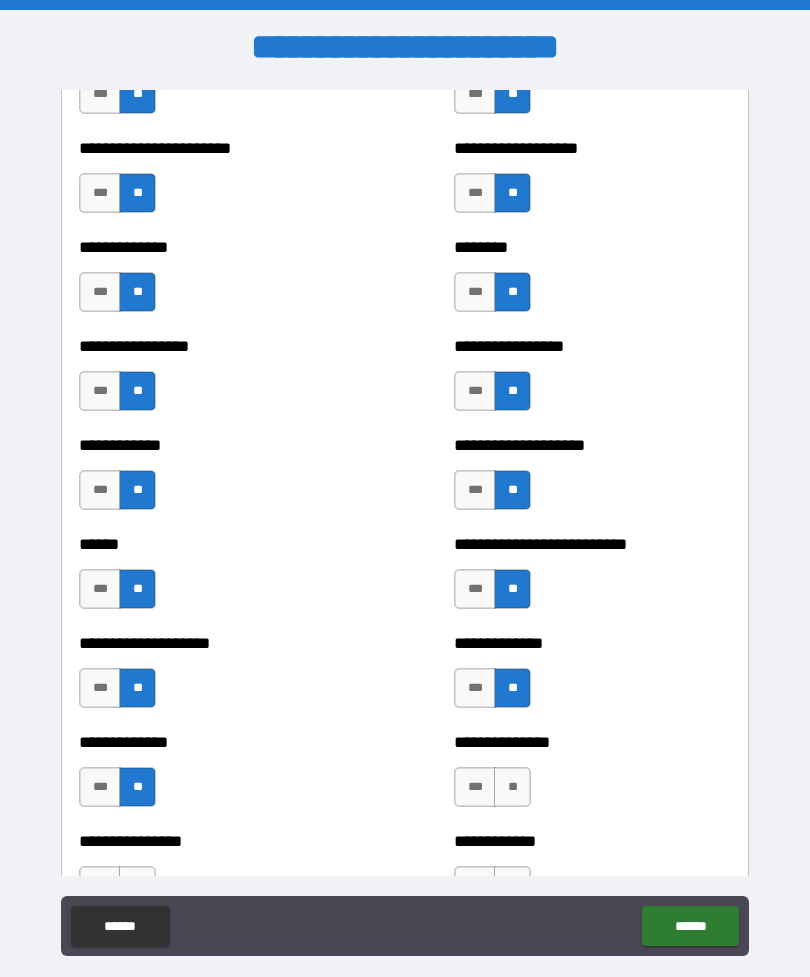 scroll, scrollTop: 3874, scrollLeft: 0, axis: vertical 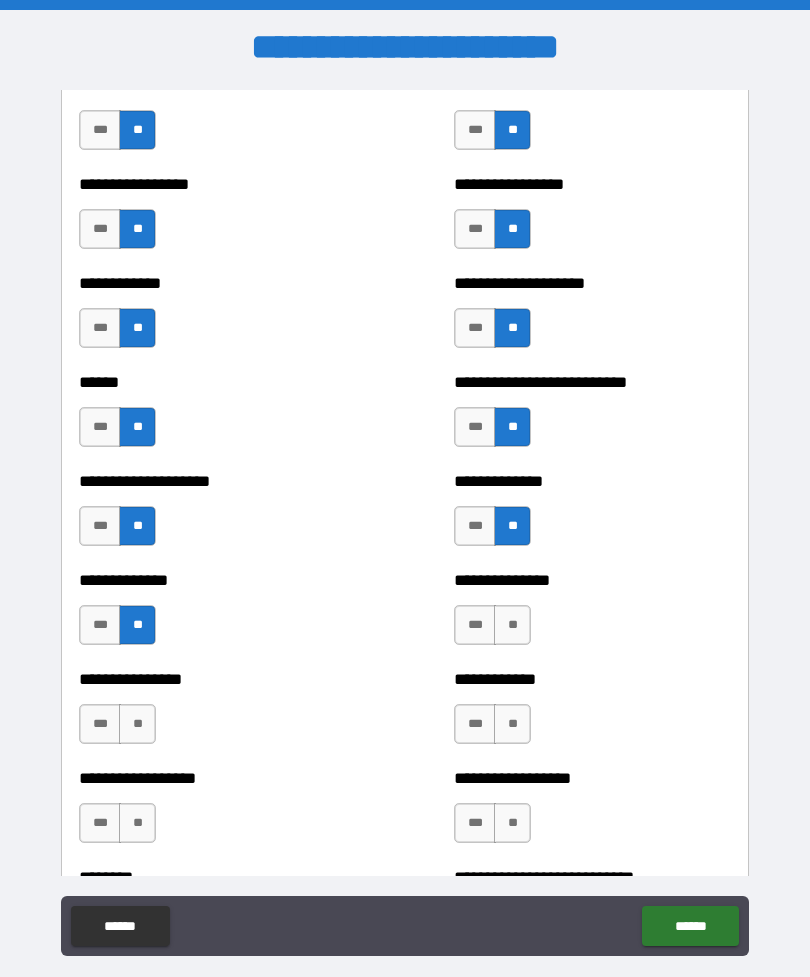 click on "**" at bounding box center (512, 625) 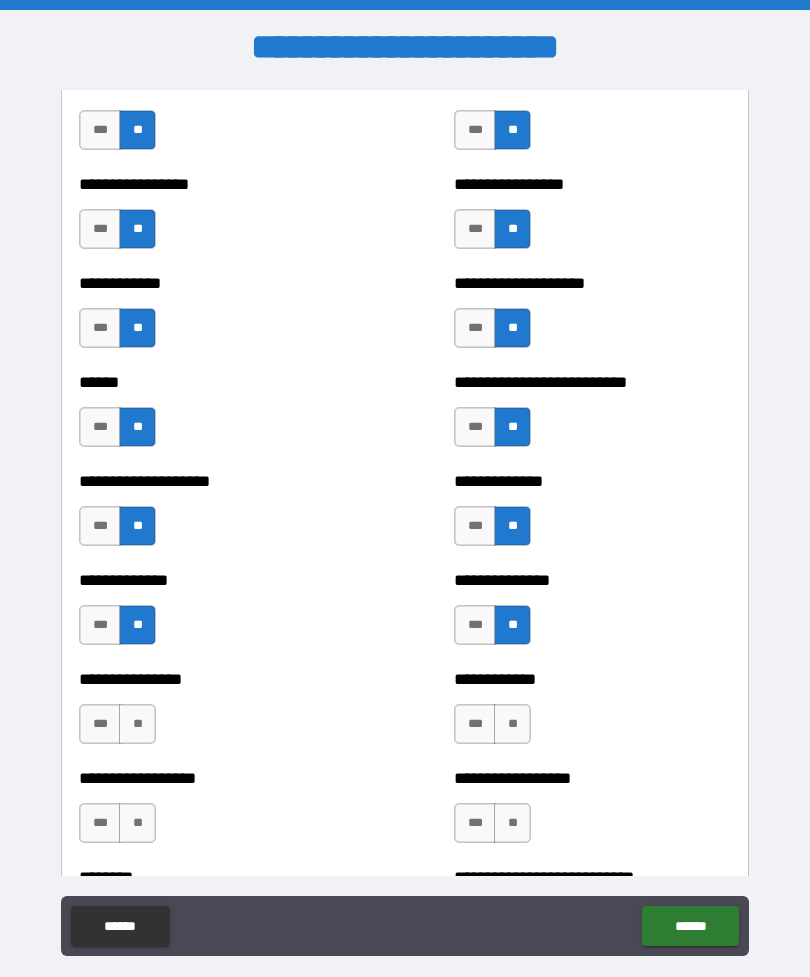 click on "**" at bounding box center [137, 724] 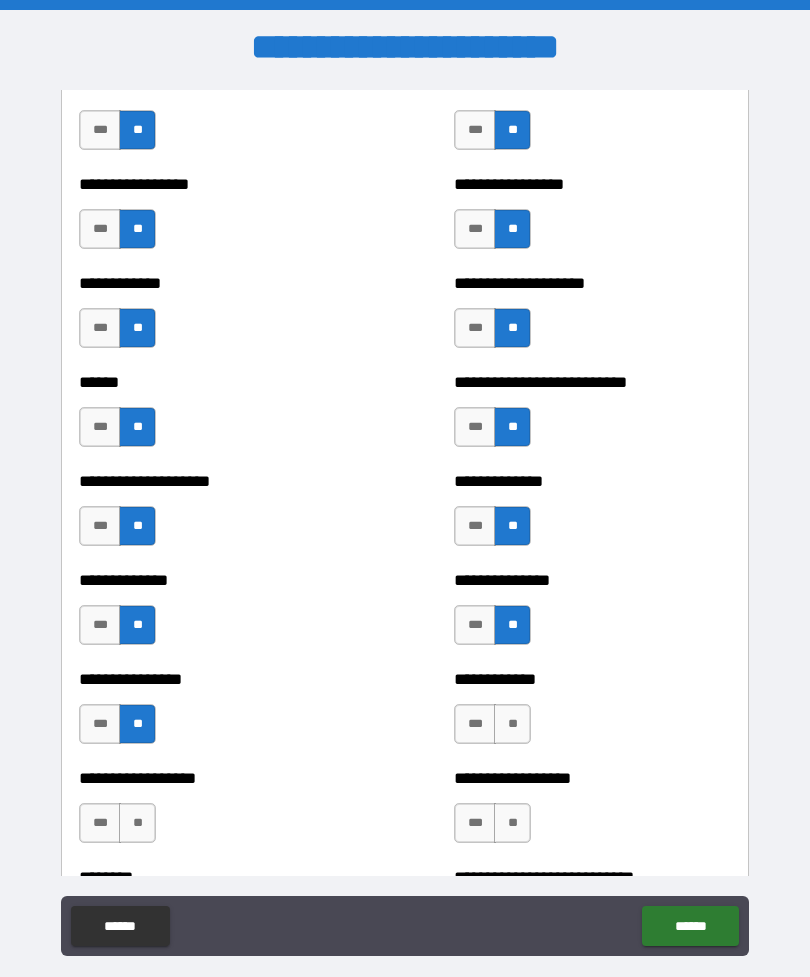 click on "**" at bounding box center [512, 724] 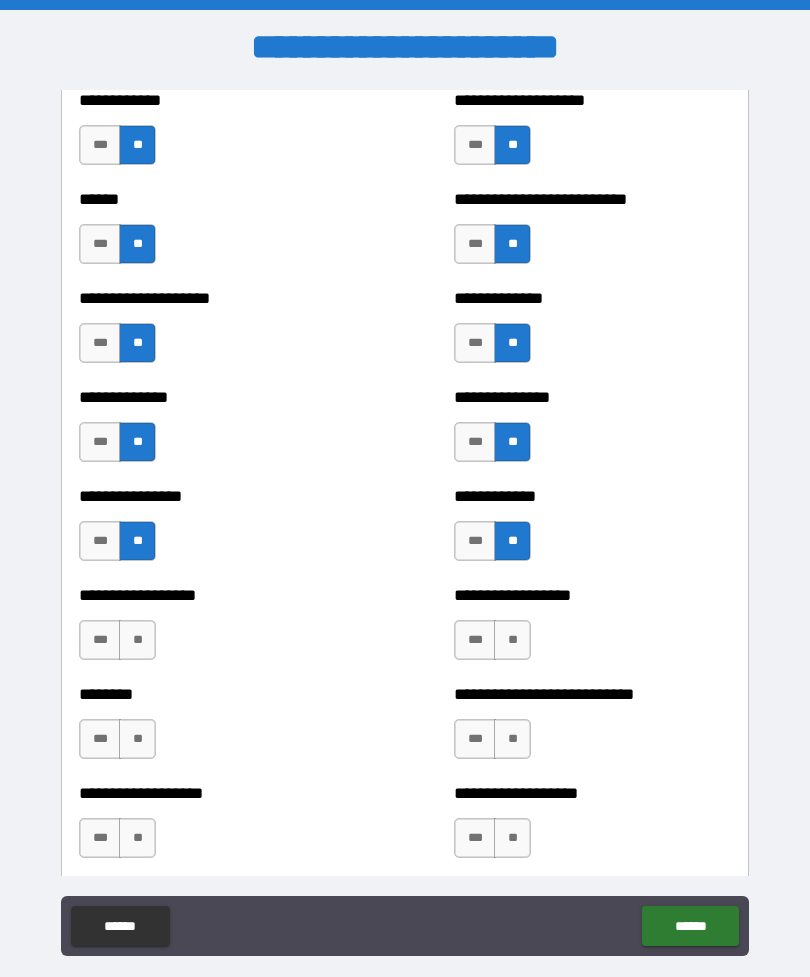 scroll, scrollTop: 4087, scrollLeft: 0, axis: vertical 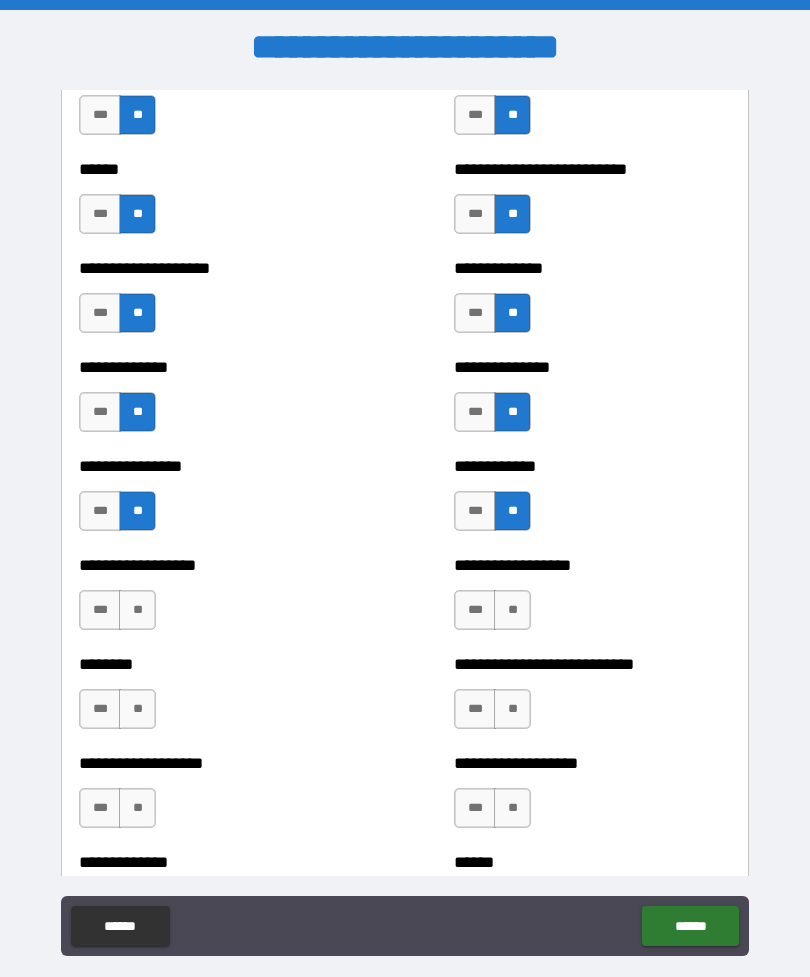 click on "**" at bounding box center [137, 610] 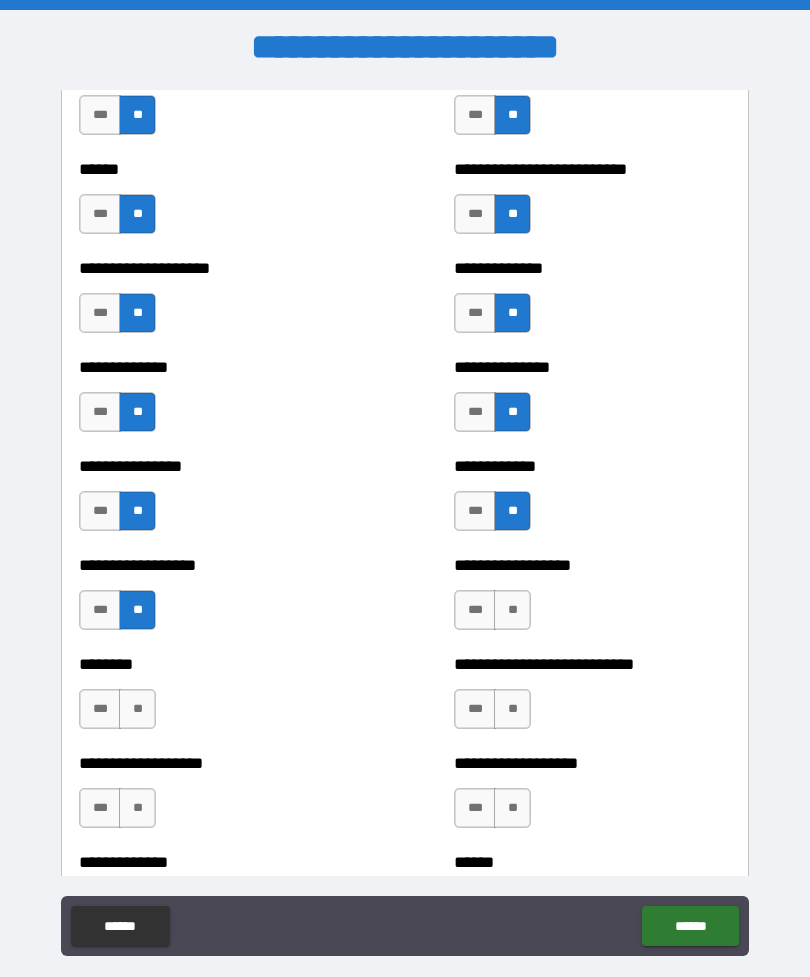 click on "**" at bounding box center [512, 610] 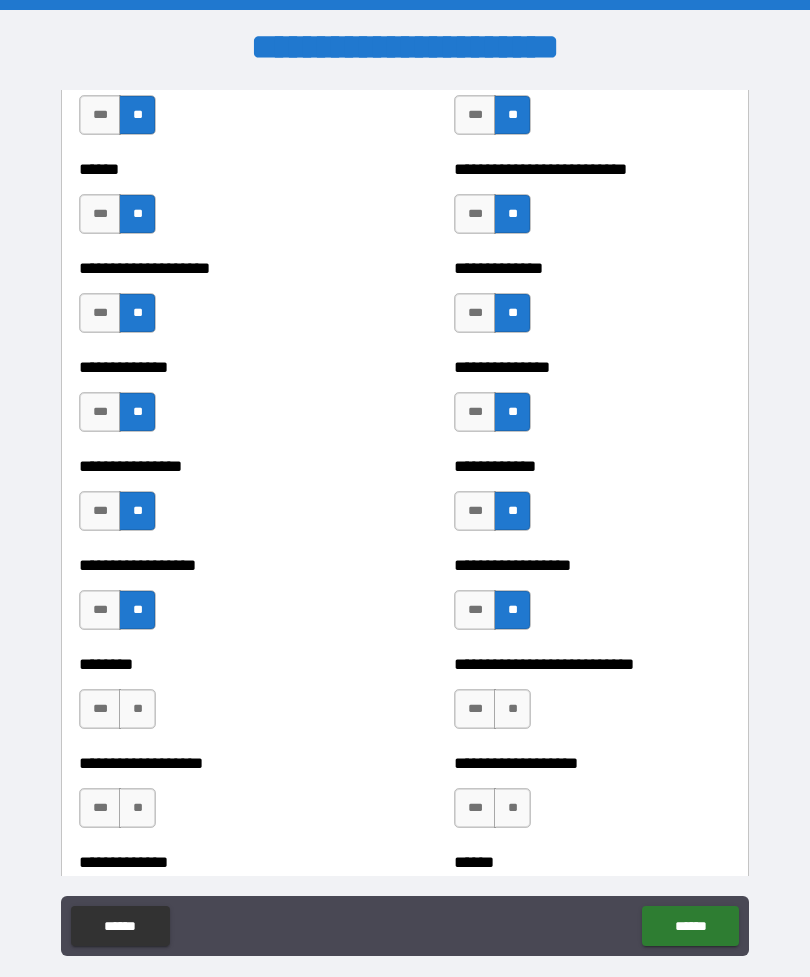 click on "**" at bounding box center [512, 709] 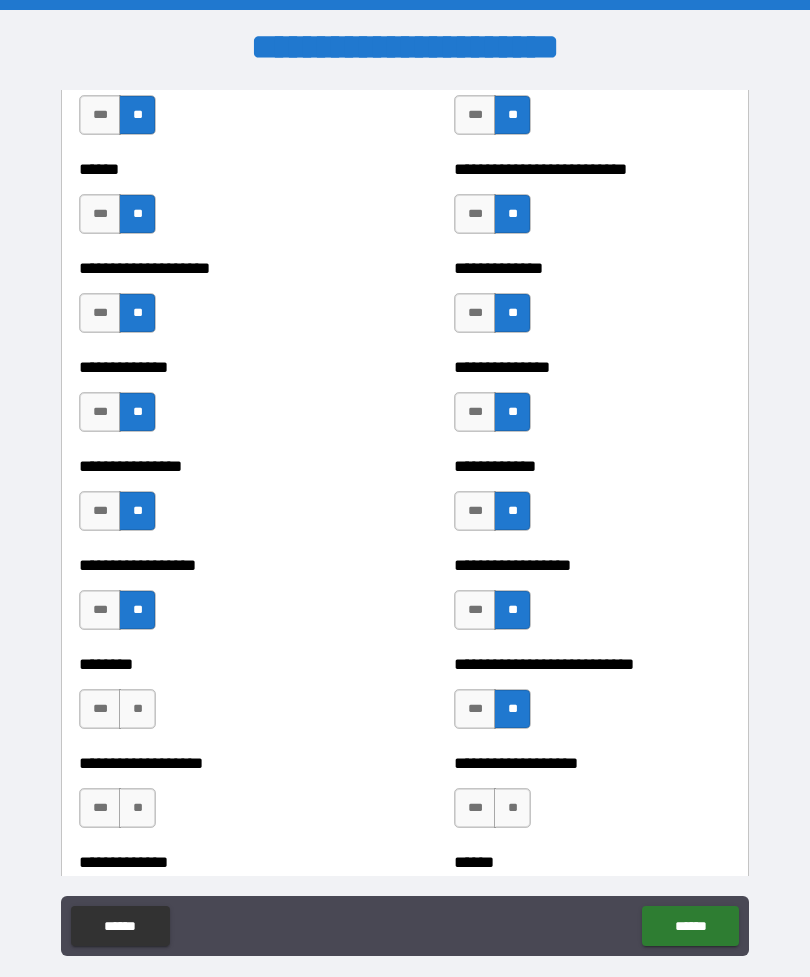click on "**" at bounding box center (137, 709) 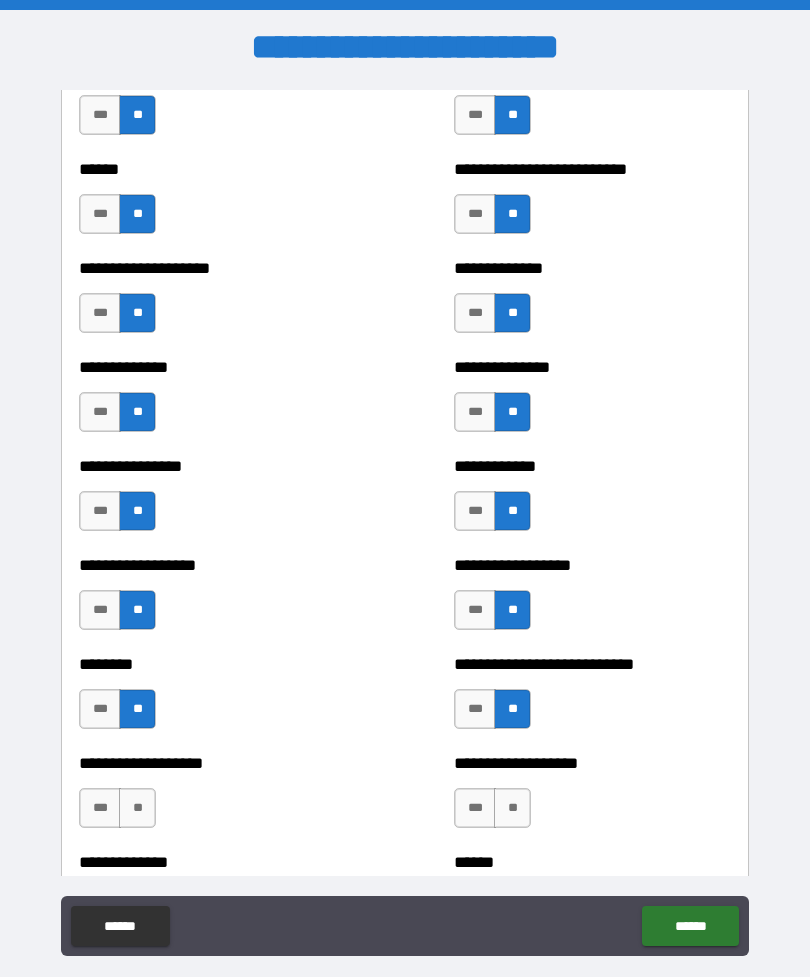 click on "**" at bounding box center (137, 808) 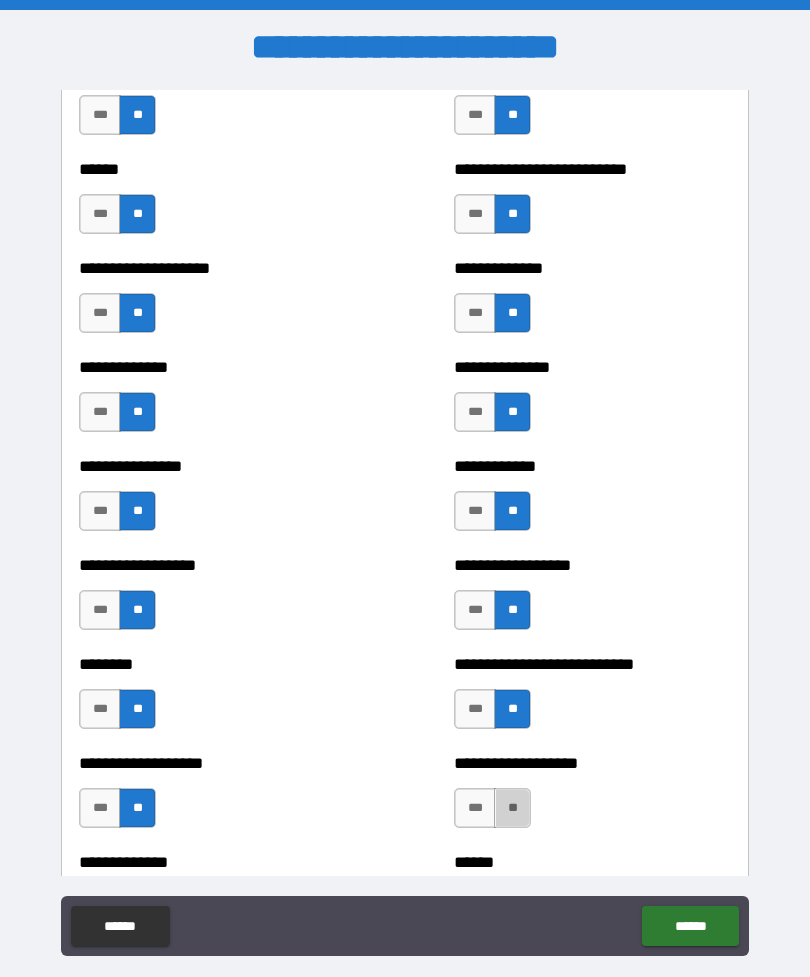 click on "**" at bounding box center [512, 808] 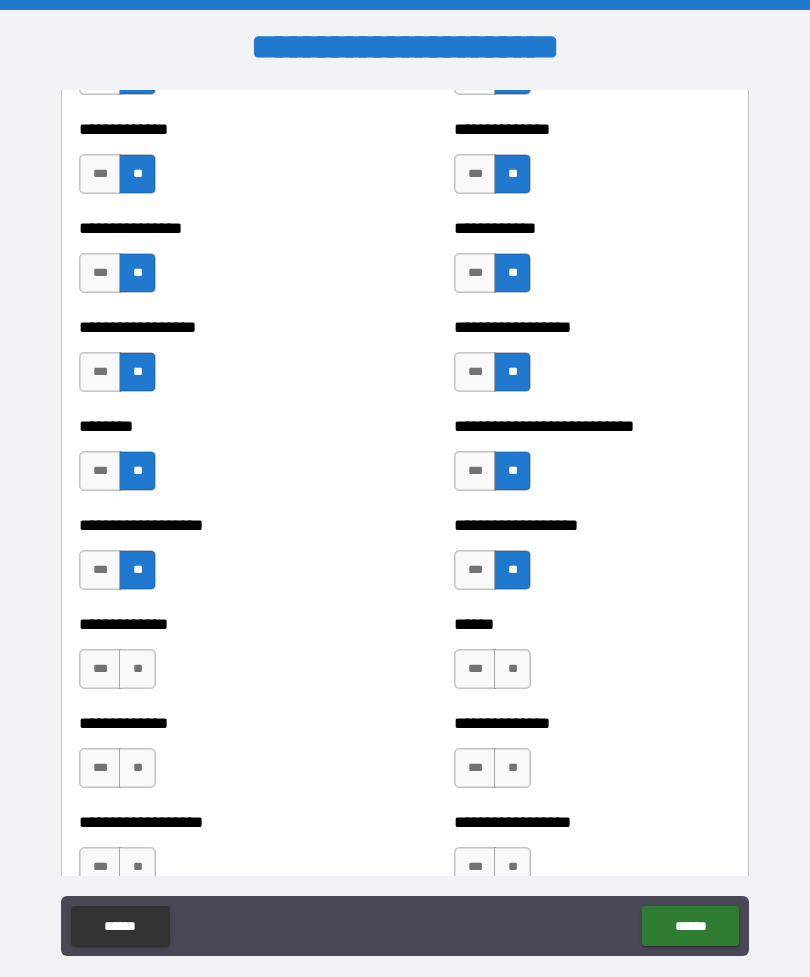 scroll, scrollTop: 4327, scrollLeft: 0, axis: vertical 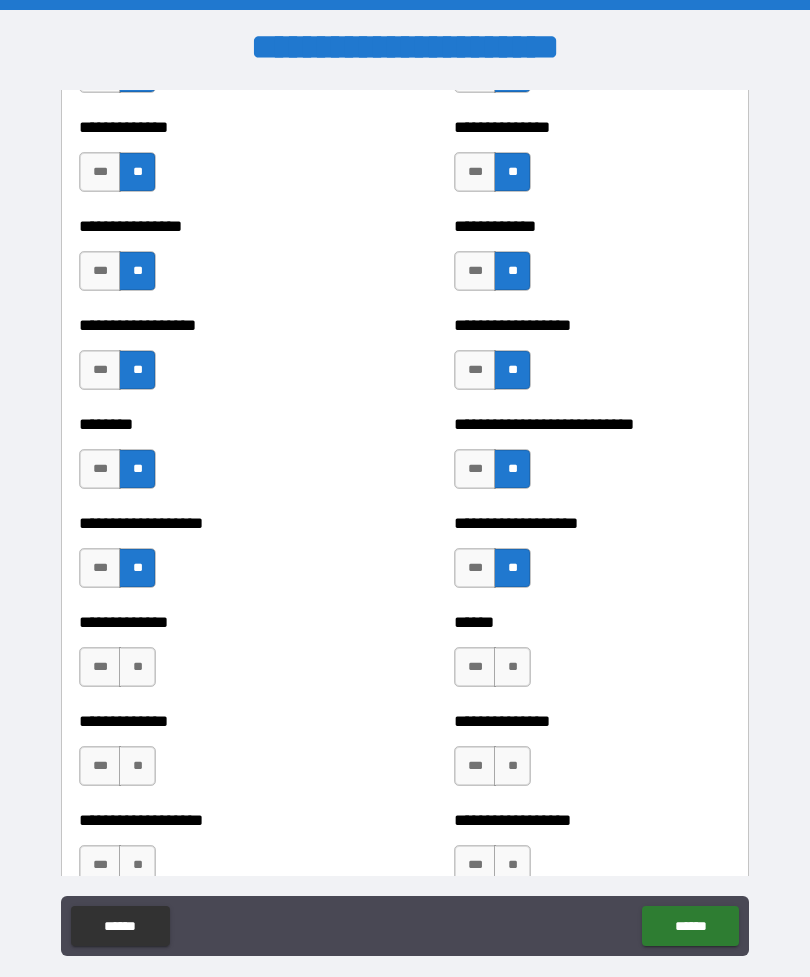 click on "**" at bounding box center (512, 667) 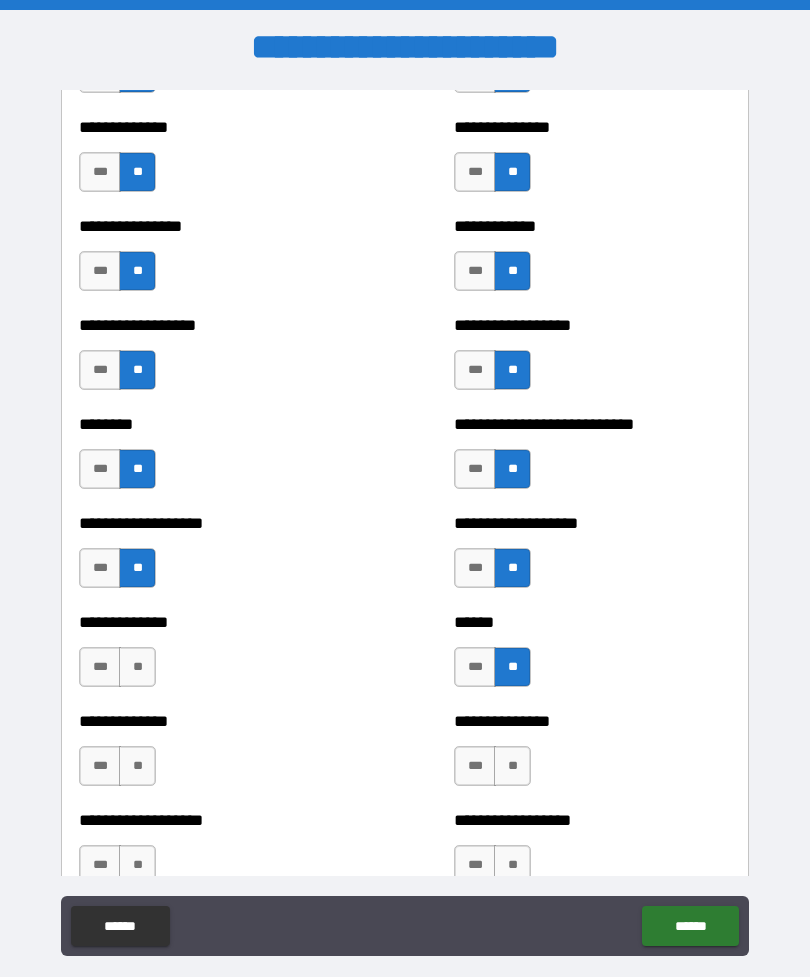 click on "**" at bounding box center (137, 667) 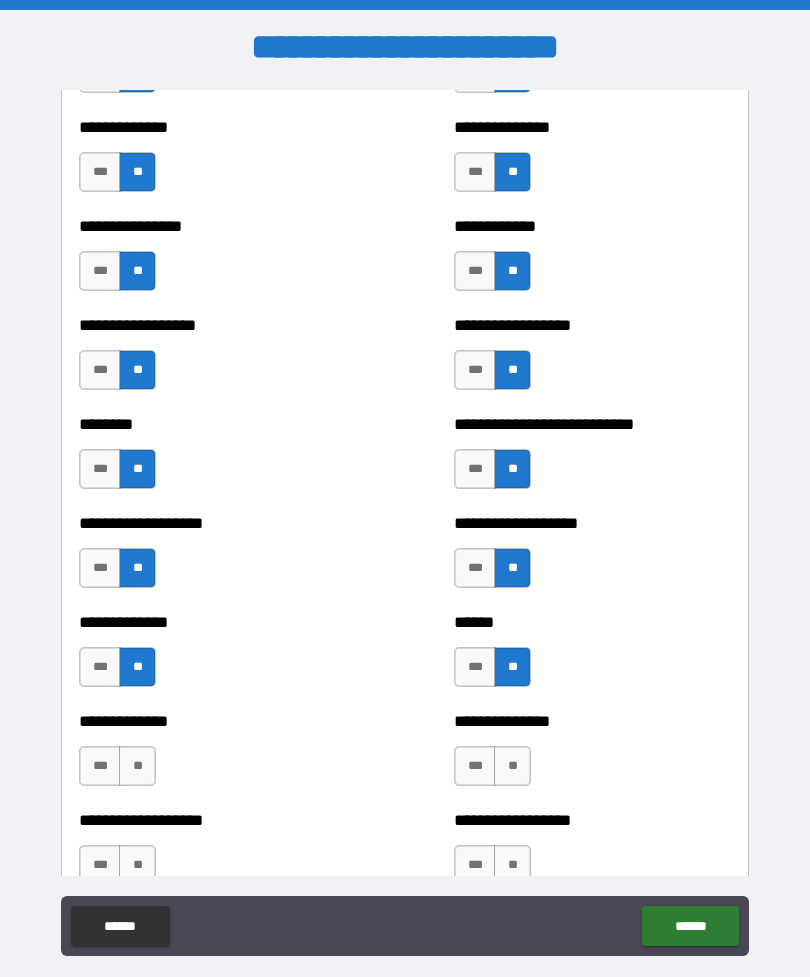 click on "**" at bounding box center [137, 766] 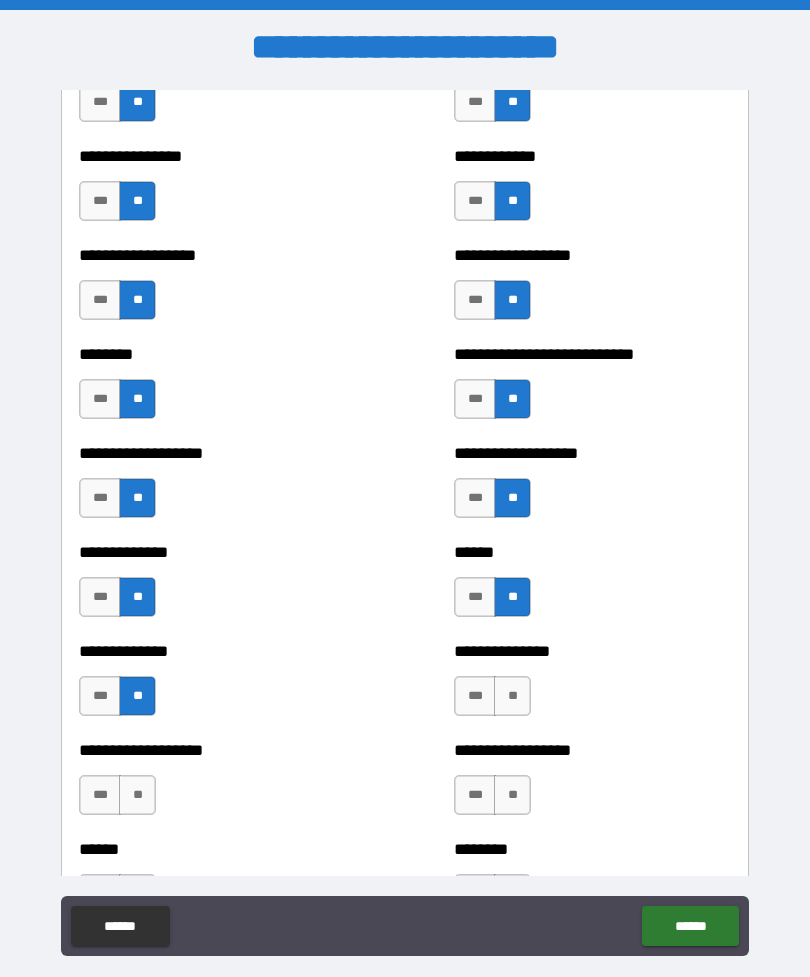 scroll, scrollTop: 4479, scrollLeft: 0, axis: vertical 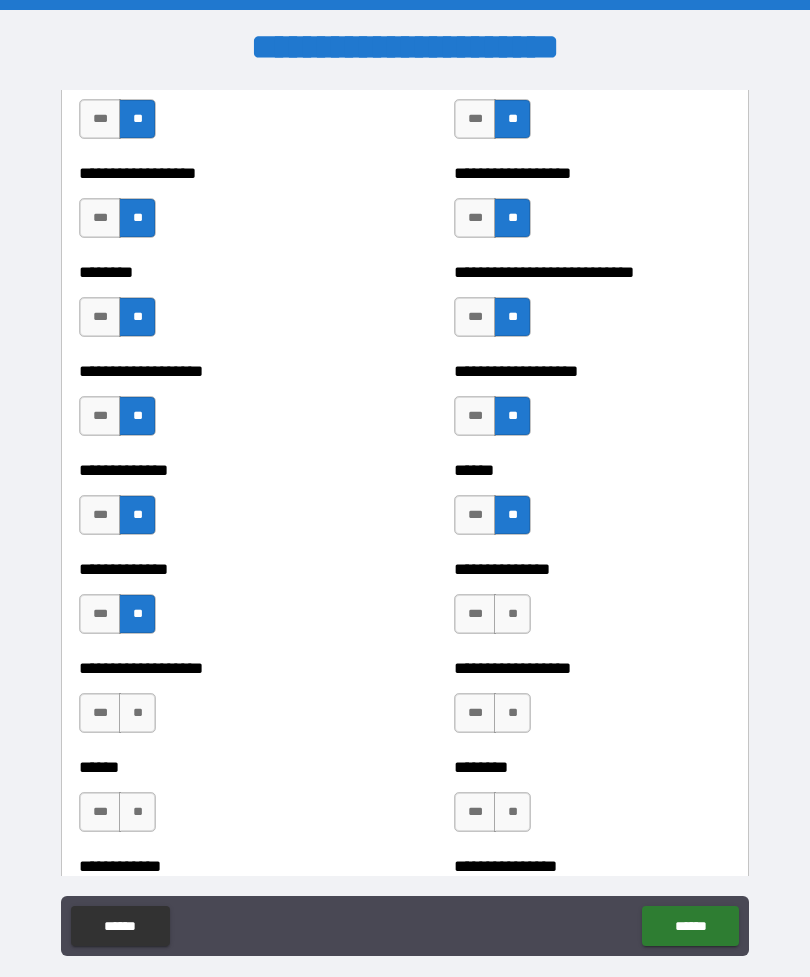 click on "**" at bounding box center (512, 614) 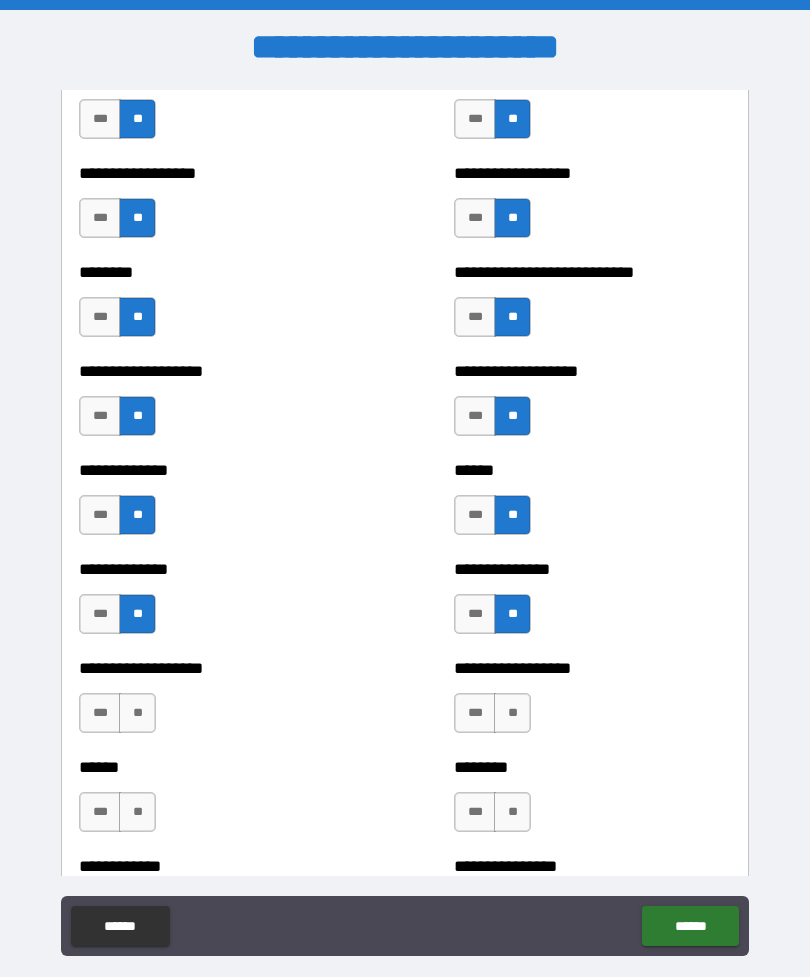 click on "**" at bounding box center (137, 713) 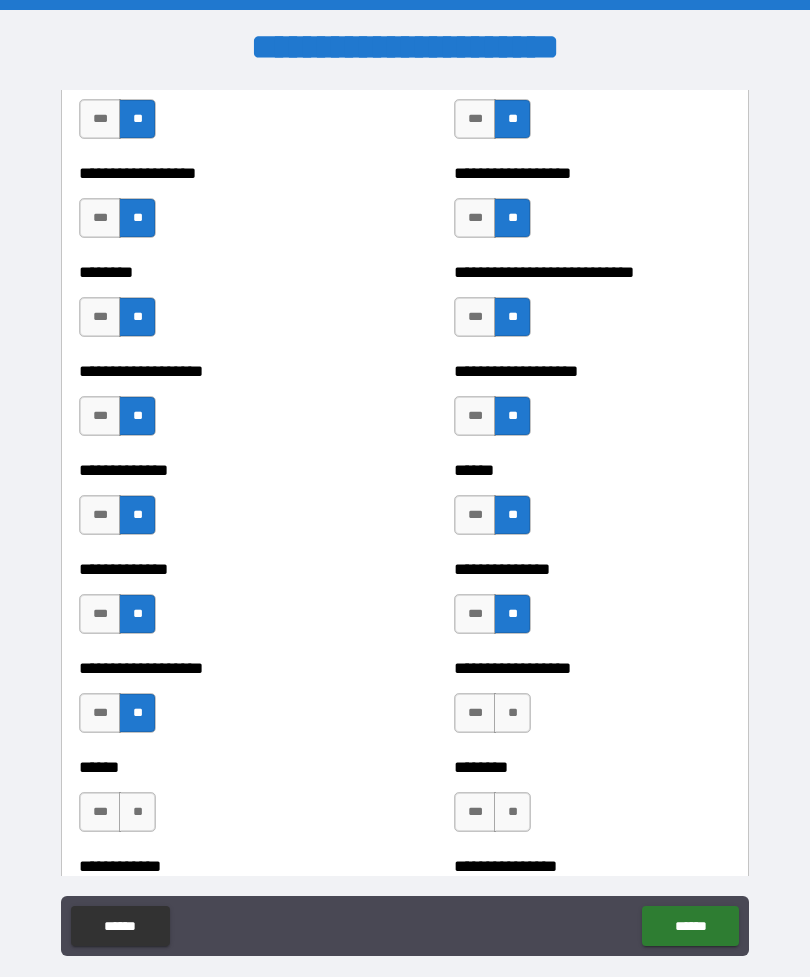 click on "**" at bounding box center (137, 812) 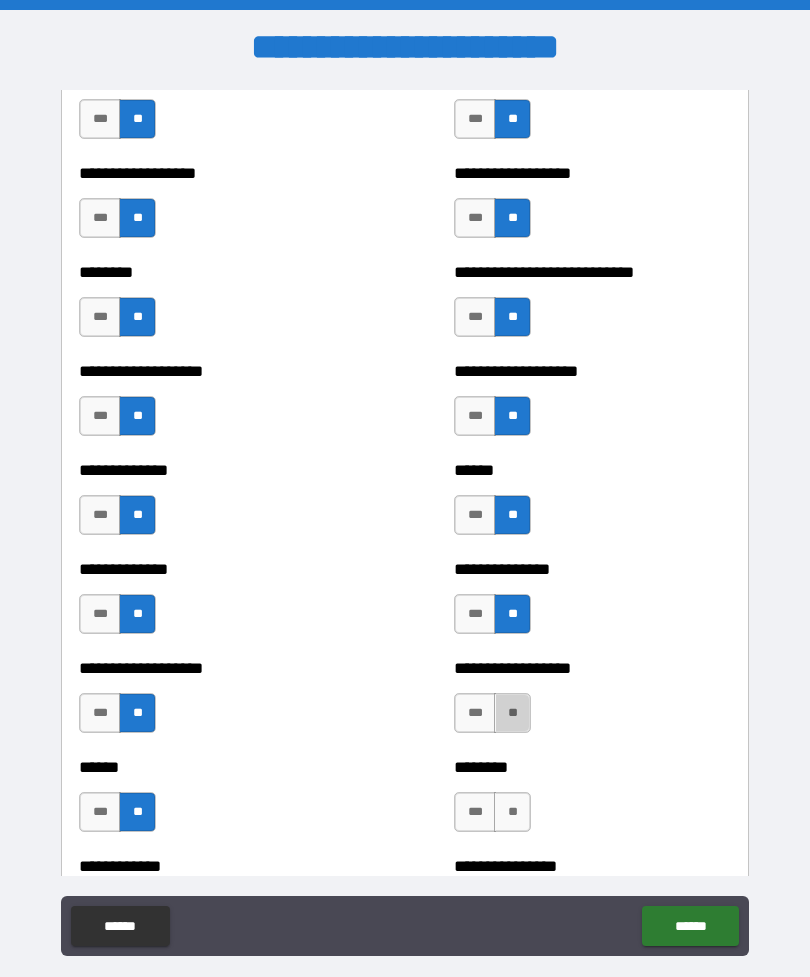 click on "**" at bounding box center [512, 713] 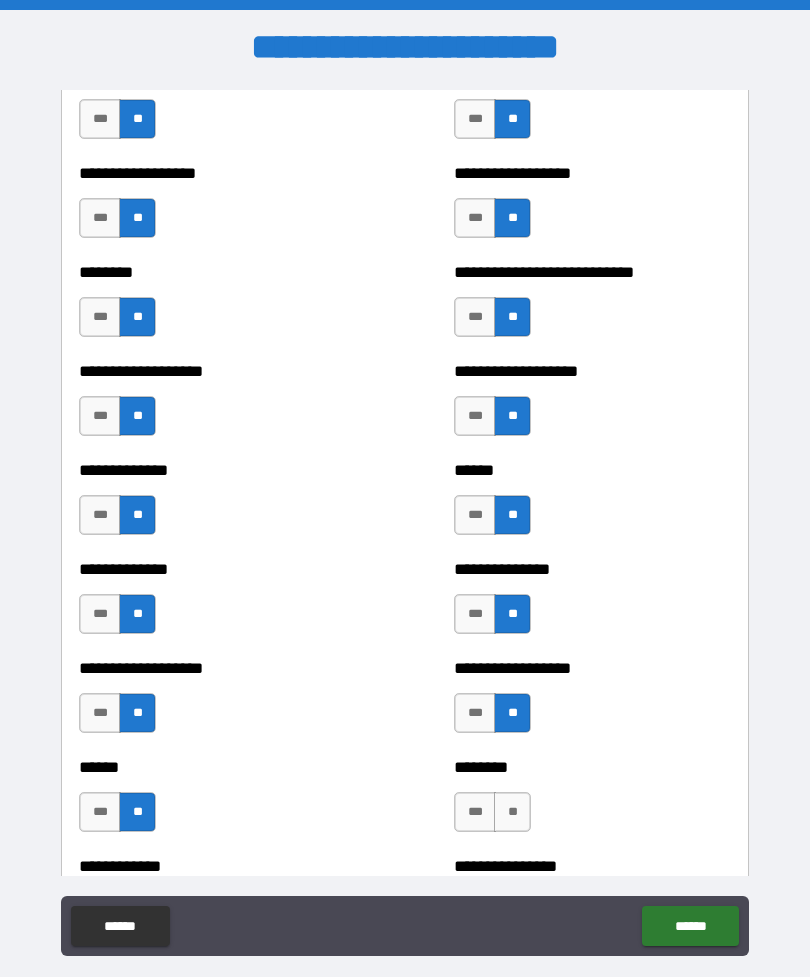 click on "**" at bounding box center [512, 812] 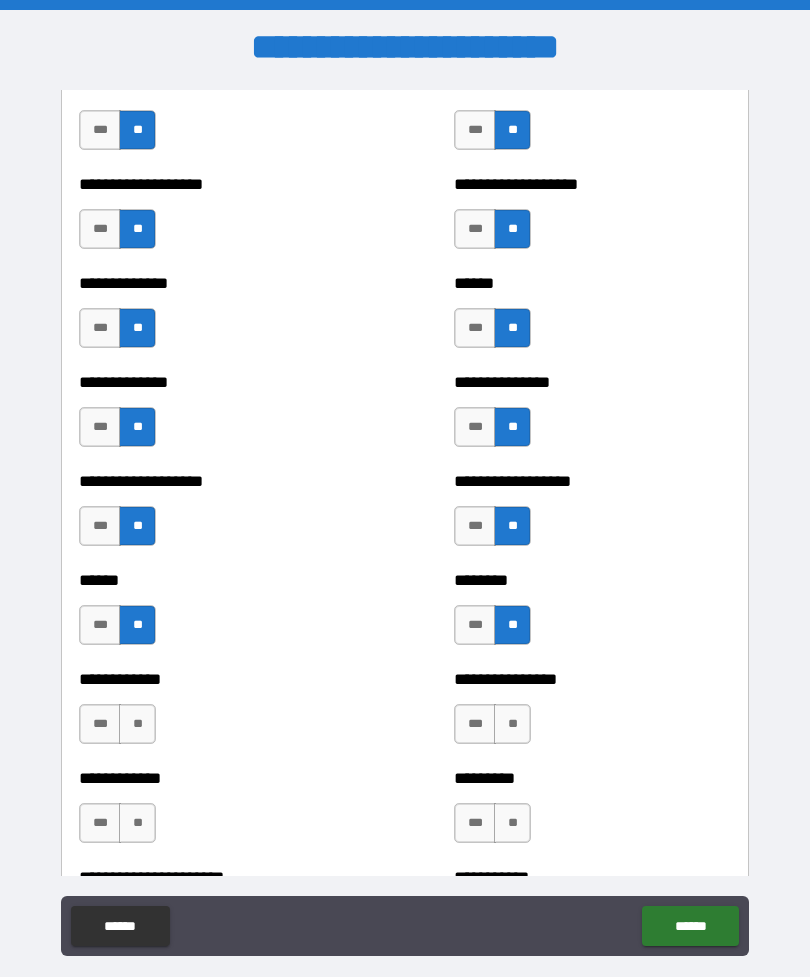 scroll, scrollTop: 4685, scrollLeft: 0, axis: vertical 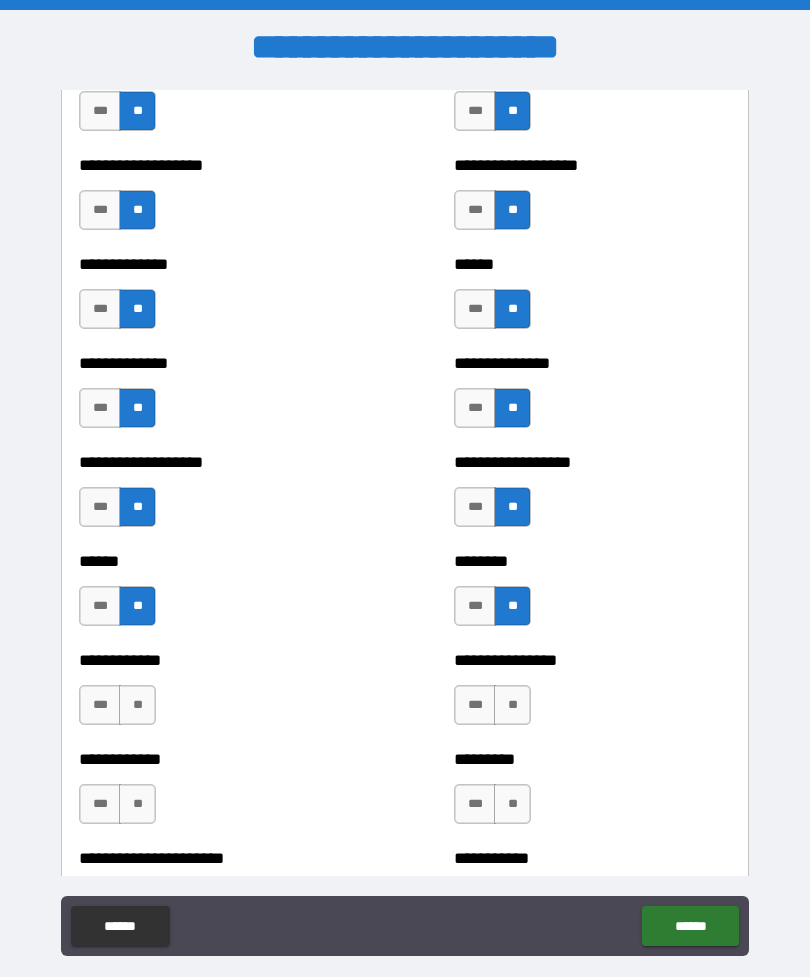 click on "**" at bounding box center [512, 705] 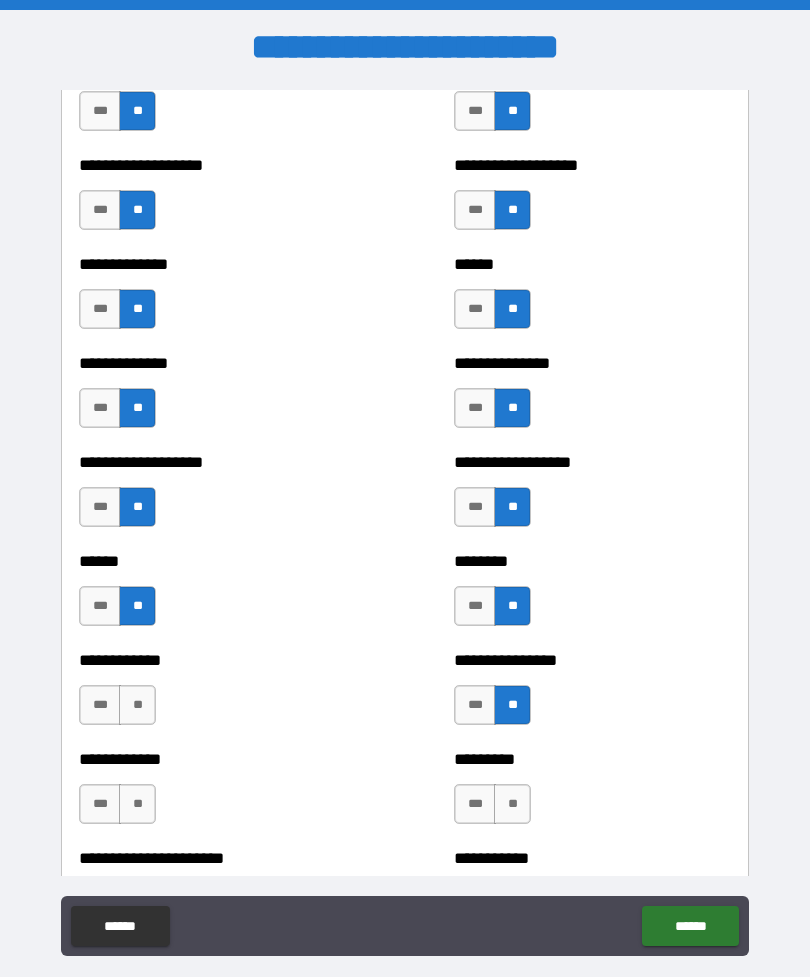 click on "**" at bounding box center (512, 804) 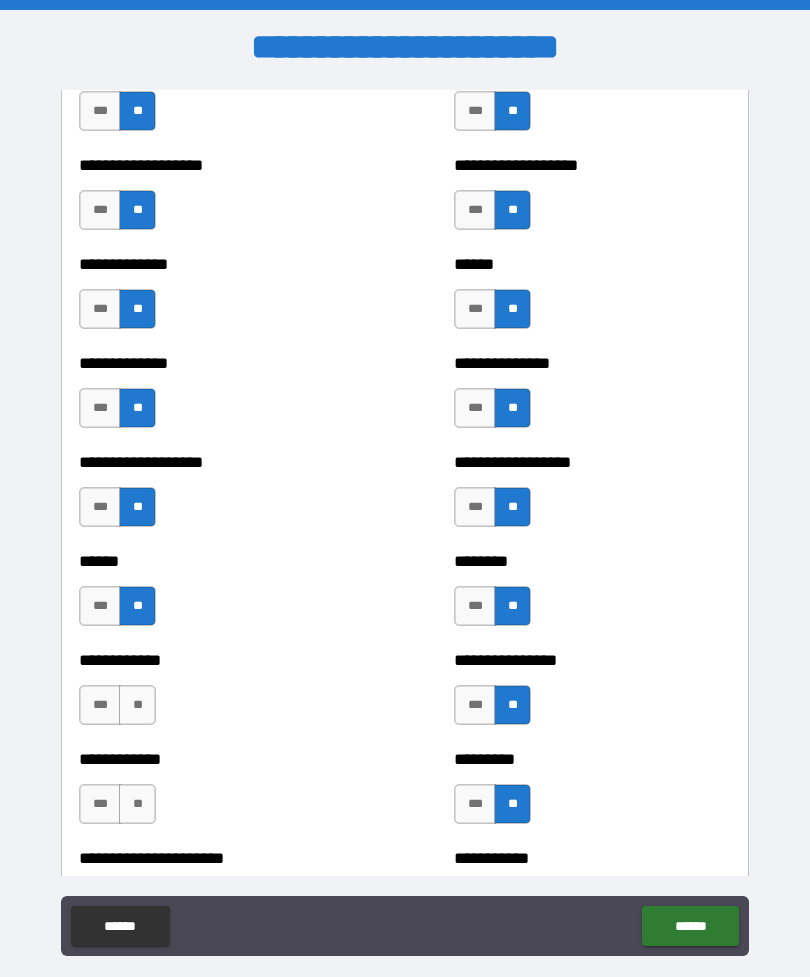 click on "**" at bounding box center [137, 705] 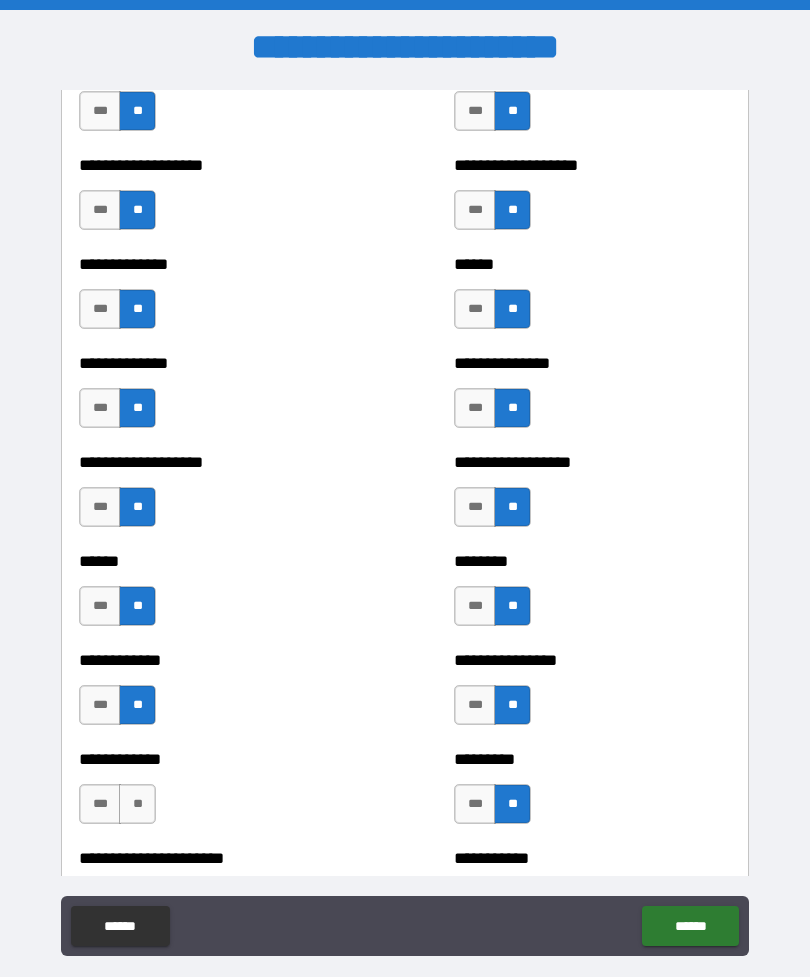 click on "**" at bounding box center (137, 804) 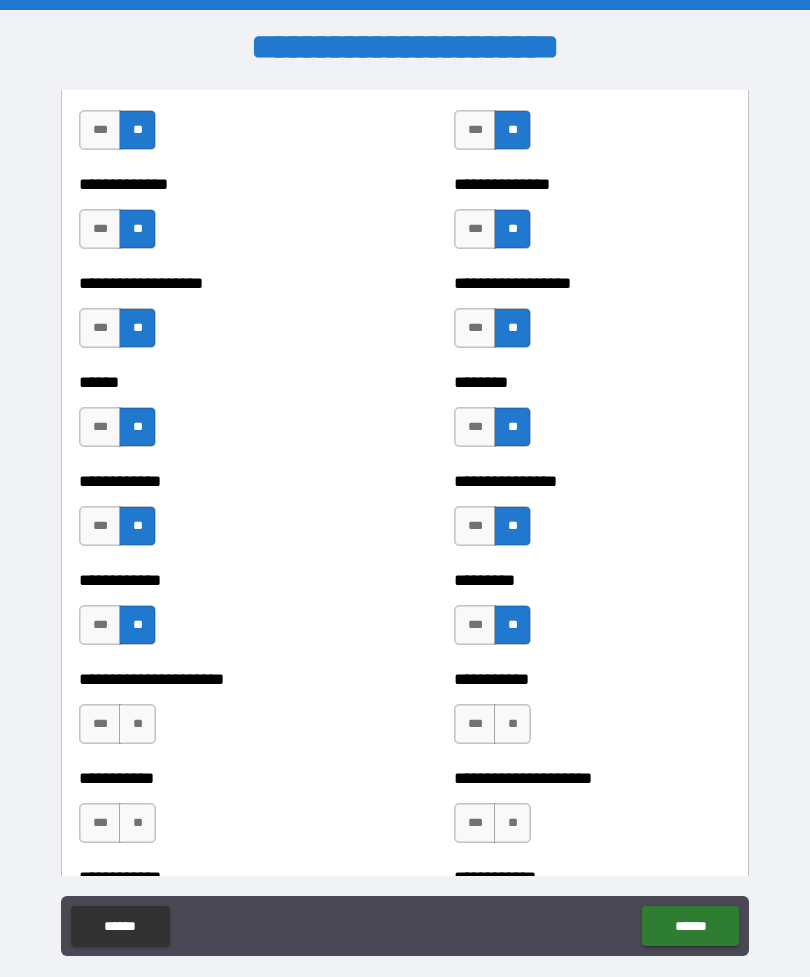 scroll, scrollTop: 4868, scrollLeft: 0, axis: vertical 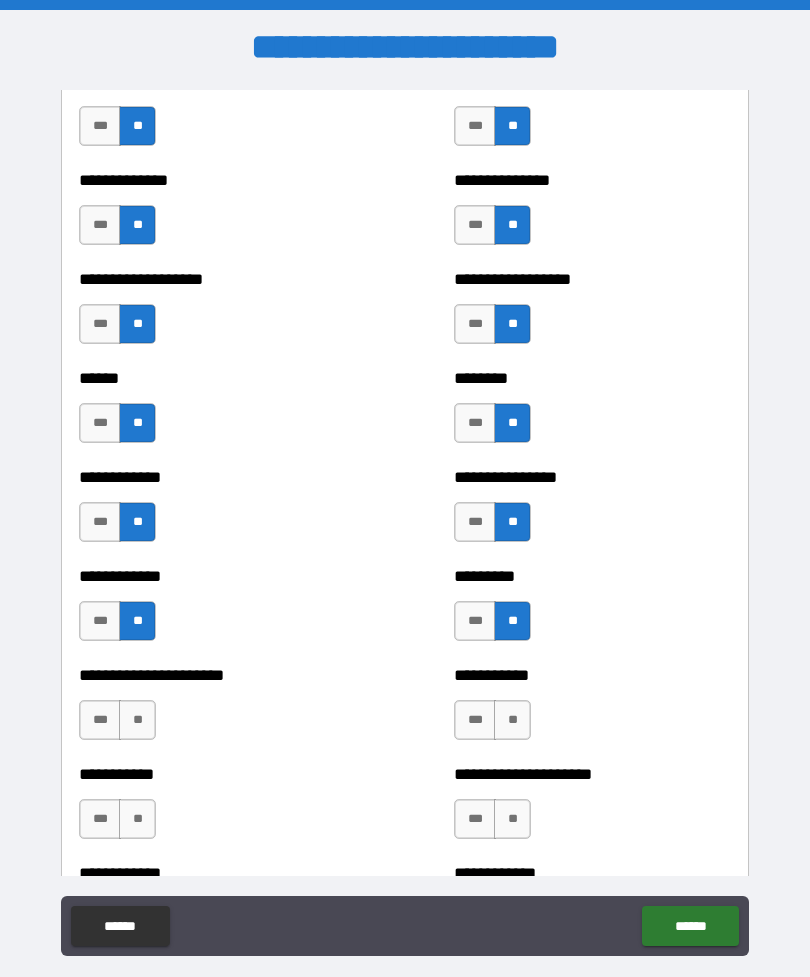 click on "**" at bounding box center (512, 720) 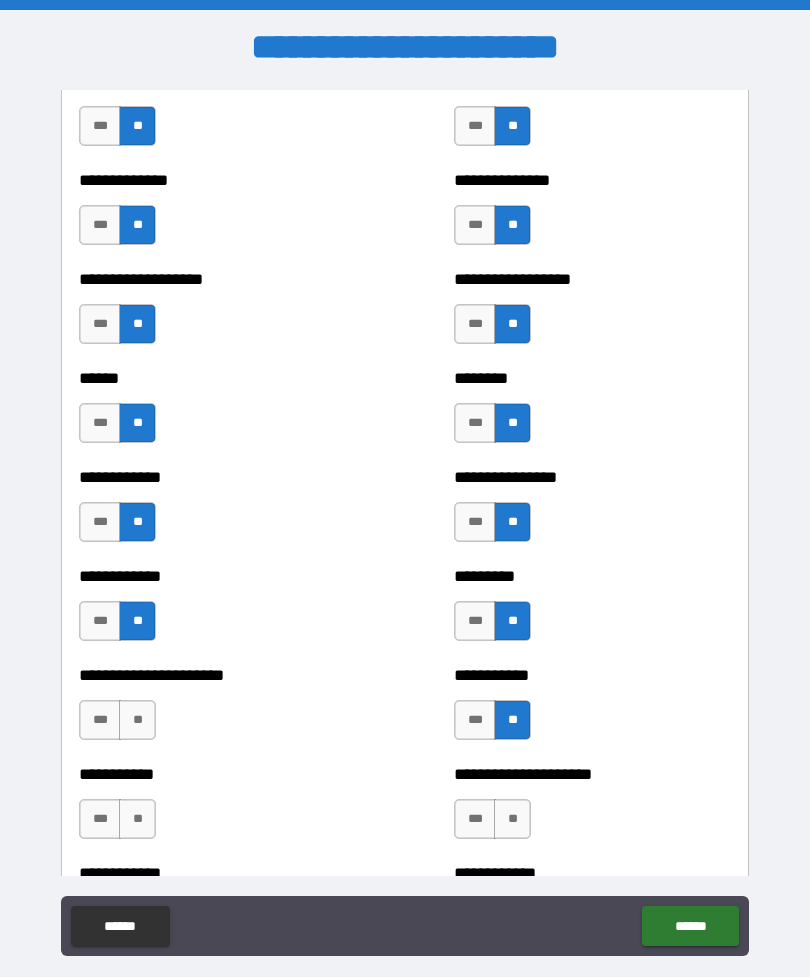 click on "**" at bounding box center (137, 720) 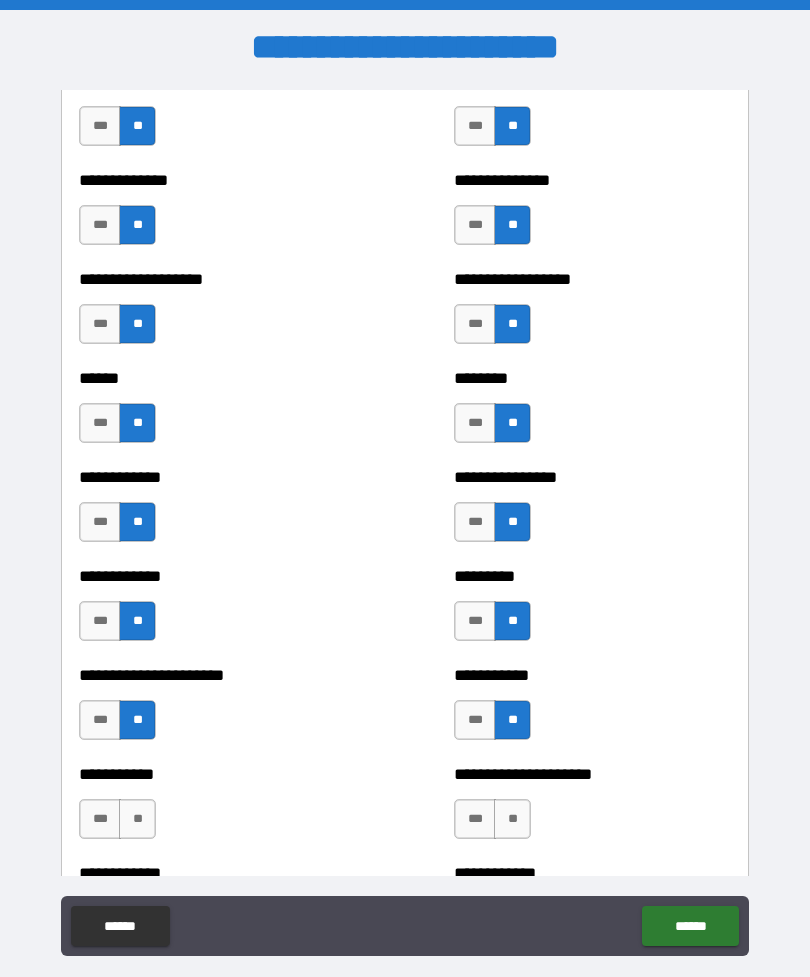 click on "**" at bounding box center [137, 819] 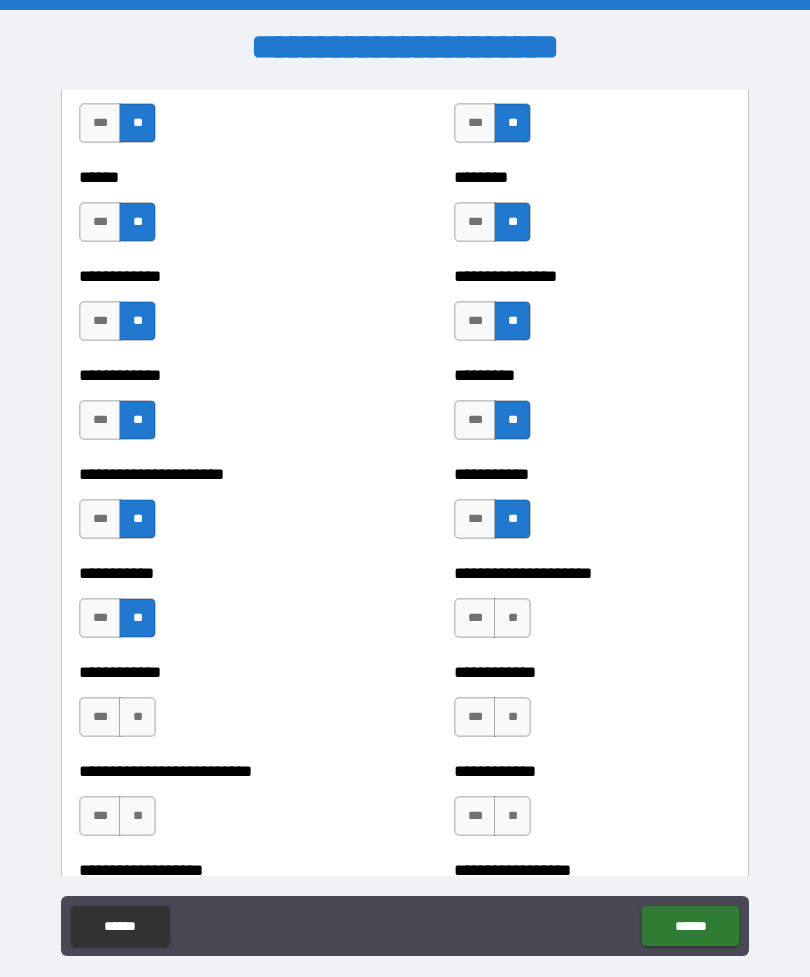 scroll, scrollTop: 5077, scrollLeft: 0, axis: vertical 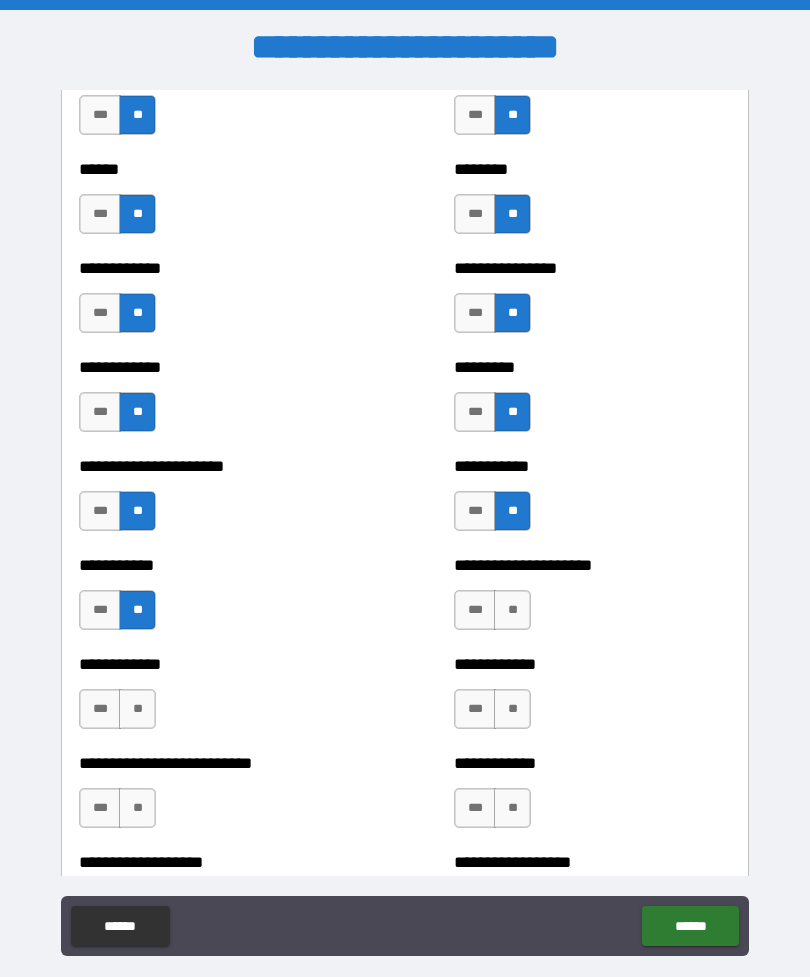 click on "**" at bounding box center (512, 610) 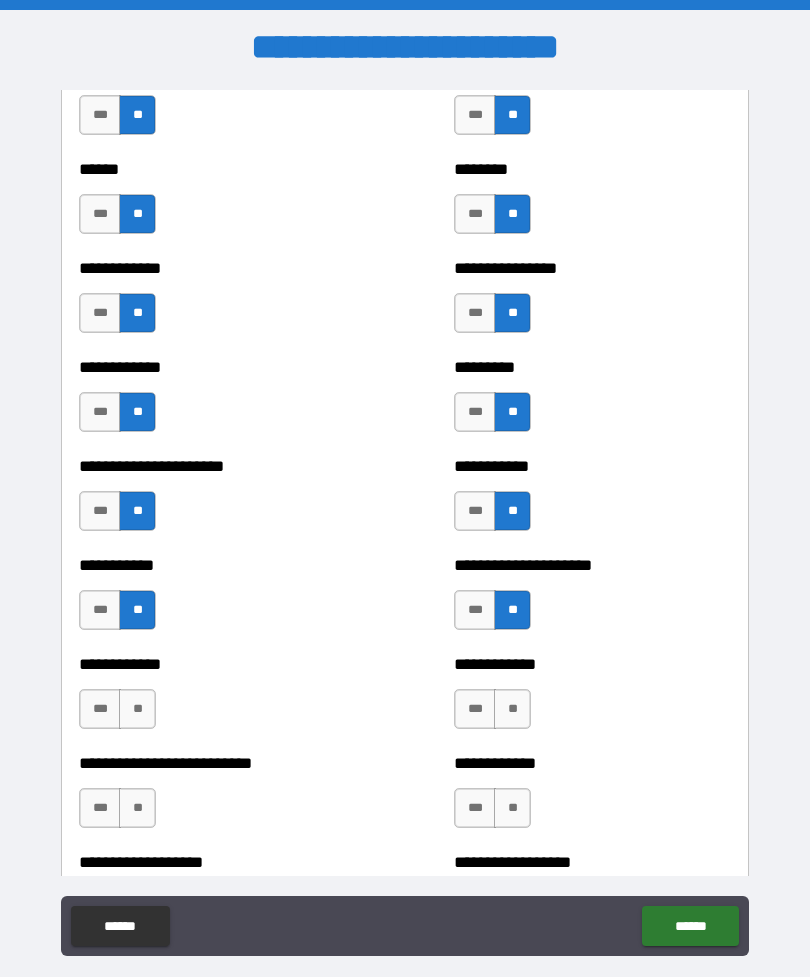 click on "**" at bounding box center (512, 709) 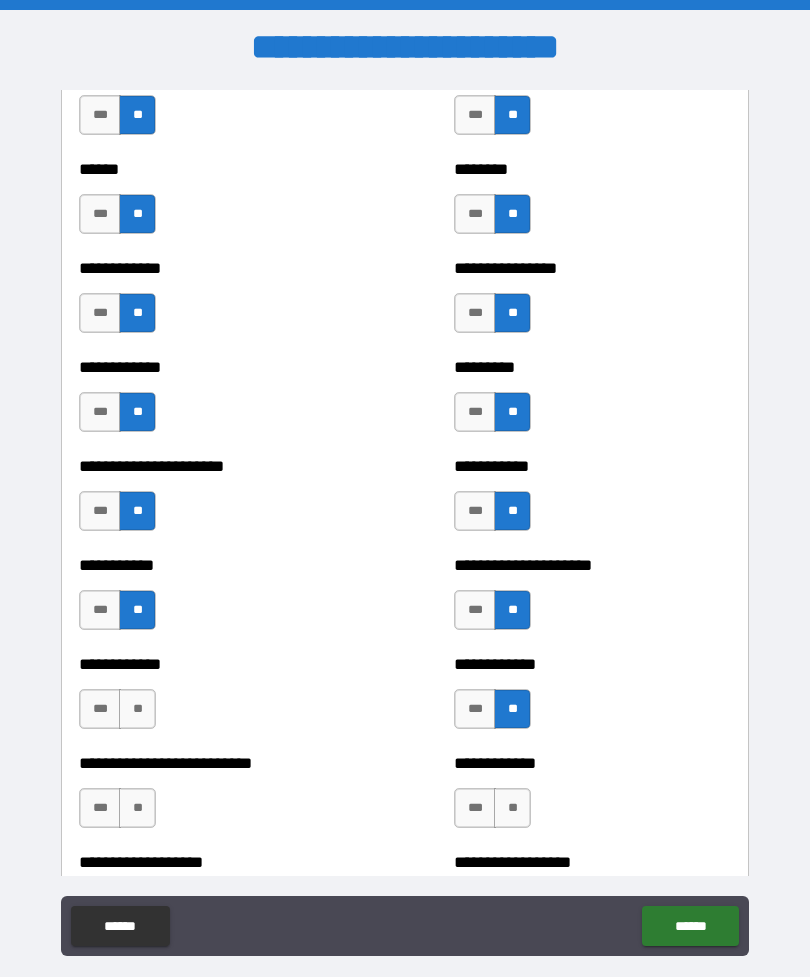 click on "**" at bounding box center (137, 709) 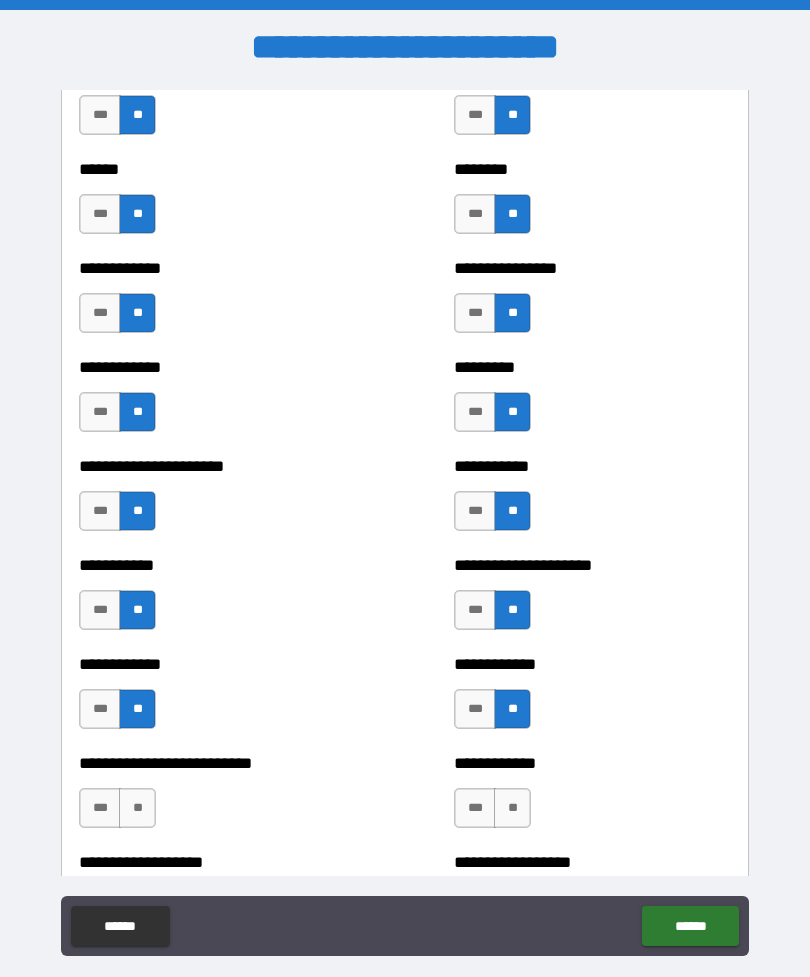 click on "**" at bounding box center (137, 808) 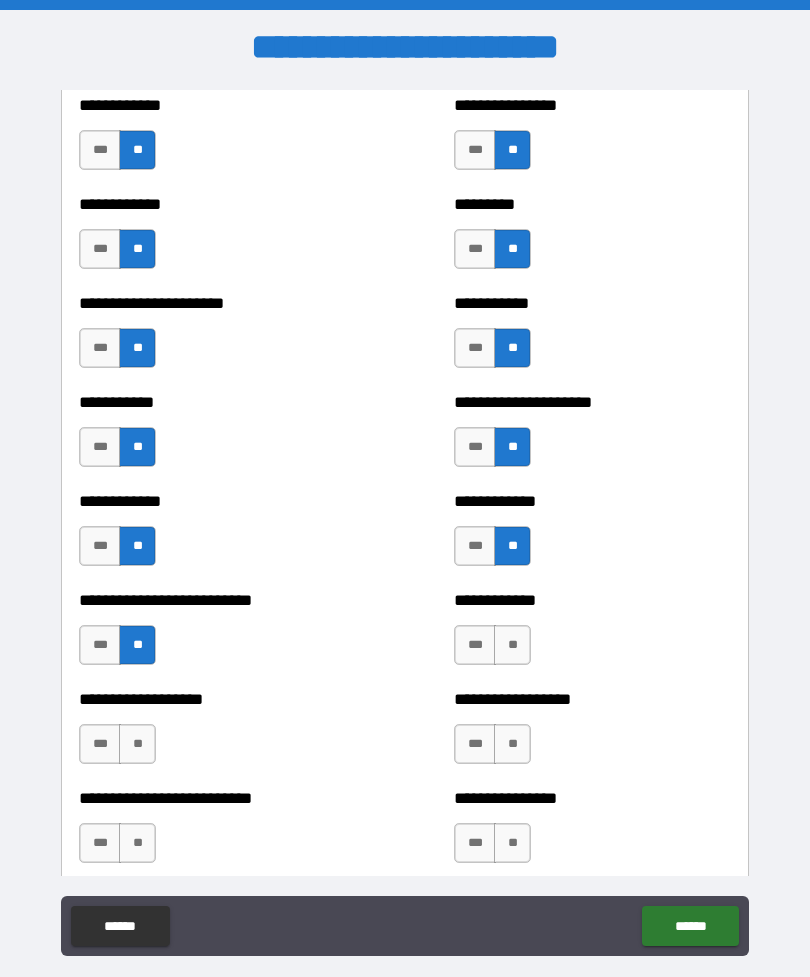scroll, scrollTop: 5249, scrollLeft: 0, axis: vertical 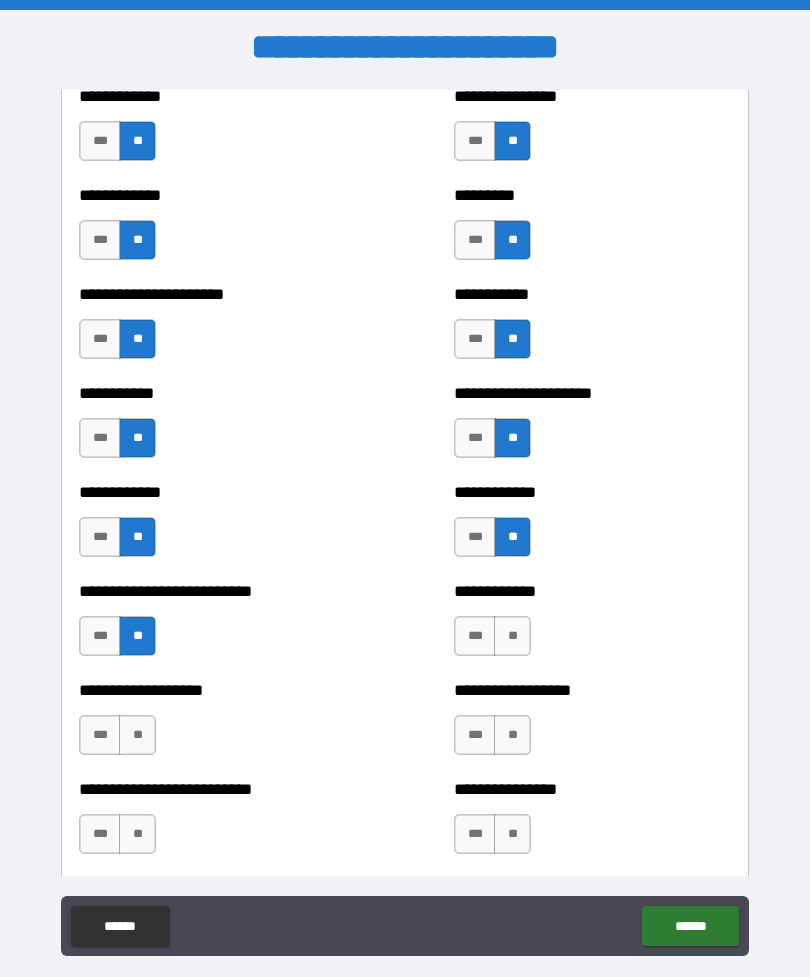click on "**" at bounding box center [512, 636] 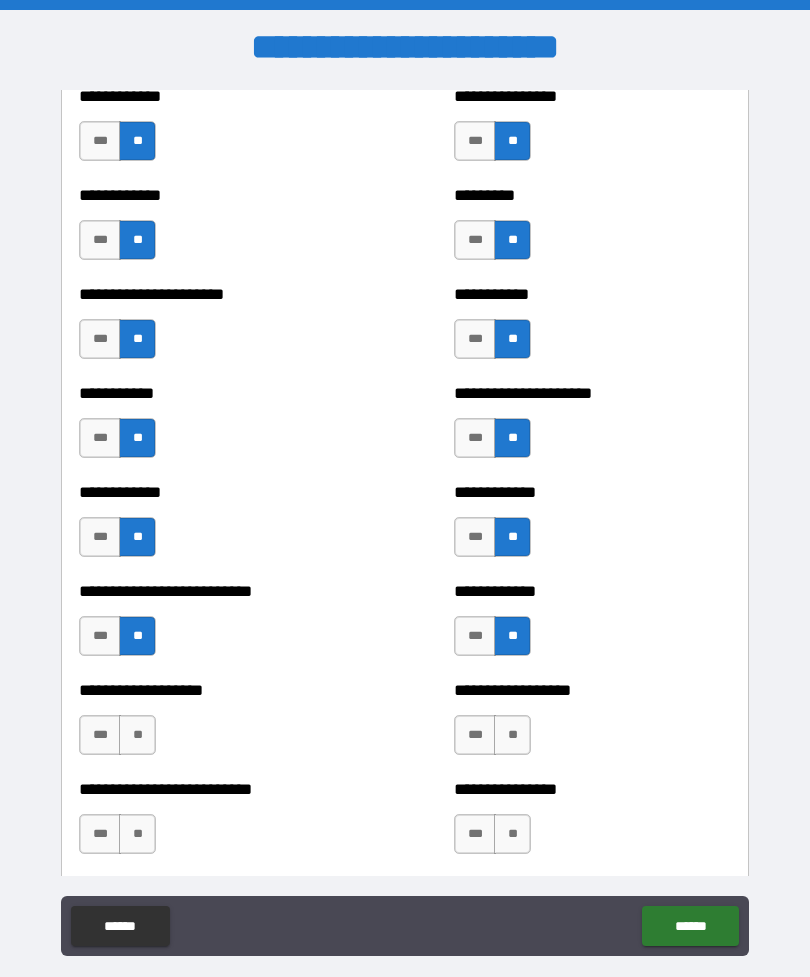 click on "**" at bounding box center [137, 735] 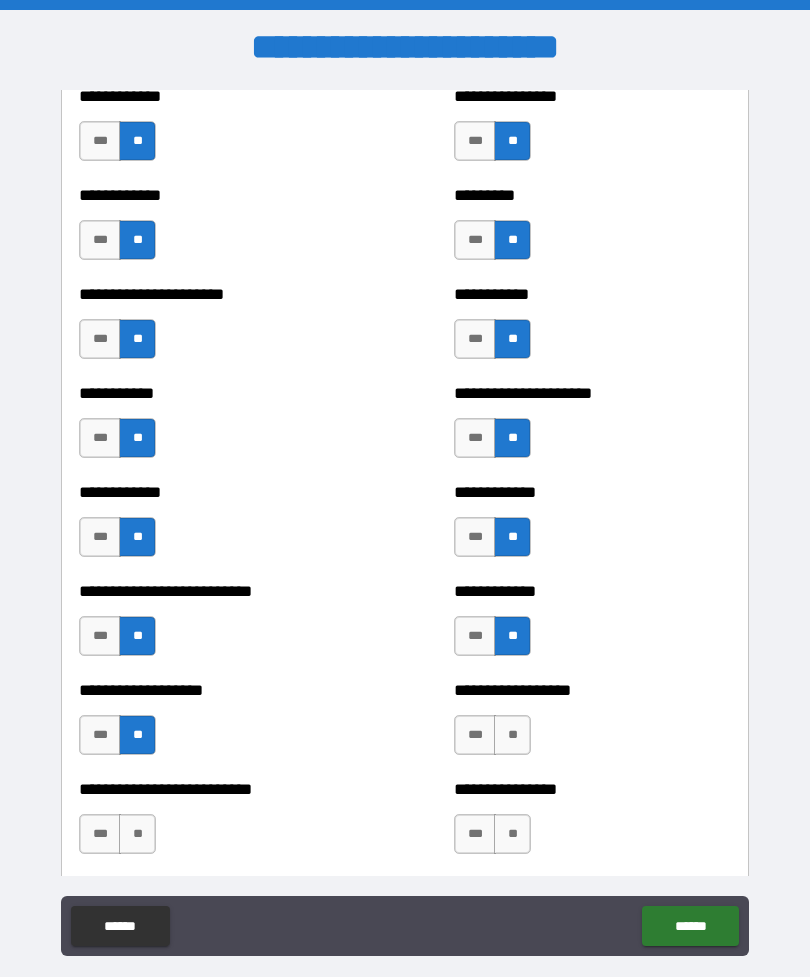 click on "**" at bounding box center [137, 834] 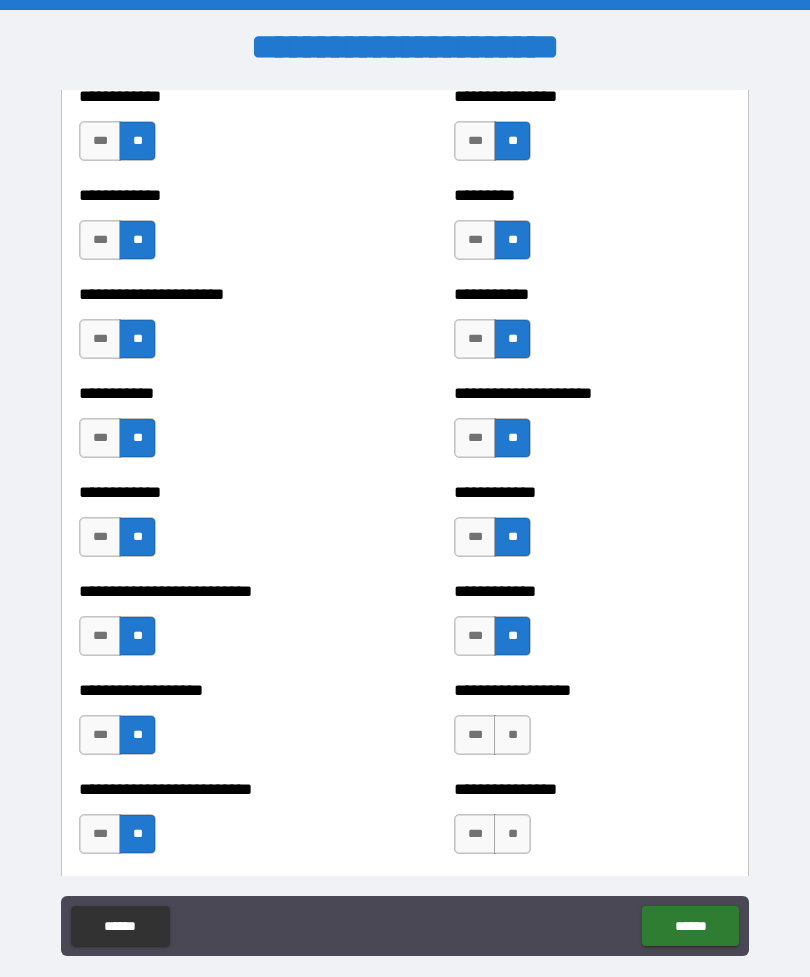 click on "**" at bounding box center [512, 735] 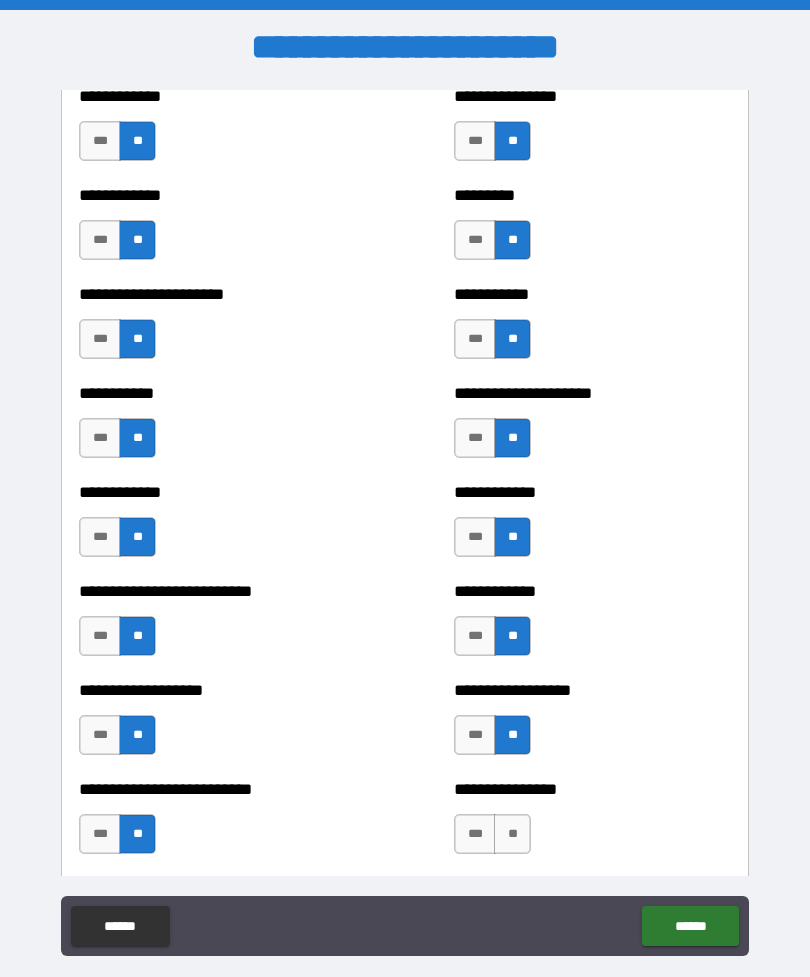 click on "**" at bounding box center [512, 834] 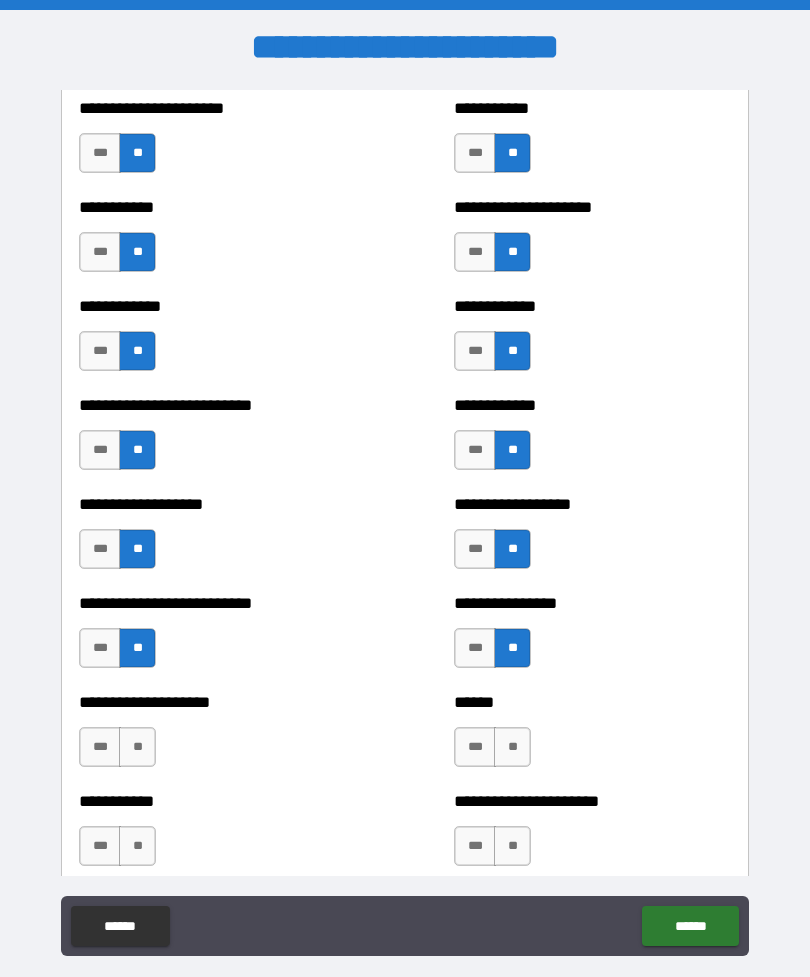 scroll, scrollTop: 5510, scrollLeft: 0, axis: vertical 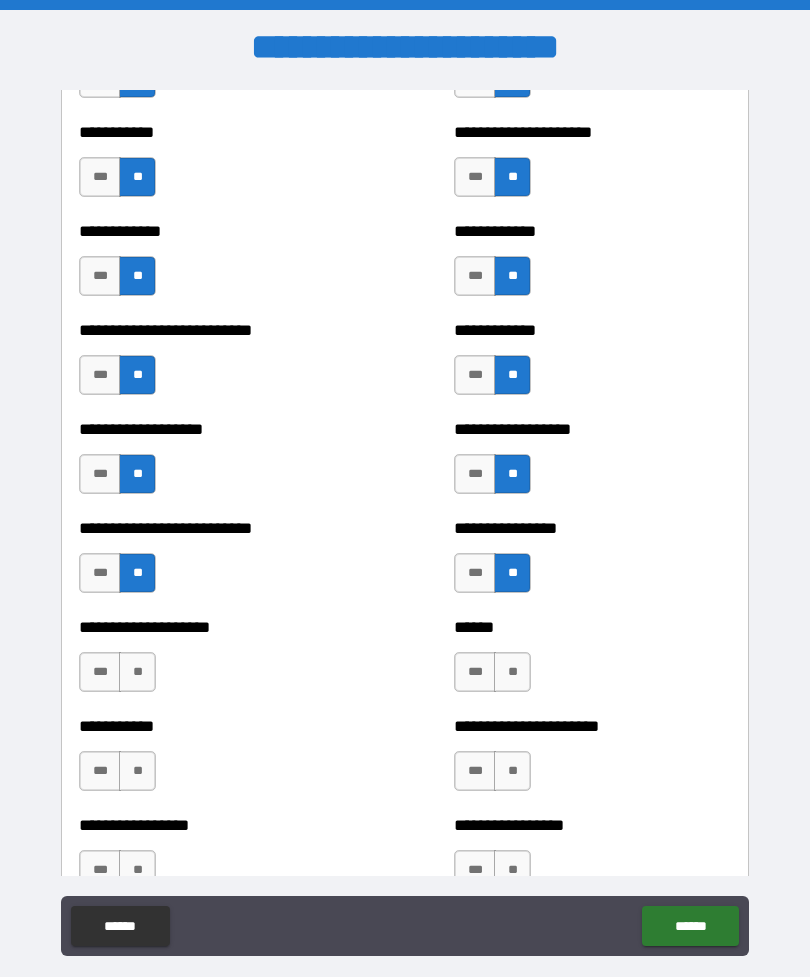 click on "**" at bounding box center (137, 672) 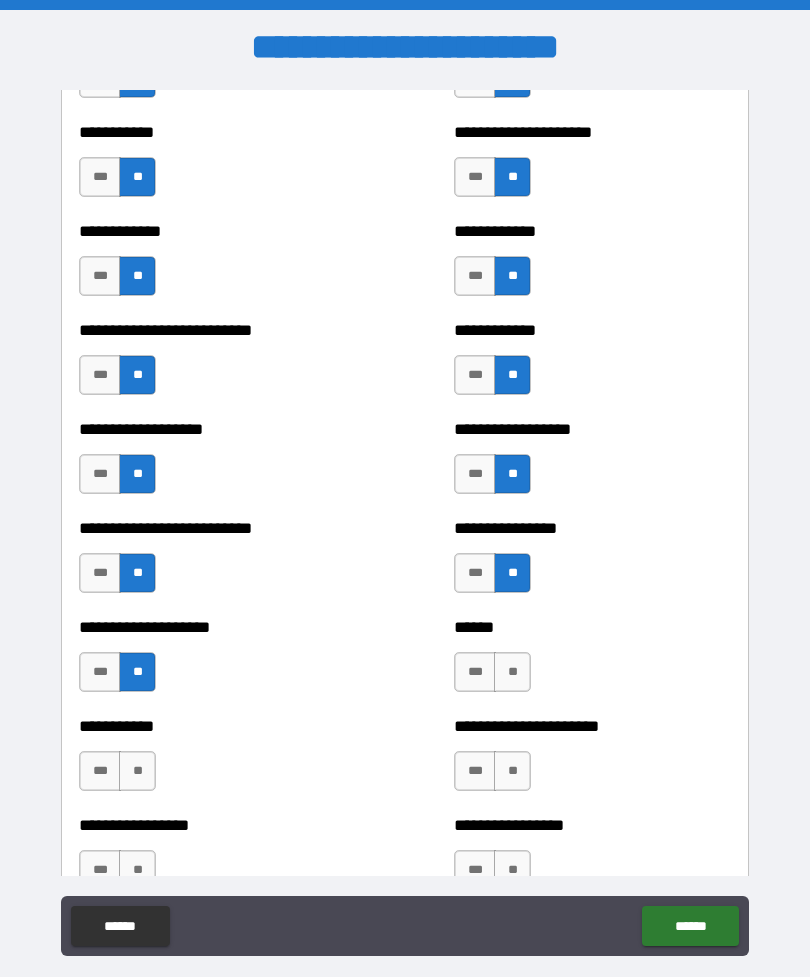 click on "**" at bounding box center (137, 771) 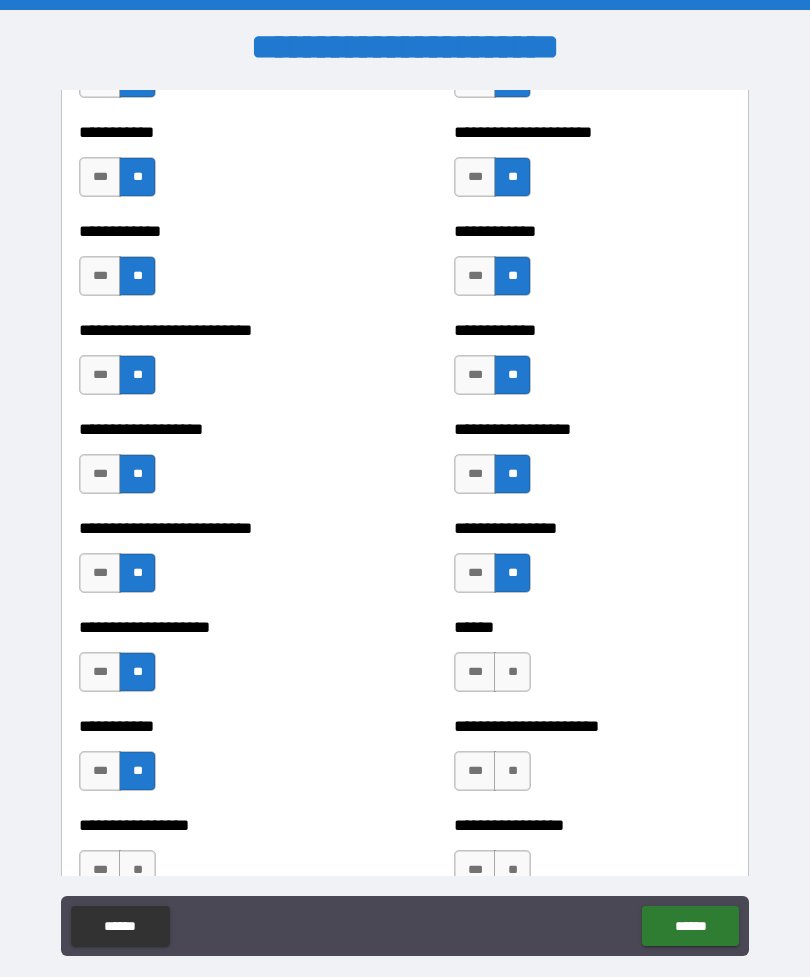 click on "**" at bounding box center (512, 672) 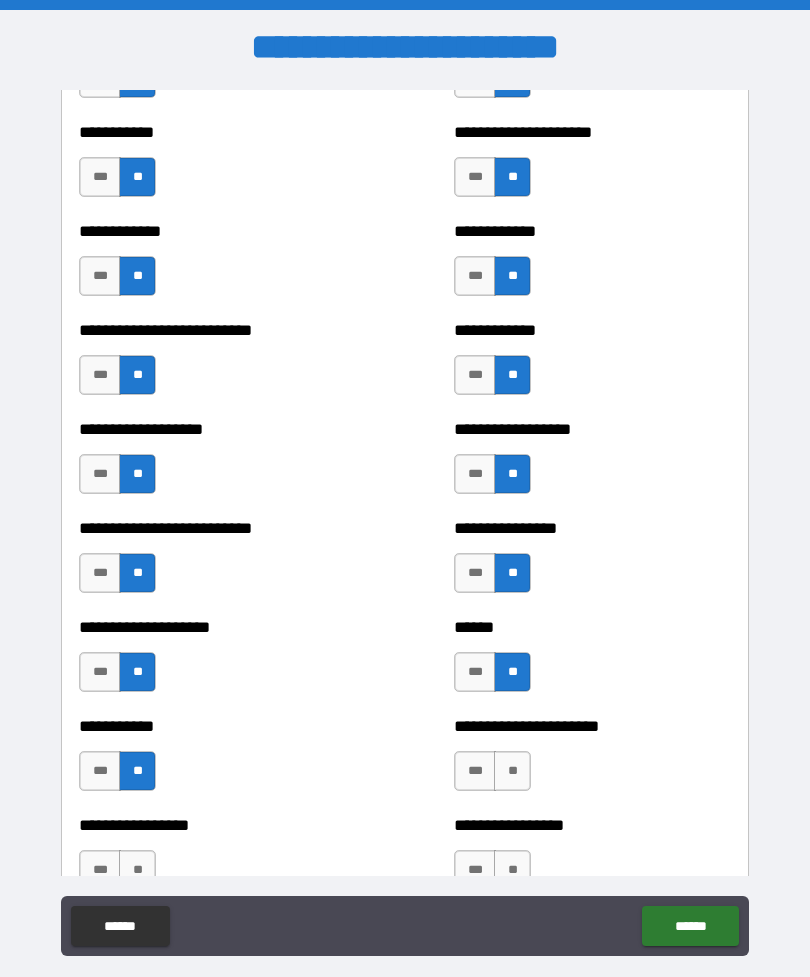 click on "**" at bounding box center (512, 771) 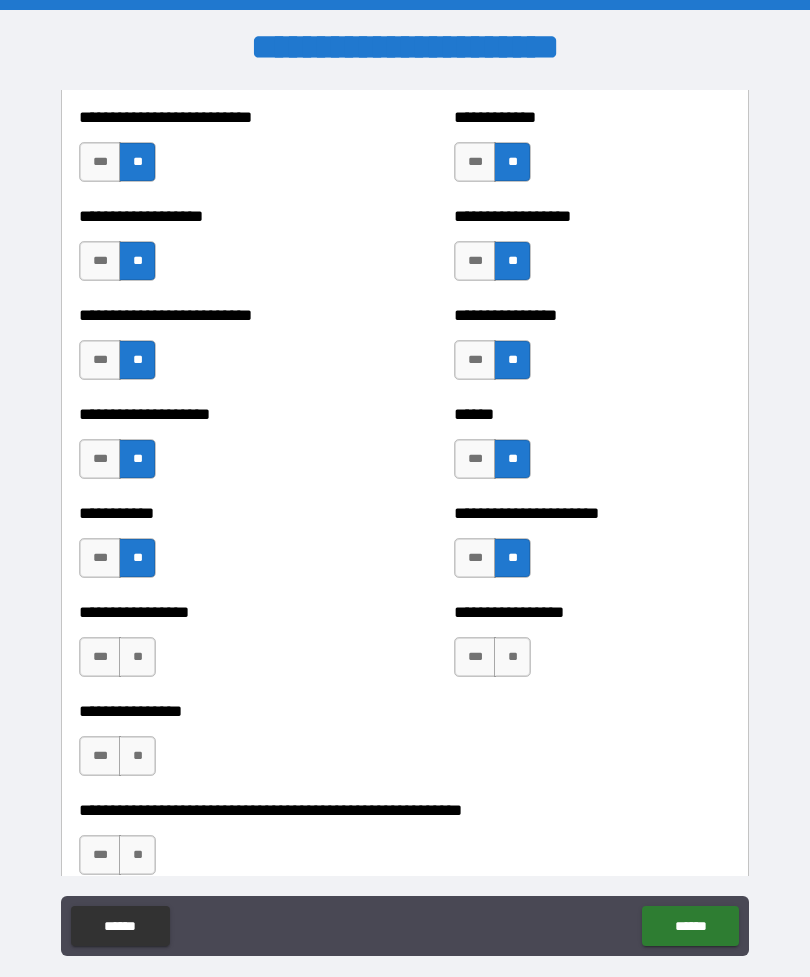 scroll, scrollTop: 5727, scrollLeft: 0, axis: vertical 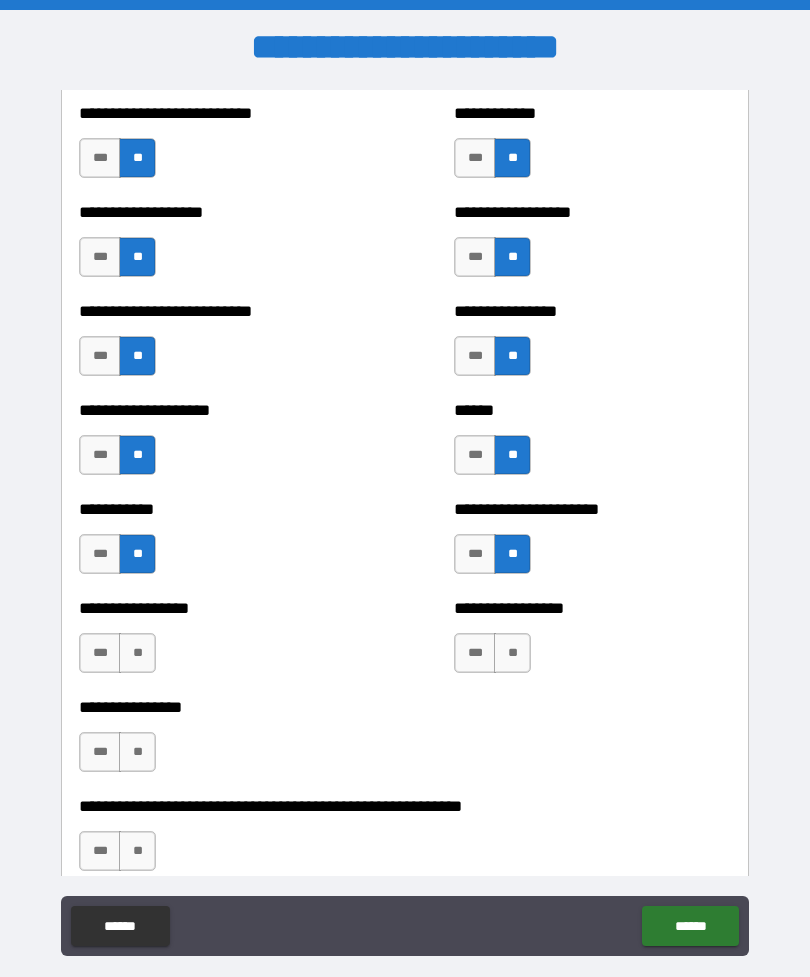 click on "**" at bounding box center [137, 653] 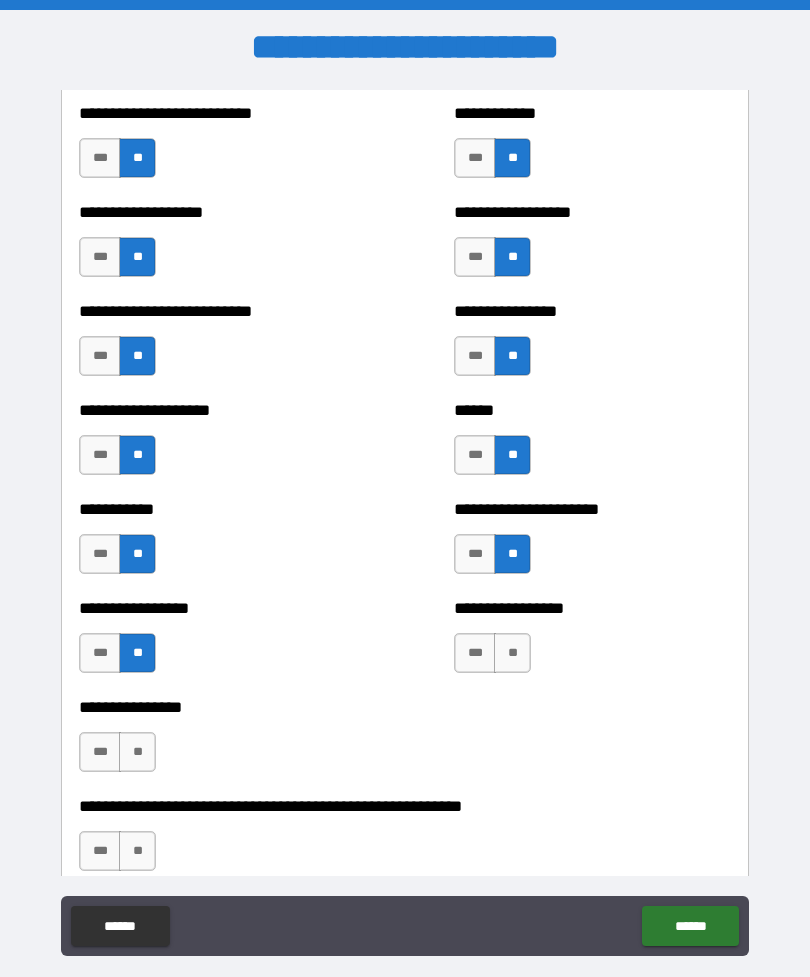 click on "**" at bounding box center [137, 752] 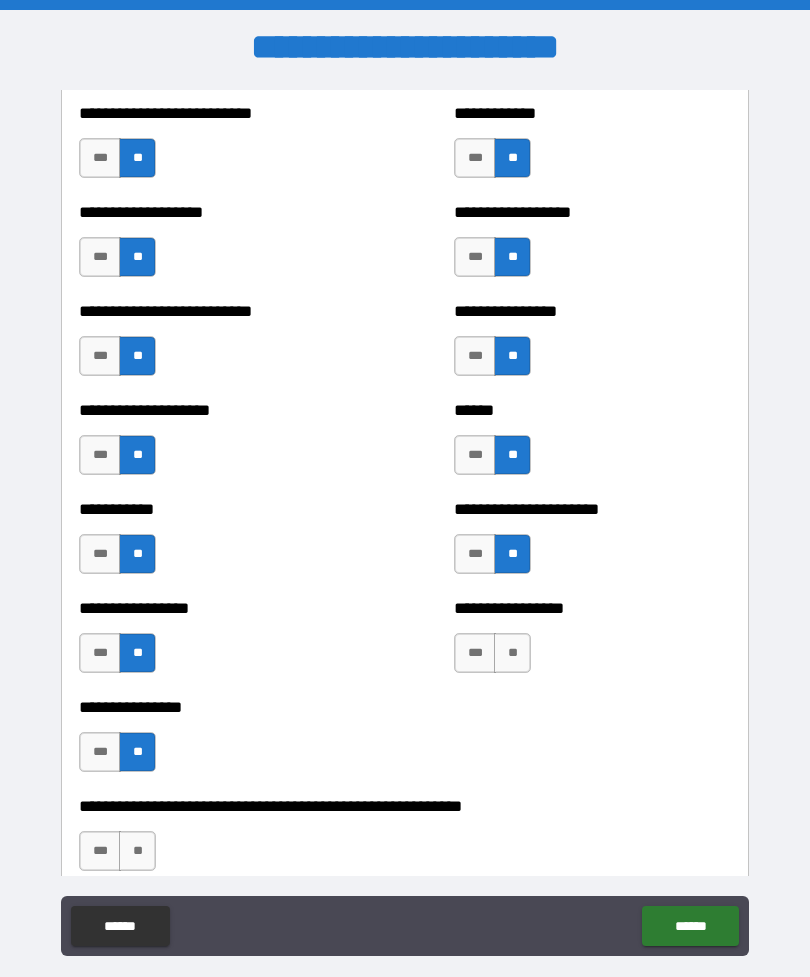 click on "**" at bounding box center (137, 851) 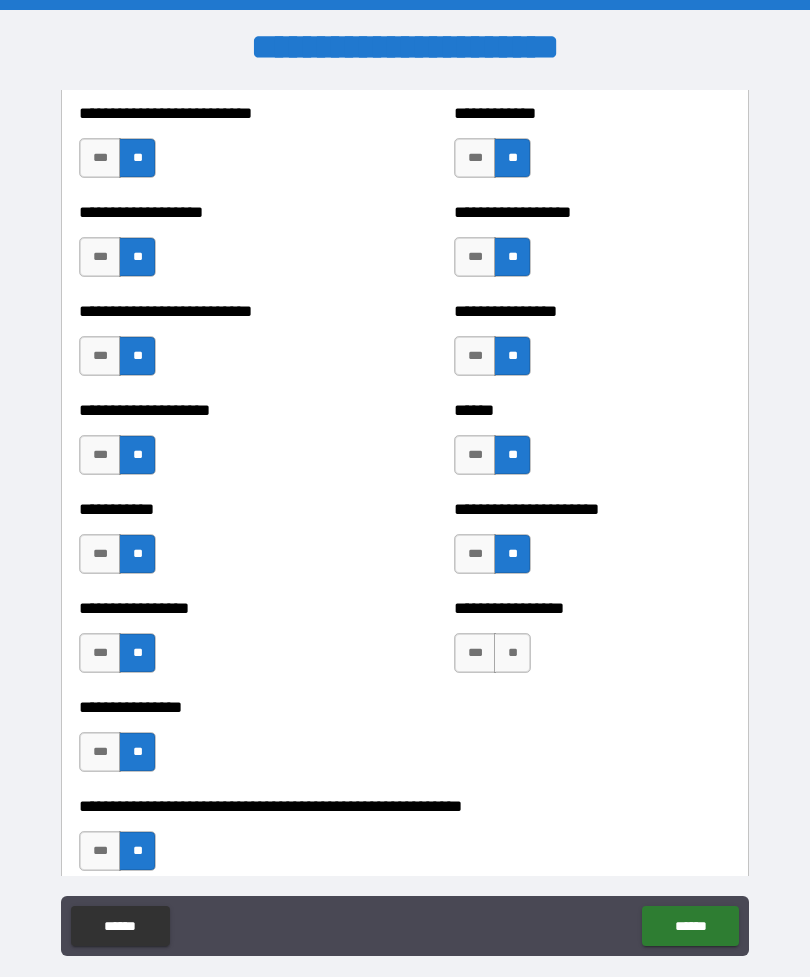 click on "**" at bounding box center (512, 653) 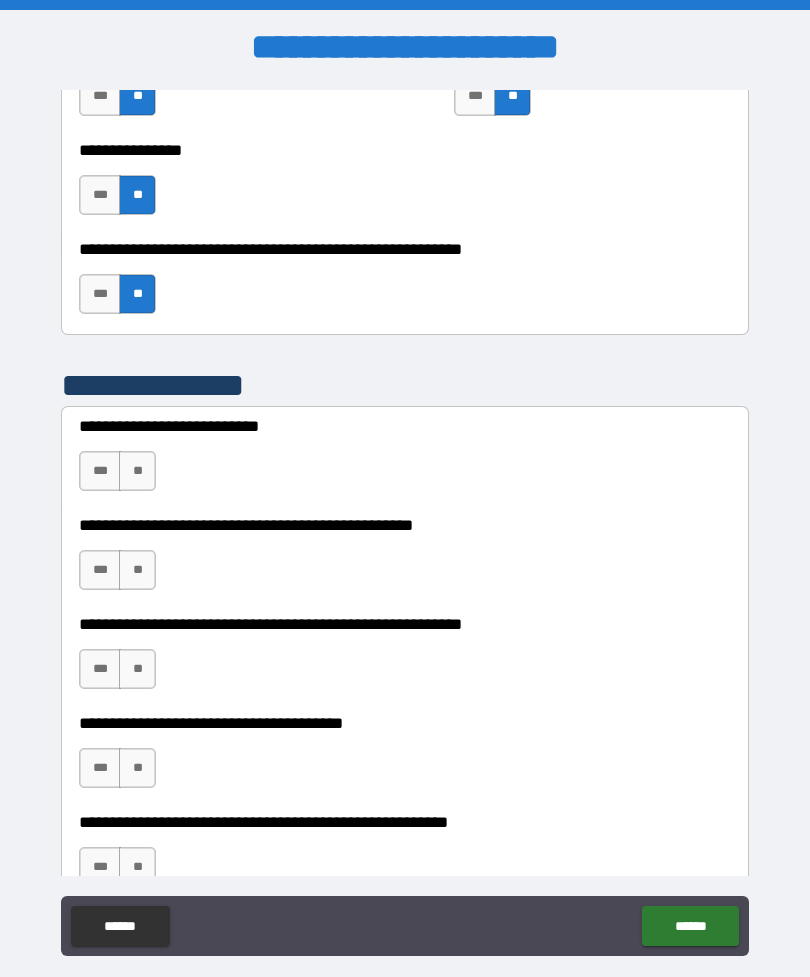 scroll, scrollTop: 6285, scrollLeft: 0, axis: vertical 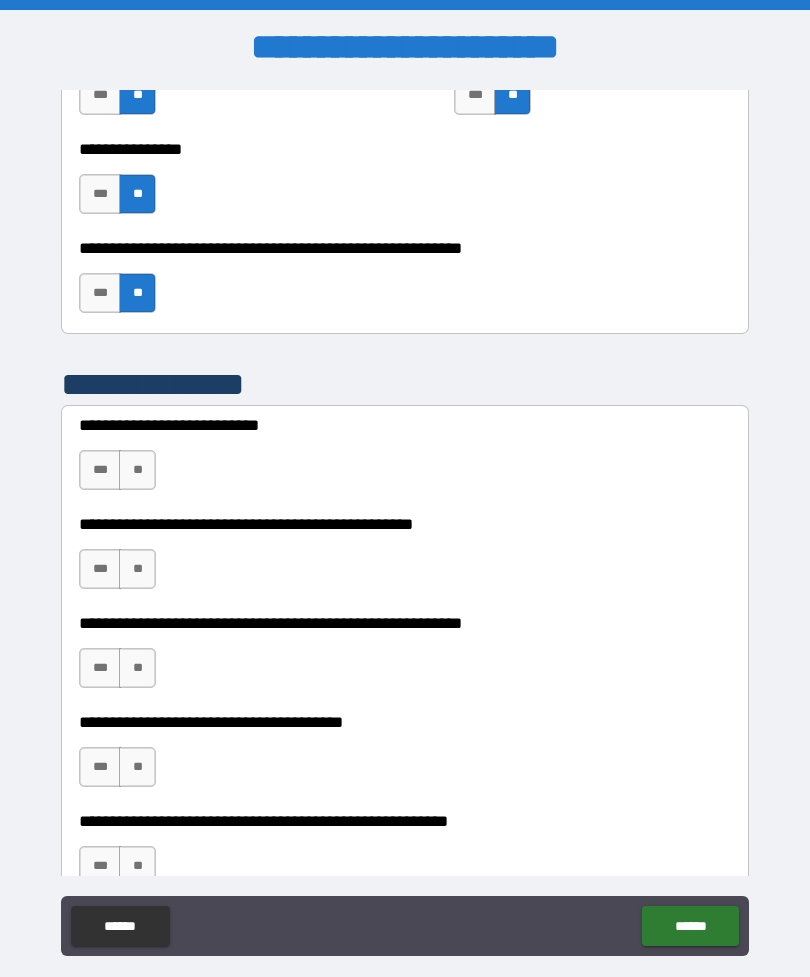 click on "**" at bounding box center (137, 470) 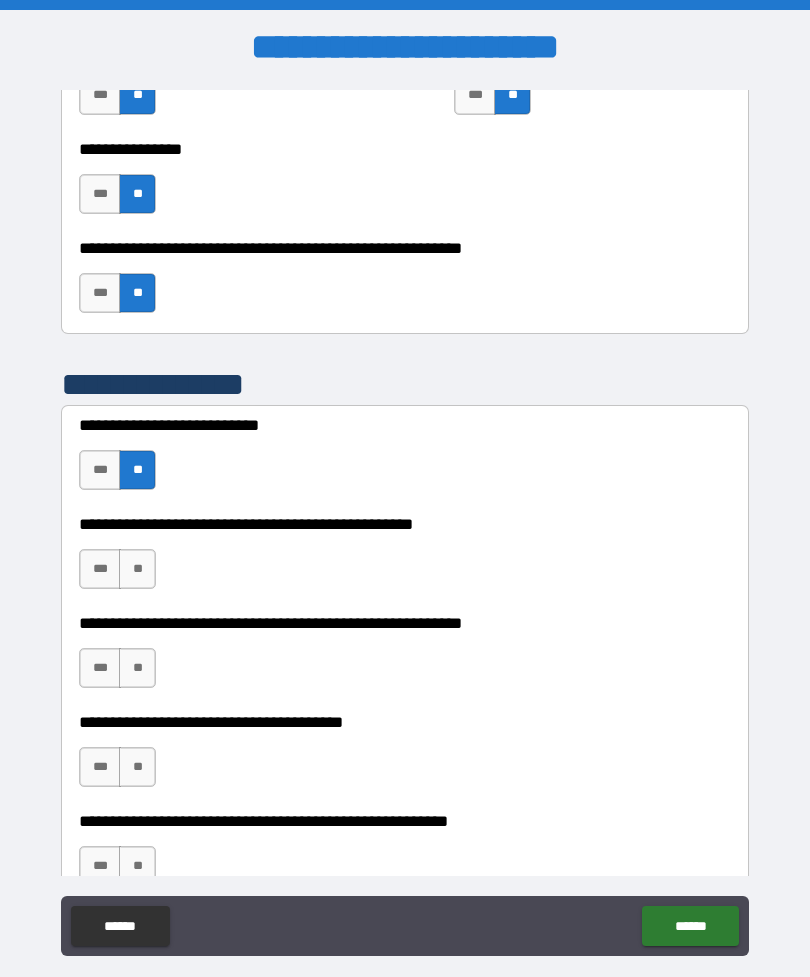 click on "**" at bounding box center (137, 569) 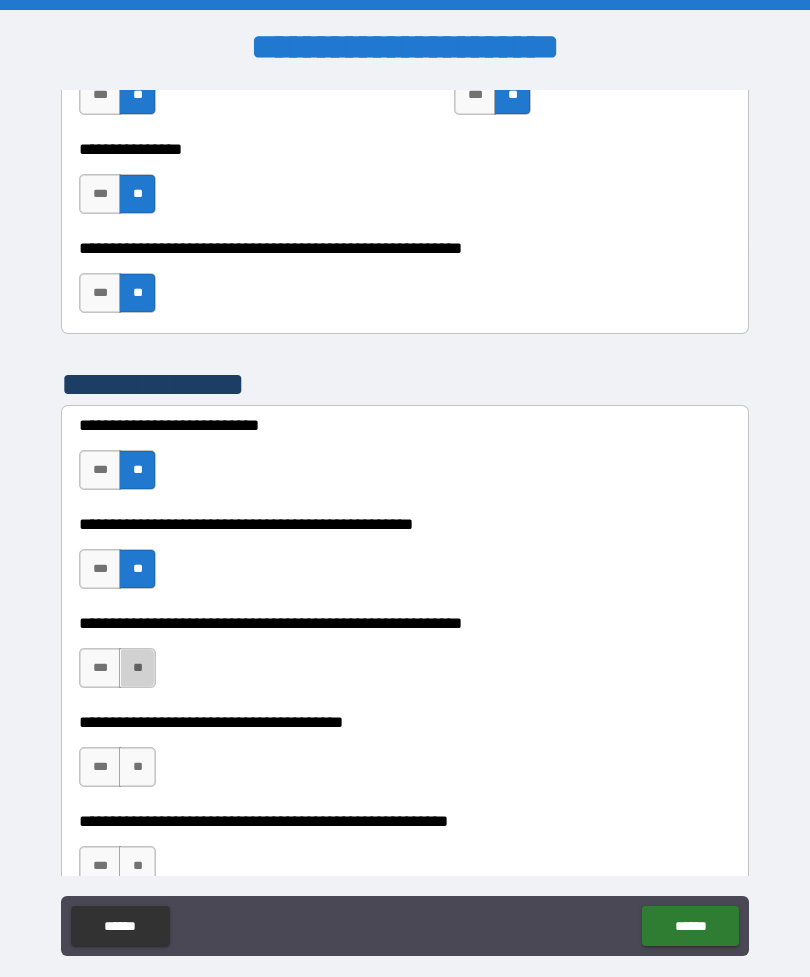 click on "**" at bounding box center [137, 668] 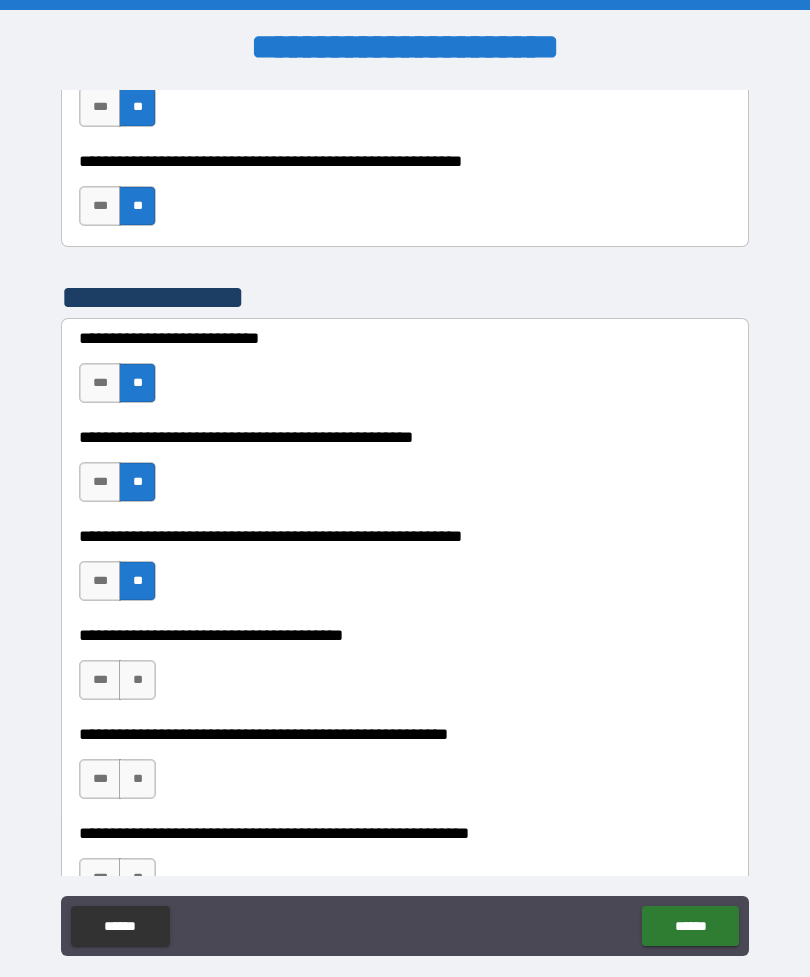 scroll, scrollTop: 6379, scrollLeft: 0, axis: vertical 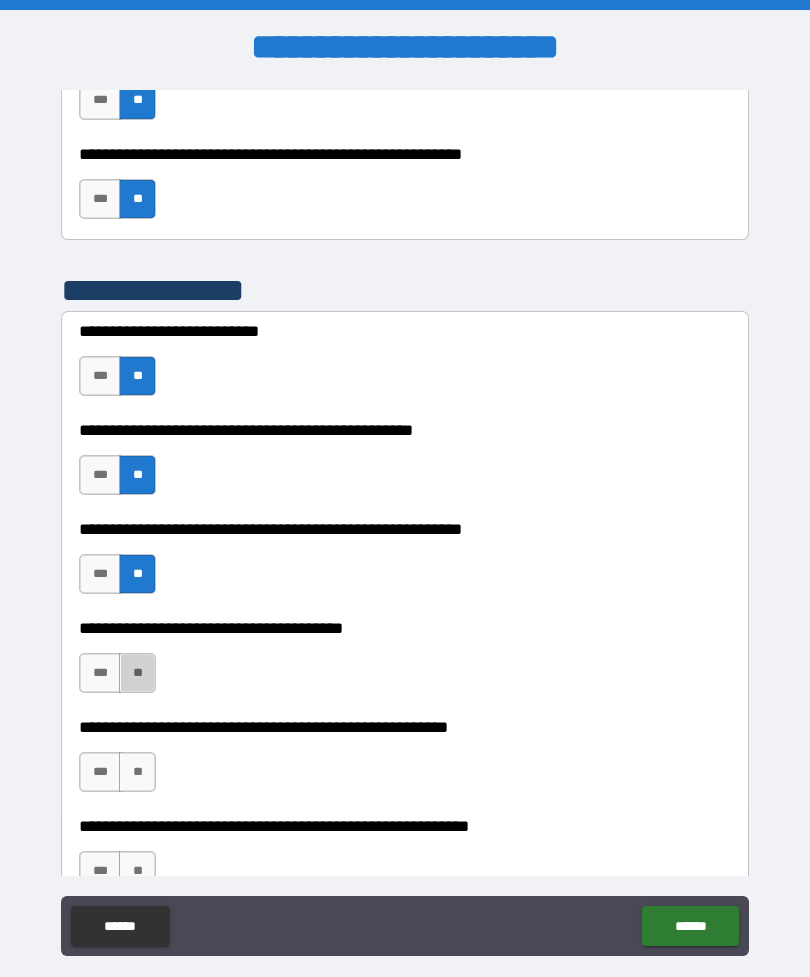 click on "**" at bounding box center [137, 673] 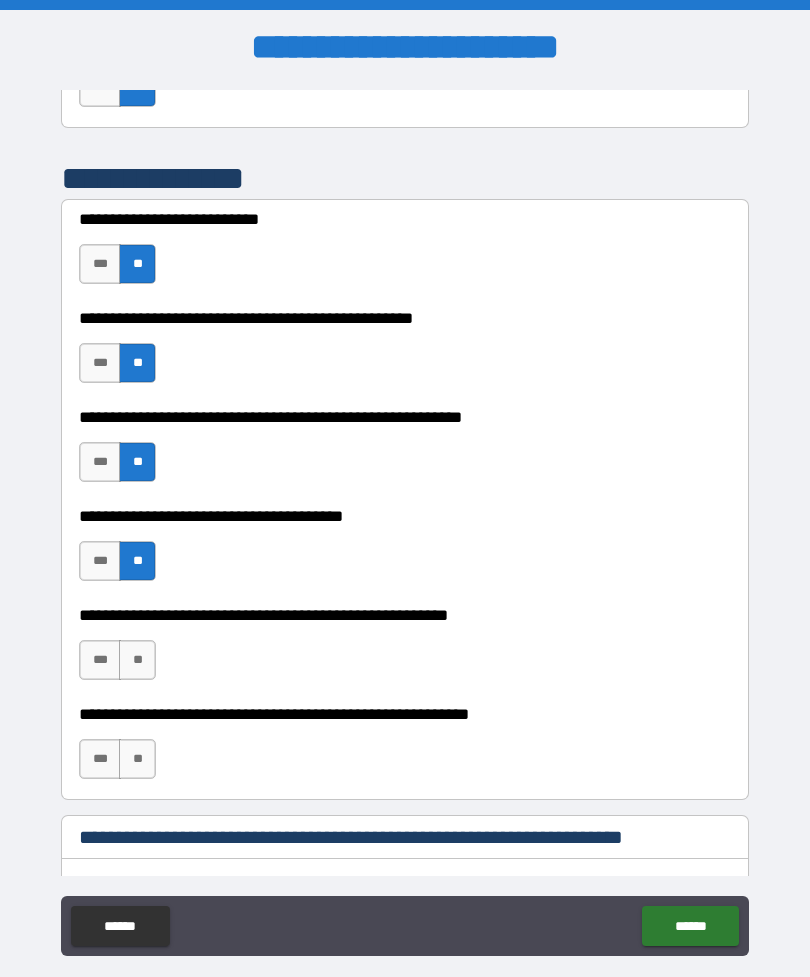 scroll, scrollTop: 6502, scrollLeft: 0, axis: vertical 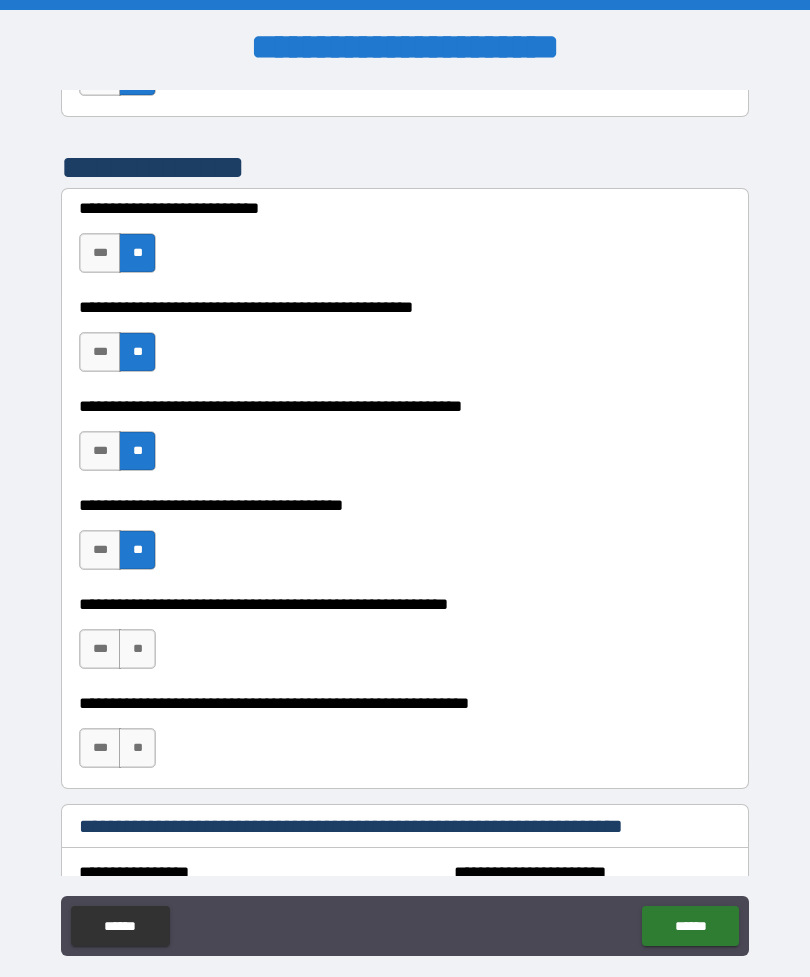 click on "**" at bounding box center (137, 649) 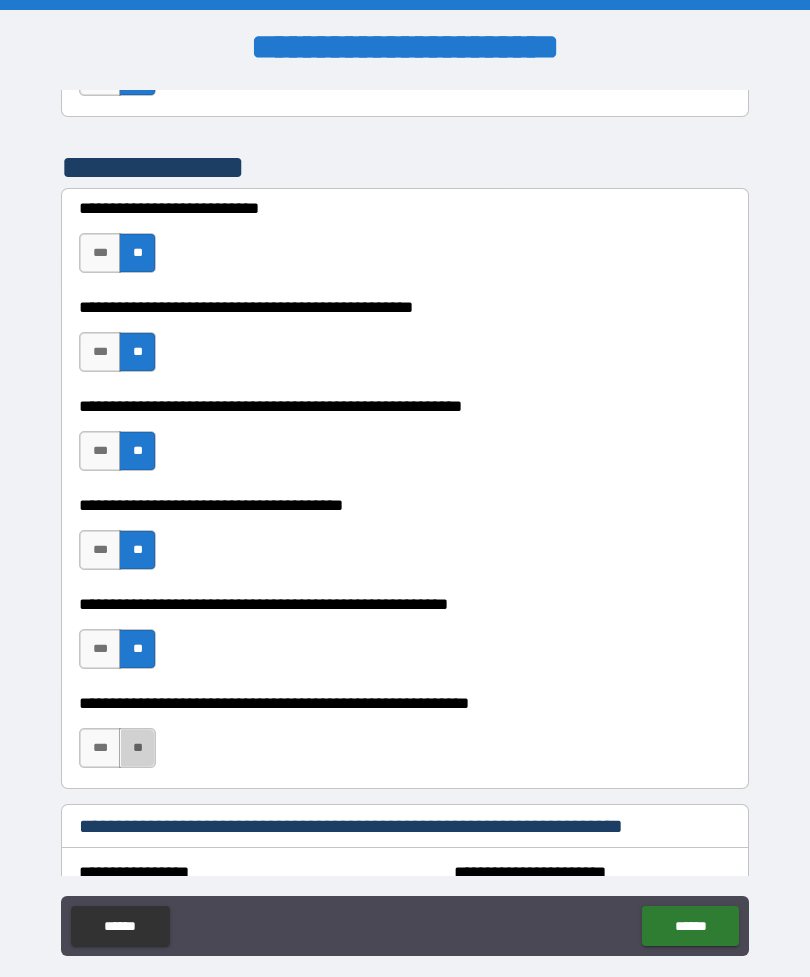 click on "**" at bounding box center [137, 748] 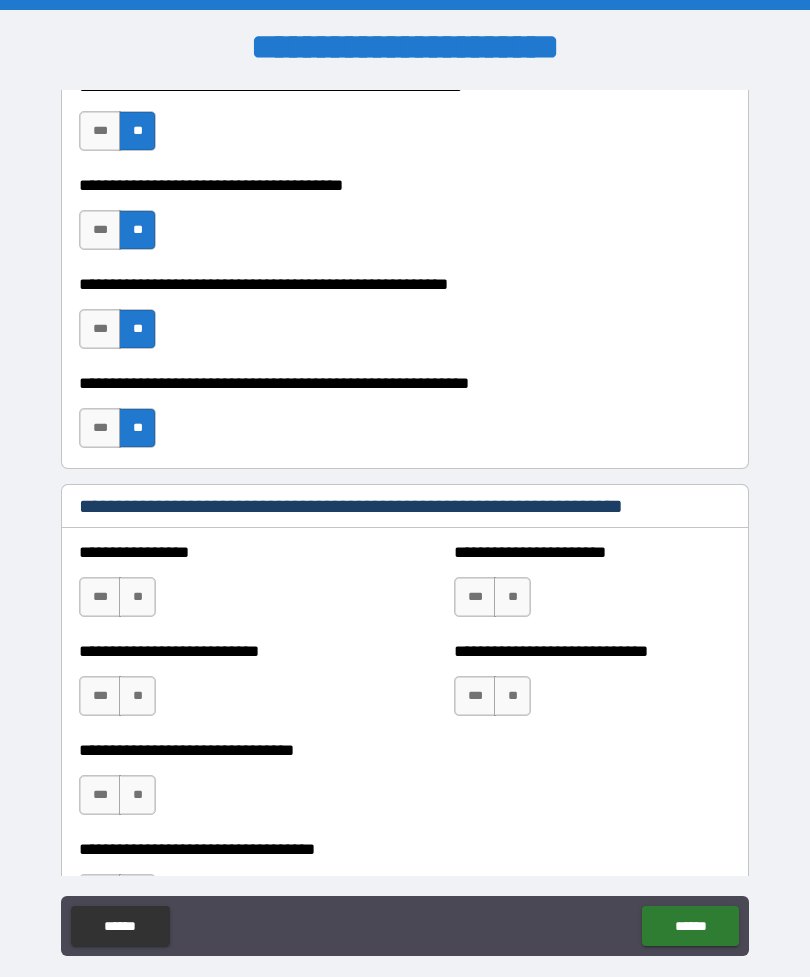scroll, scrollTop: 6827, scrollLeft: 0, axis: vertical 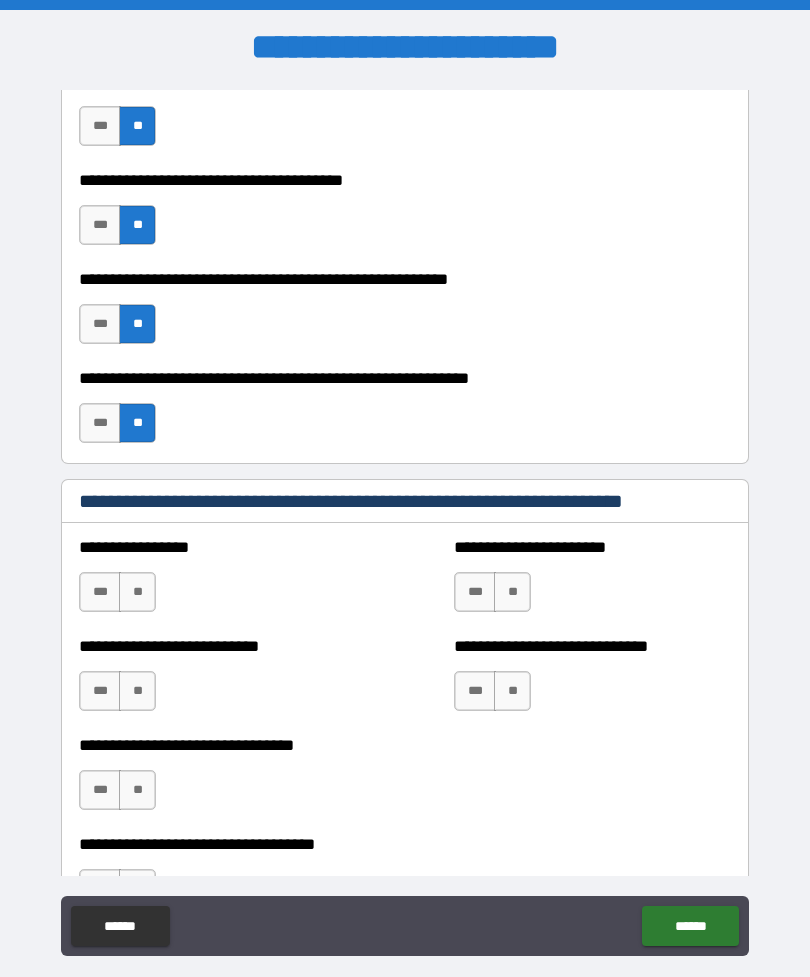 click on "**" at bounding box center (137, 592) 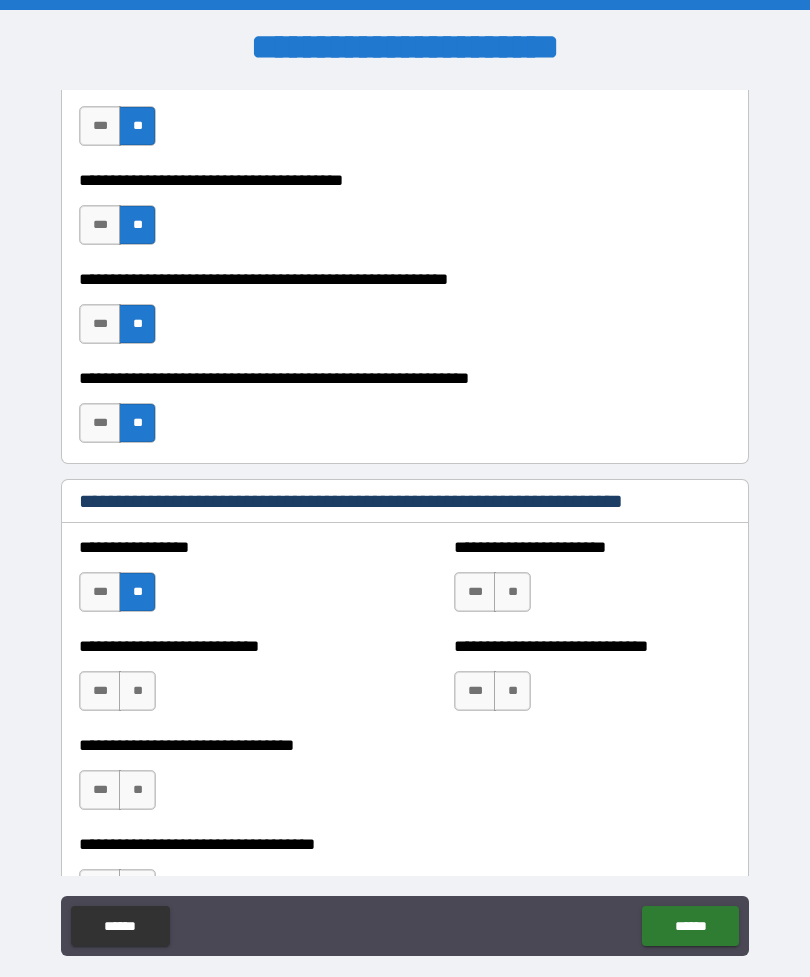 click on "**" at bounding box center [137, 691] 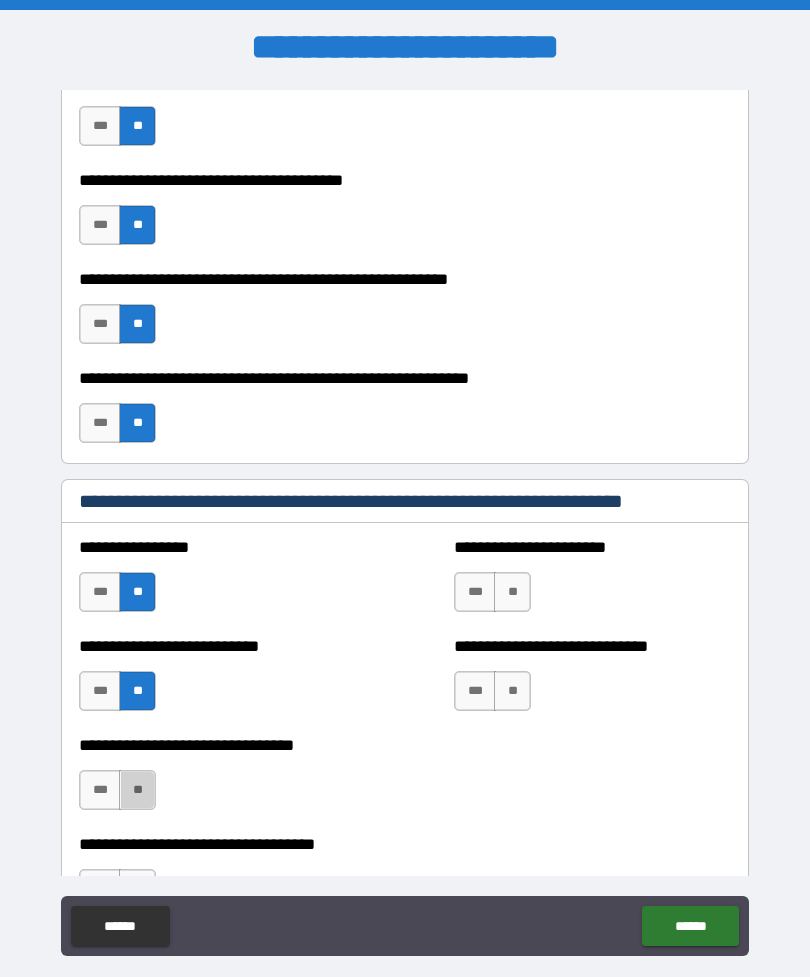 click on "**" at bounding box center [137, 790] 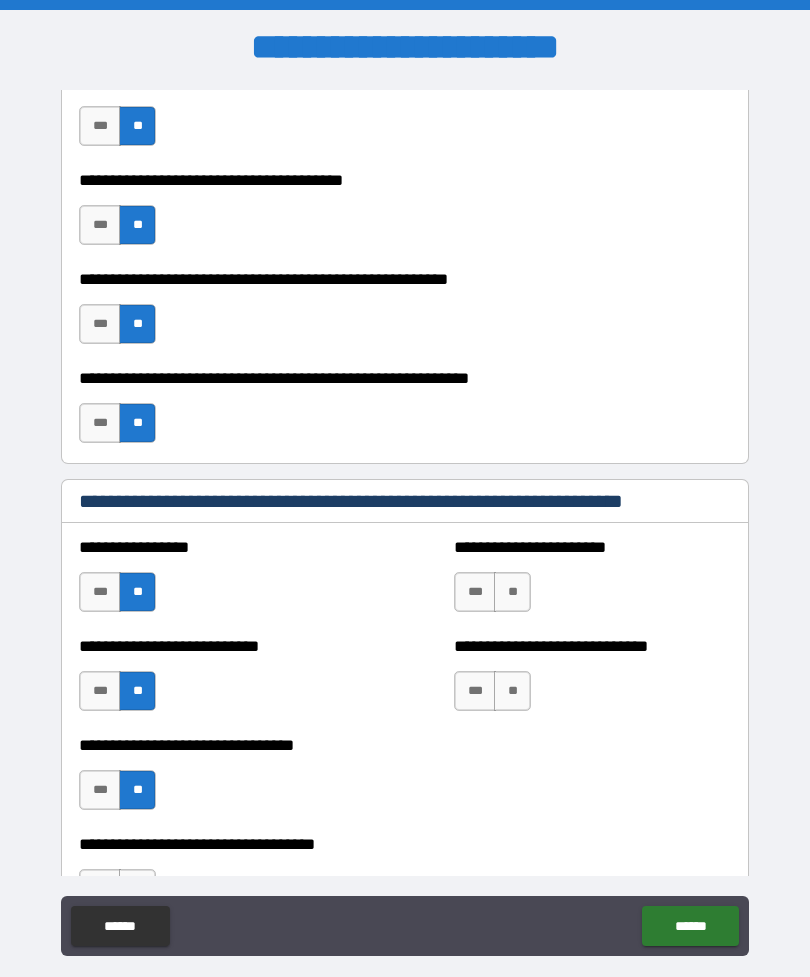 click on "**" at bounding box center [512, 592] 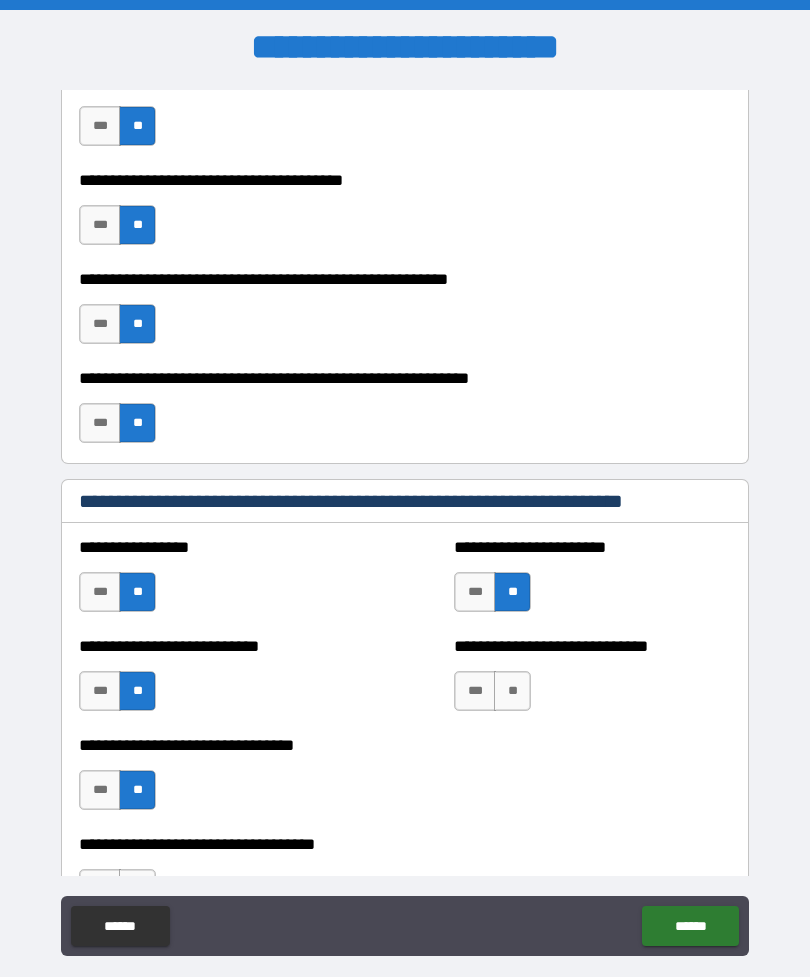 click on "**" at bounding box center [512, 691] 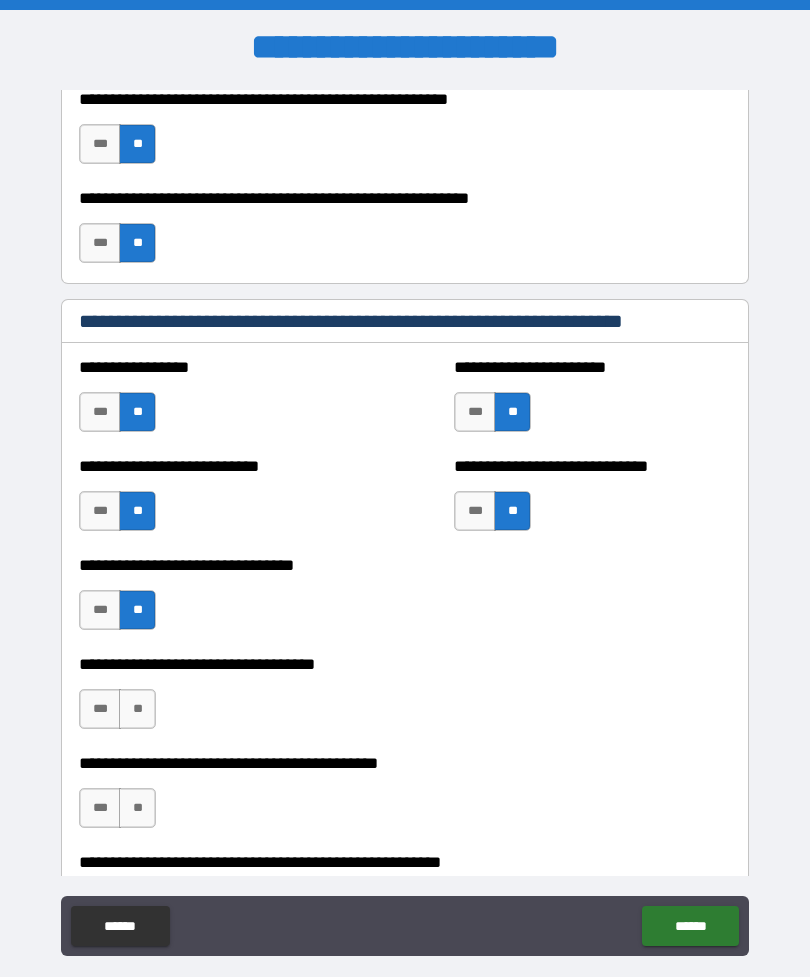 scroll, scrollTop: 7037, scrollLeft: 0, axis: vertical 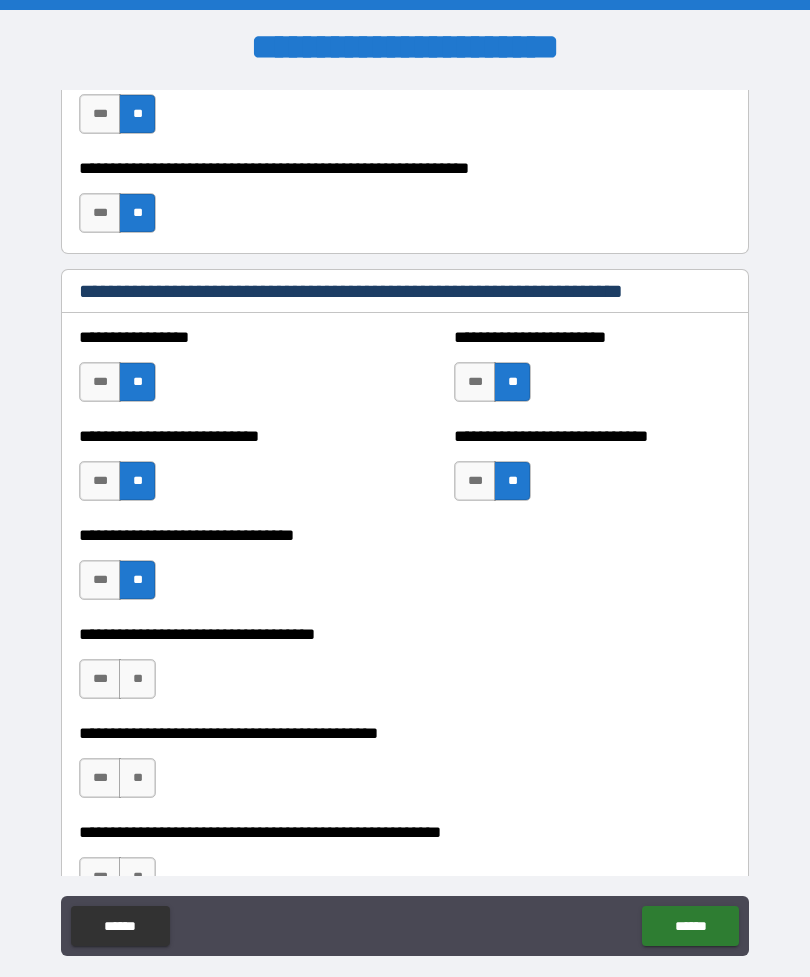 click on "**" at bounding box center (137, 679) 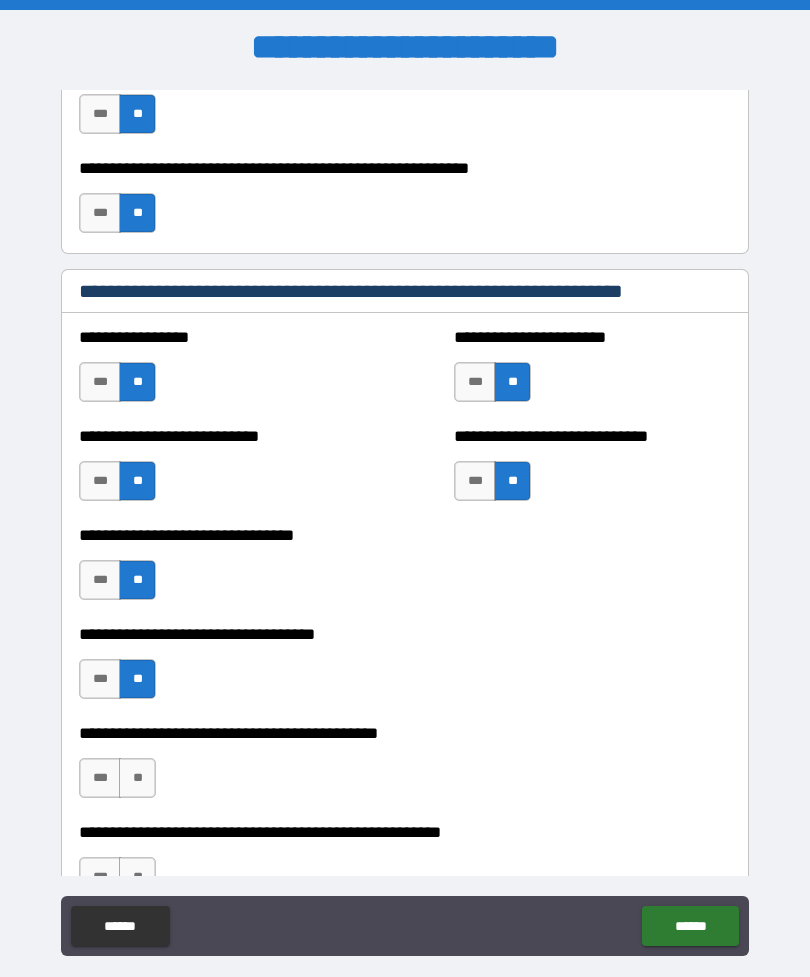 click on "**" at bounding box center [137, 778] 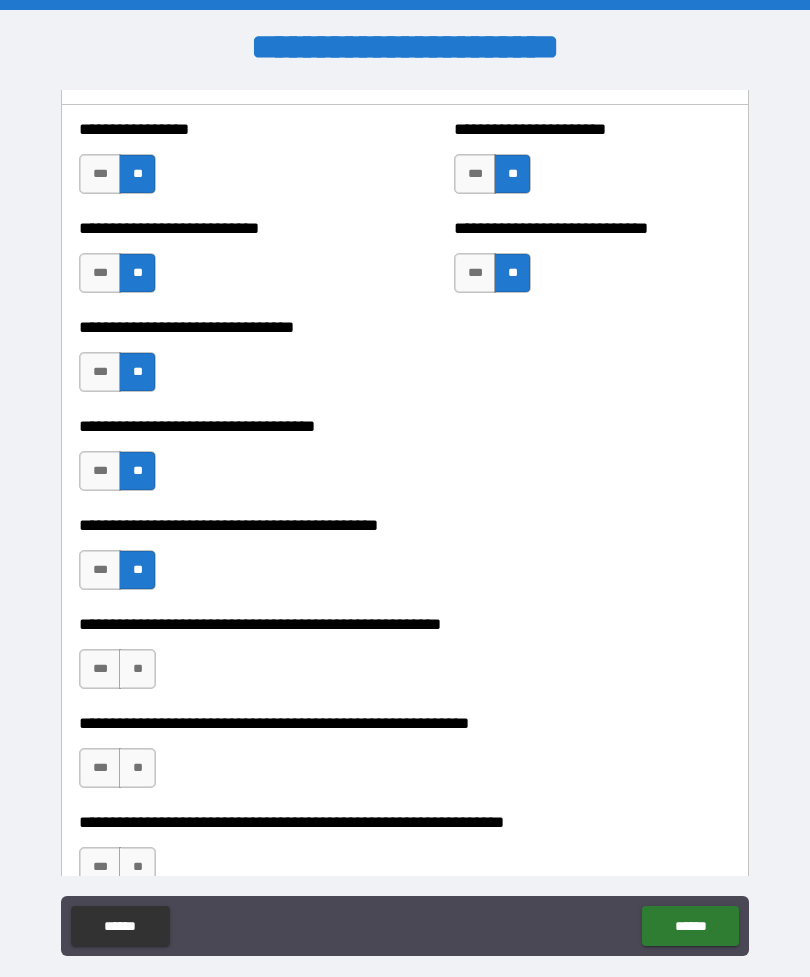 scroll, scrollTop: 7246, scrollLeft: 0, axis: vertical 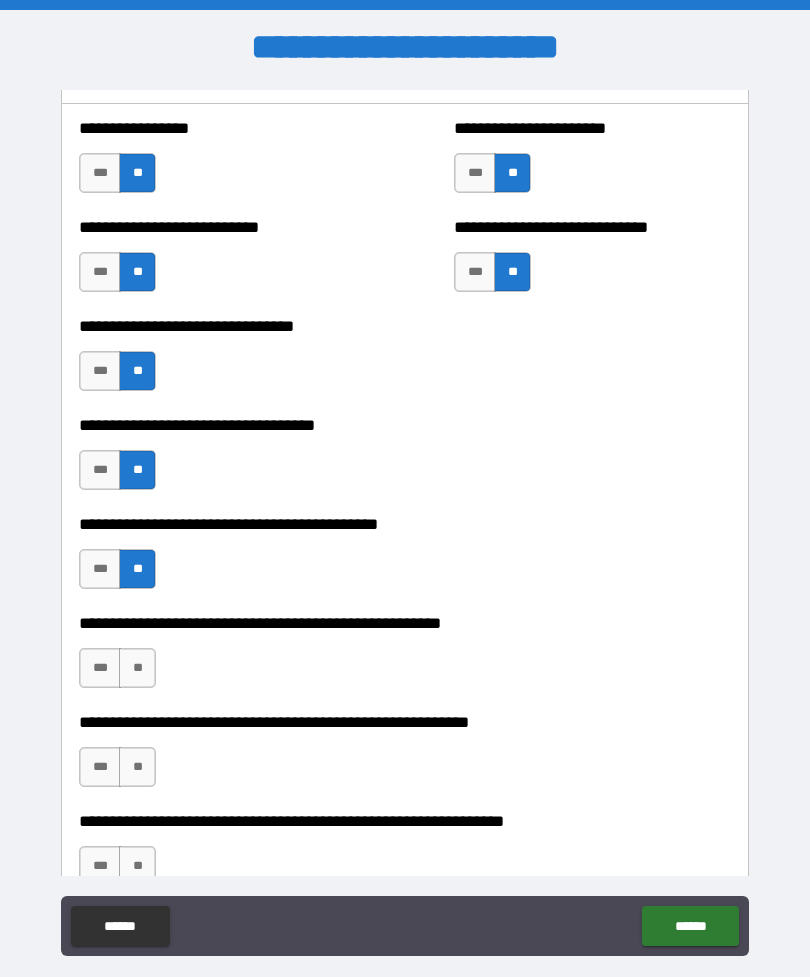 click on "**" at bounding box center (137, 668) 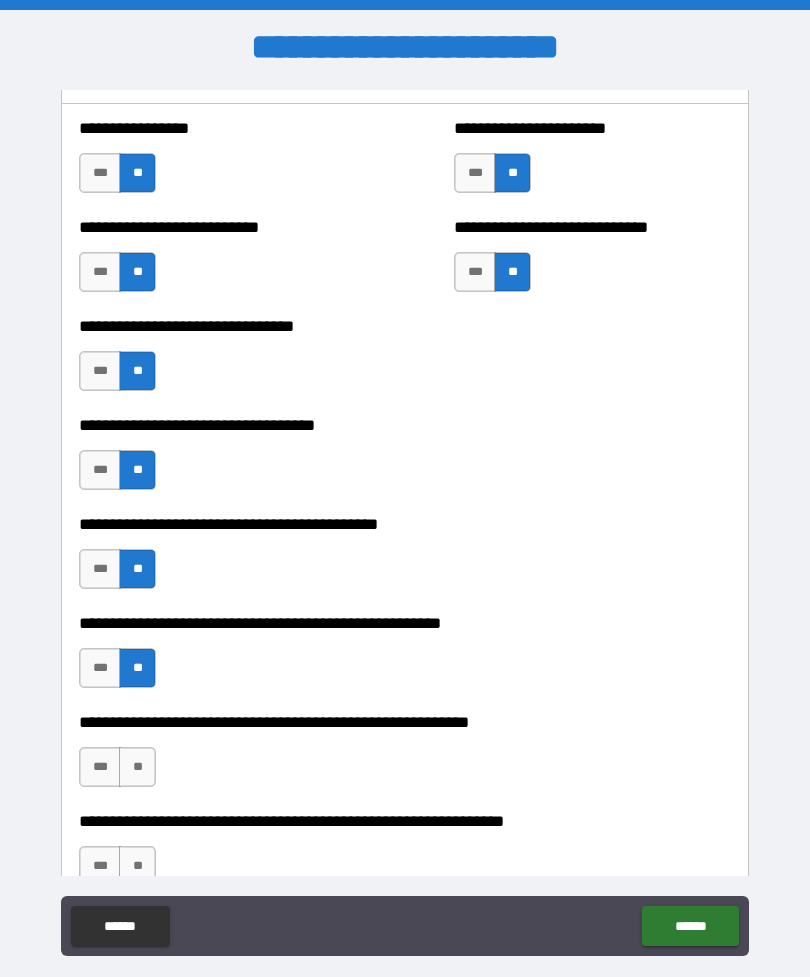 click on "**" at bounding box center [137, 767] 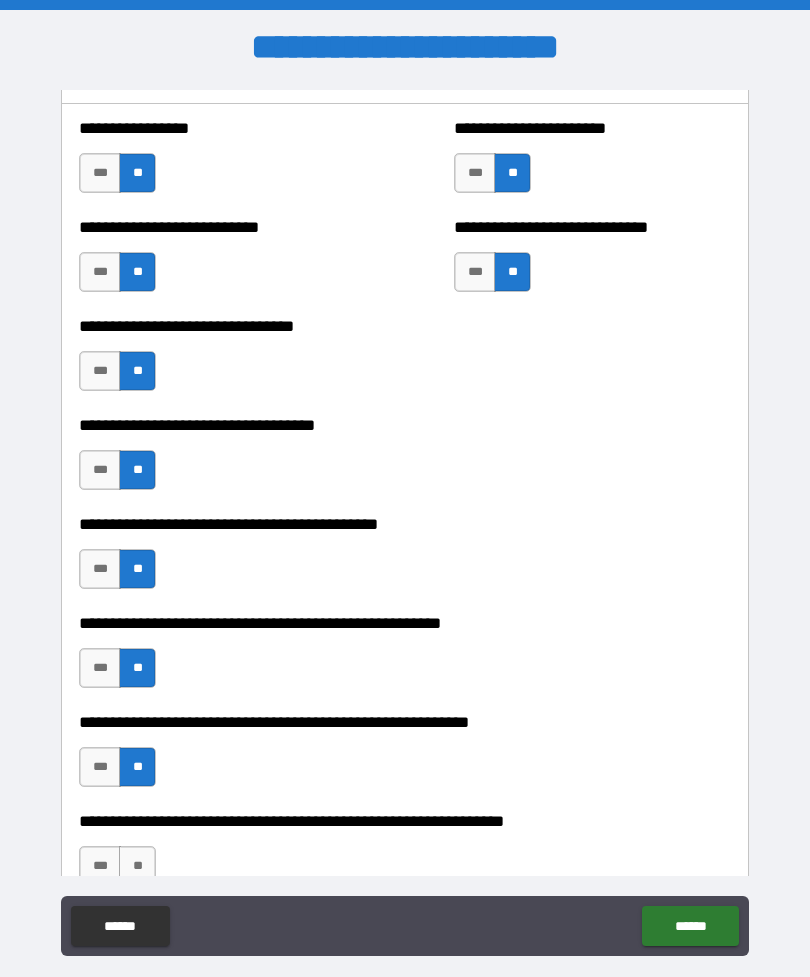 click on "**" at bounding box center [137, 866] 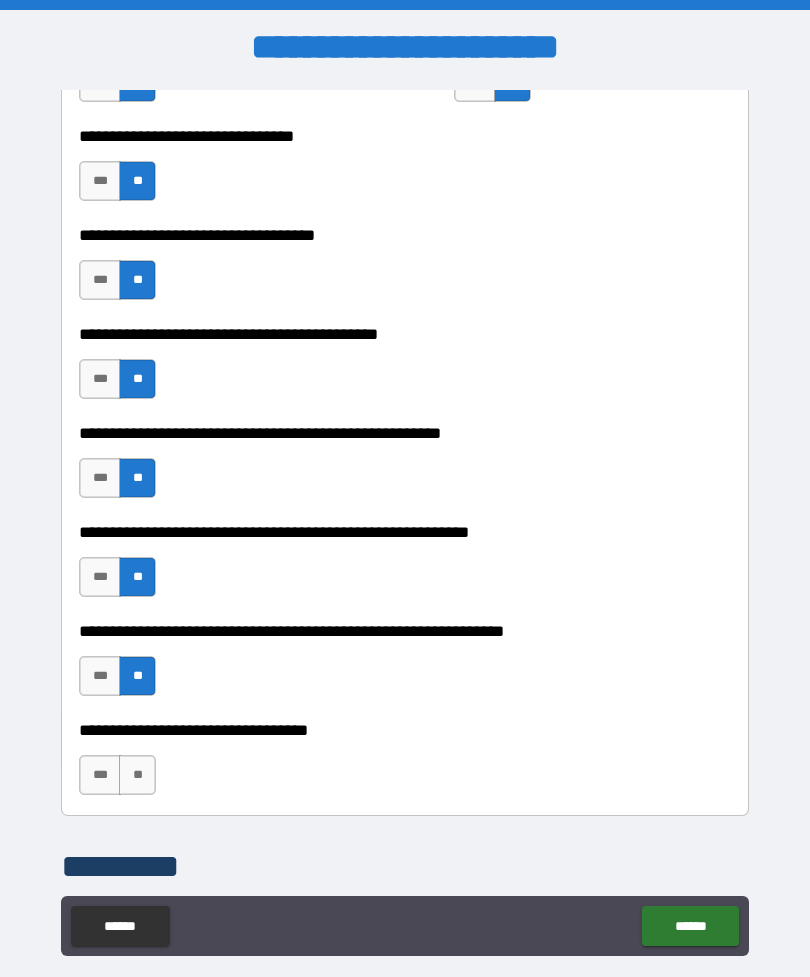 scroll, scrollTop: 7491, scrollLeft: 0, axis: vertical 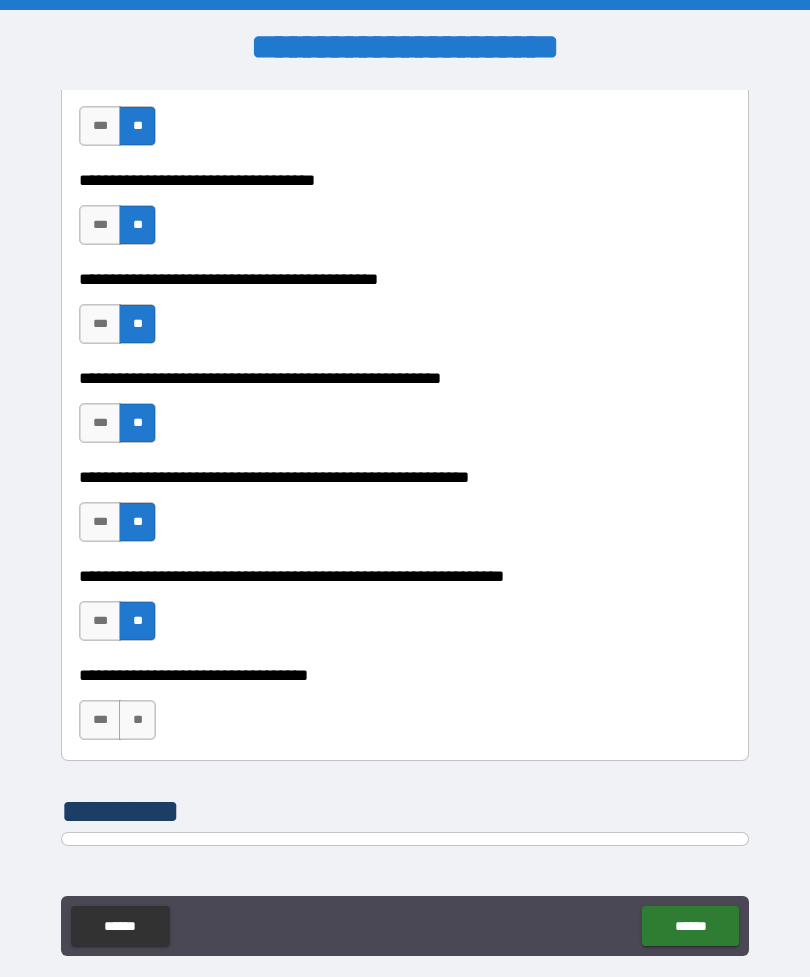 click on "**" at bounding box center (137, 720) 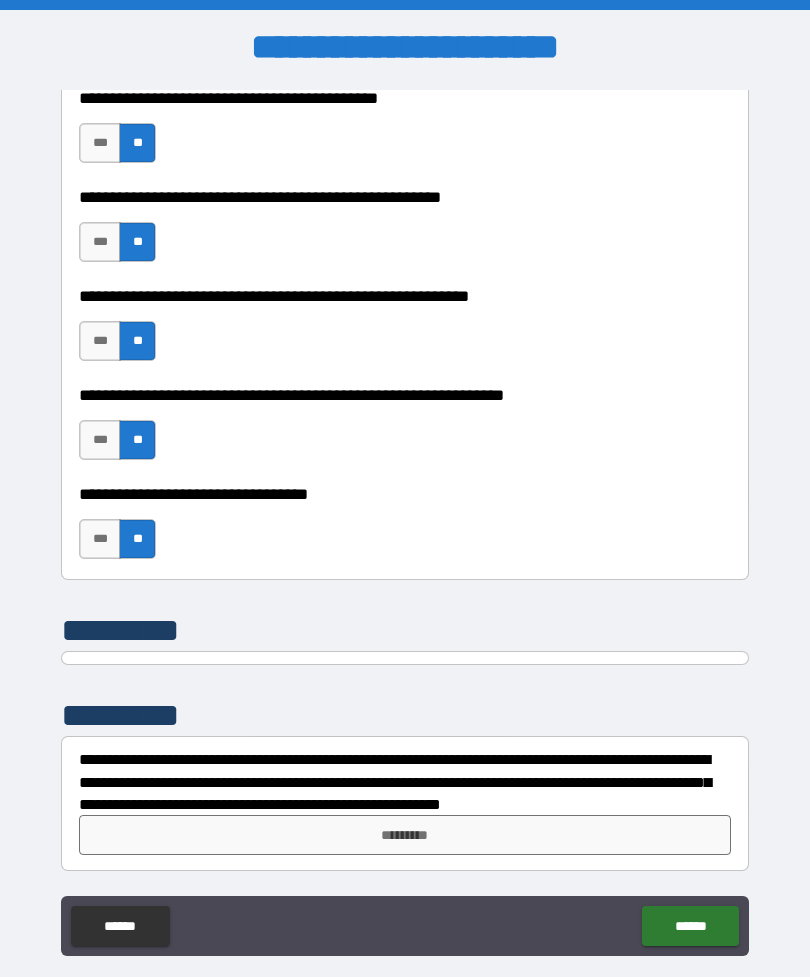 scroll, scrollTop: 7672, scrollLeft: 0, axis: vertical 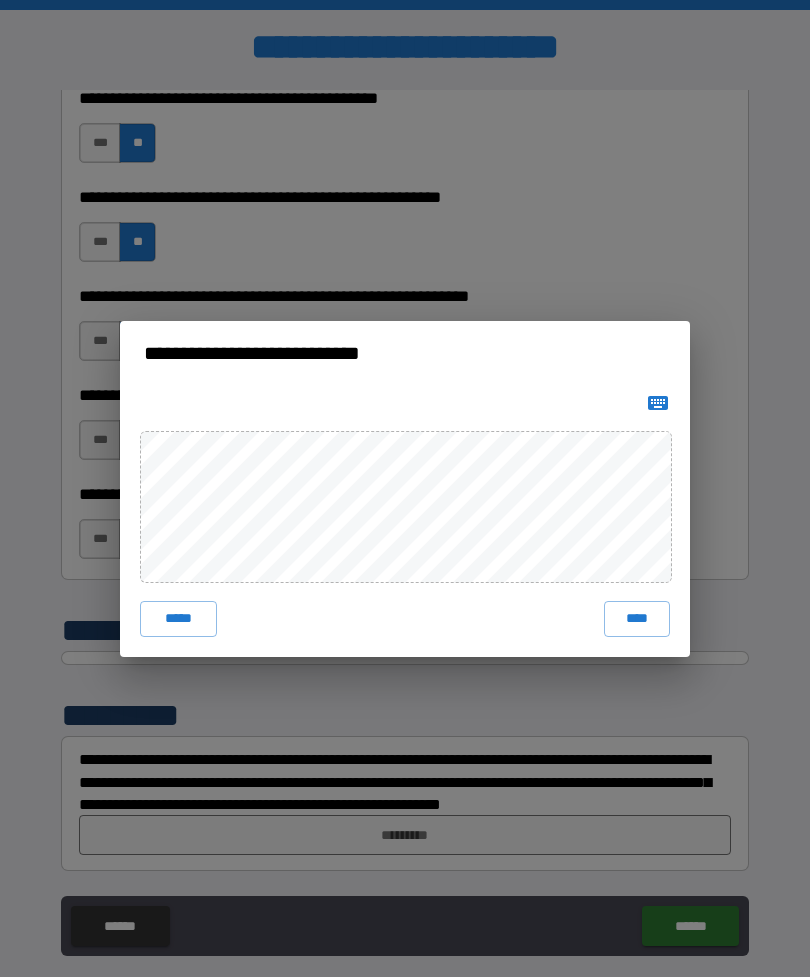 click on "****" at bounding box center (637, 619) 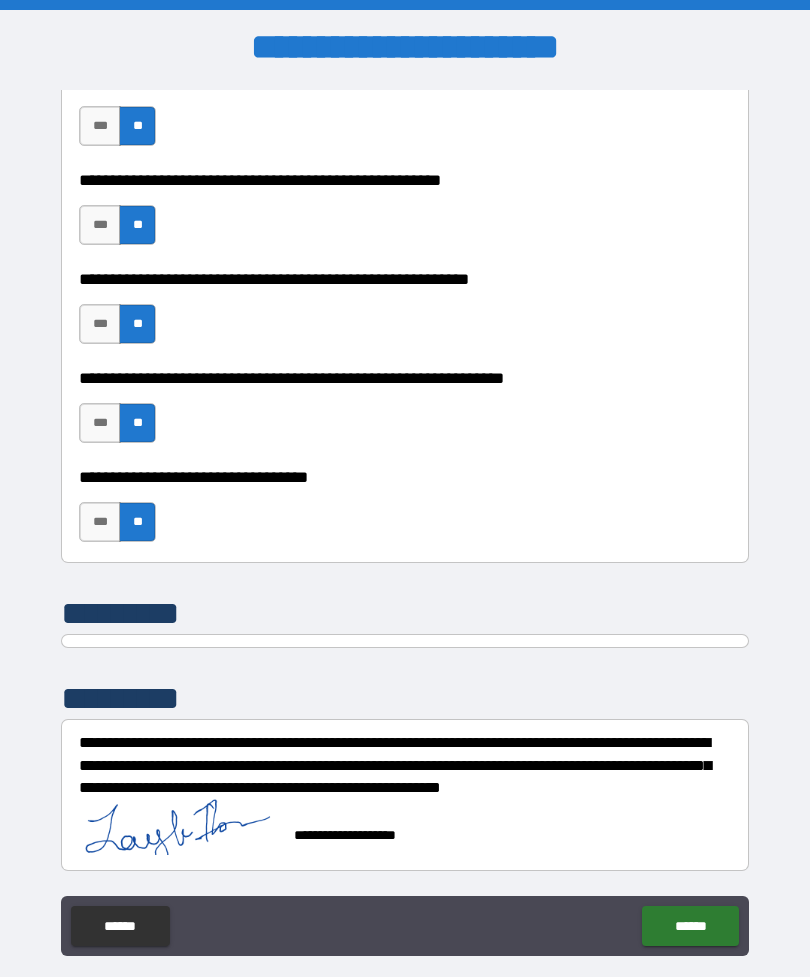 scroll, scrollTop: 7689, scrollLeft: 0, axis: vertical 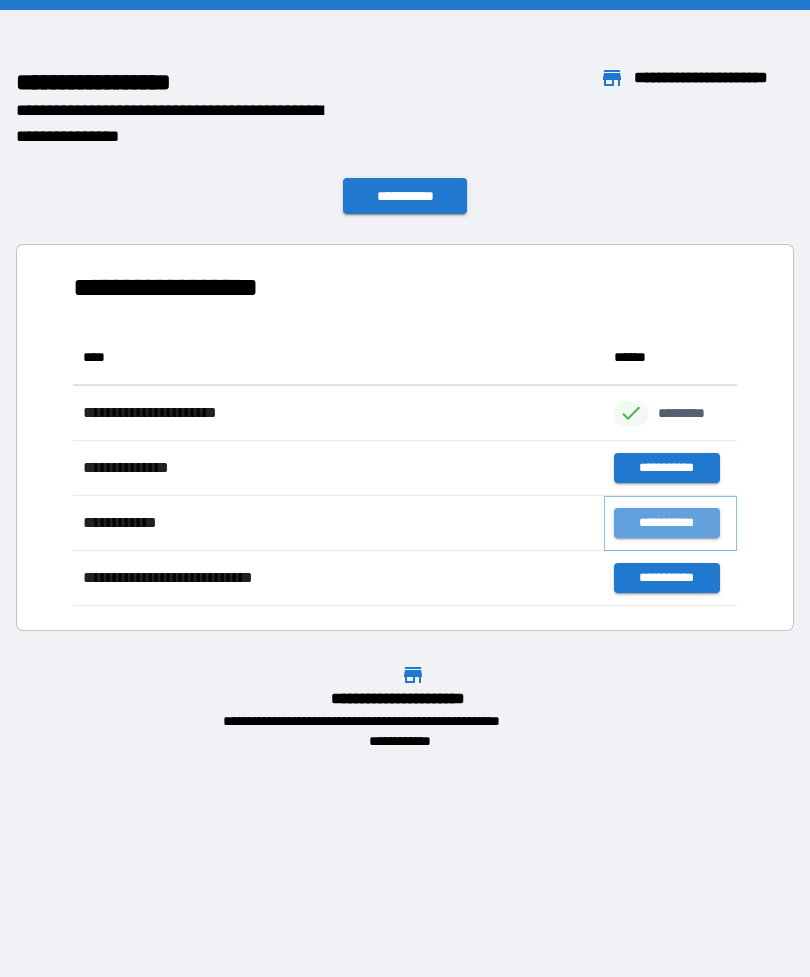 click on "**********" at bounding box center [666, 523] 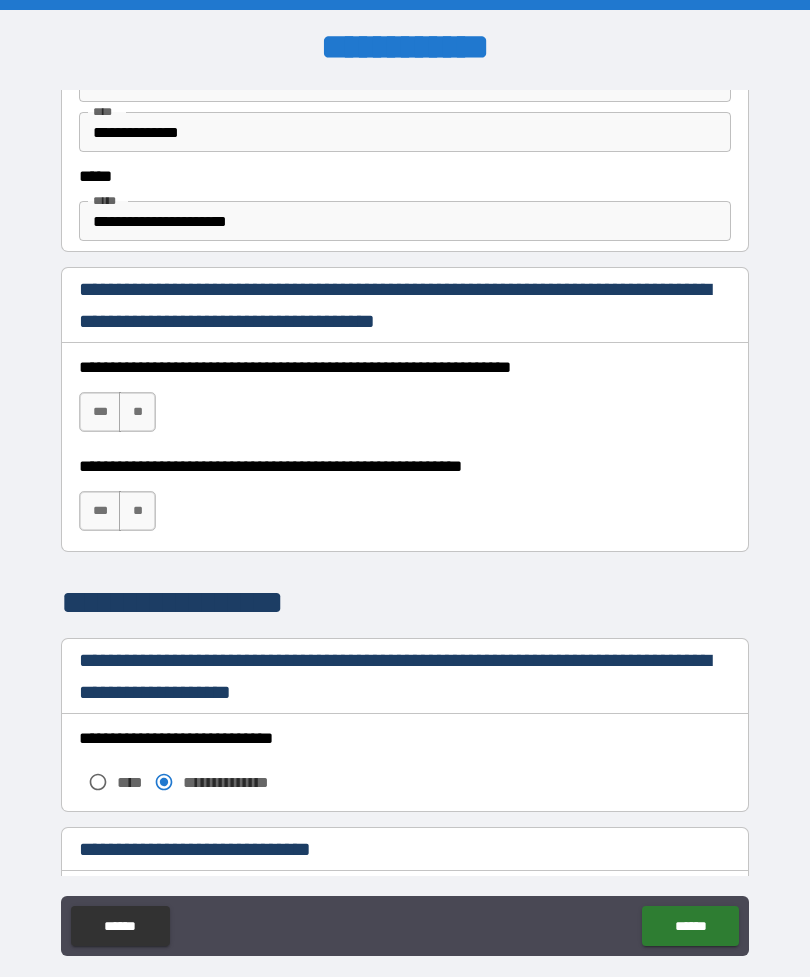 scroll, scrollTop: 1181, scrollLeft: 0, axis: vertical 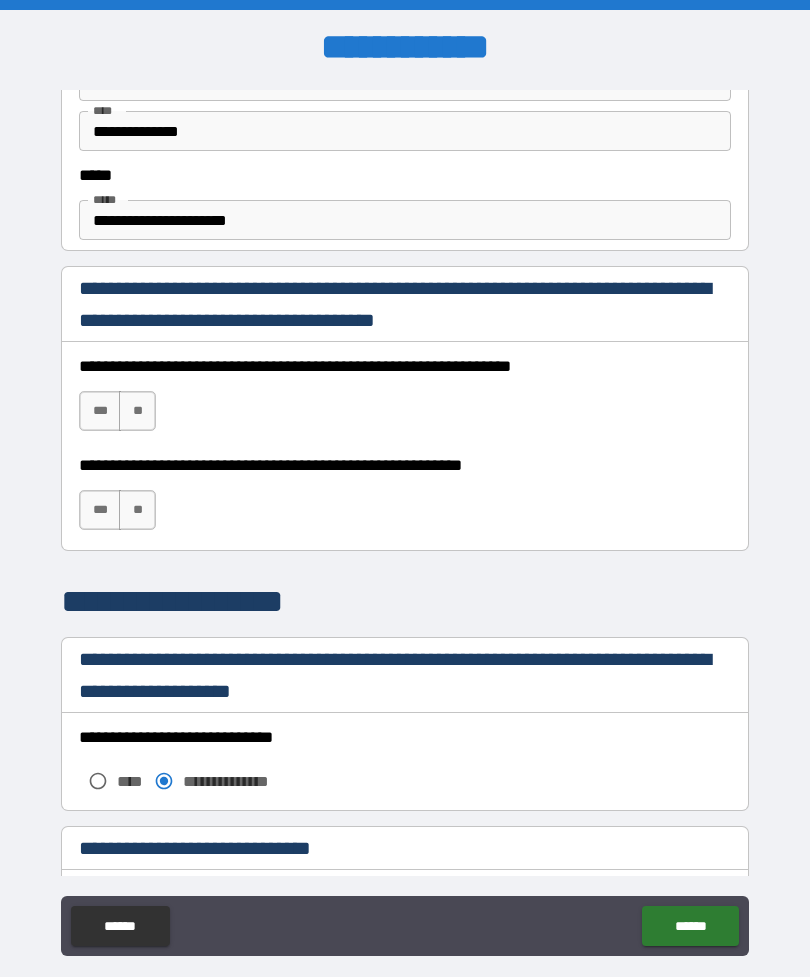 click on "***" at bounding box center (100, 411) 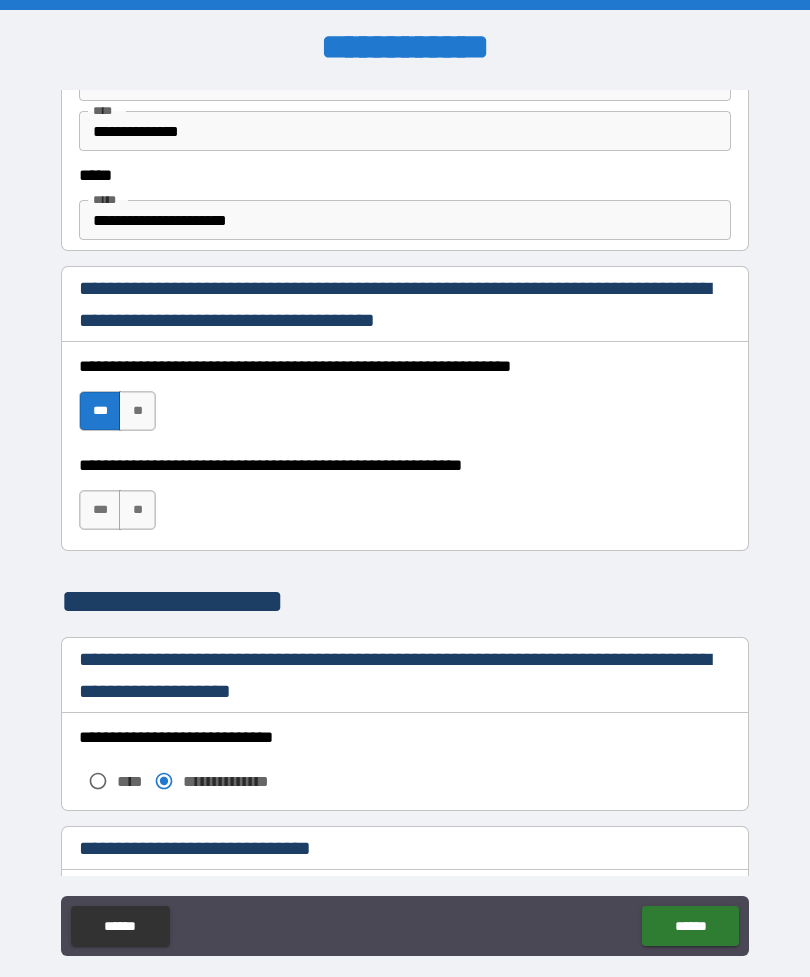 click on "**" at bounding box center (137, 510) 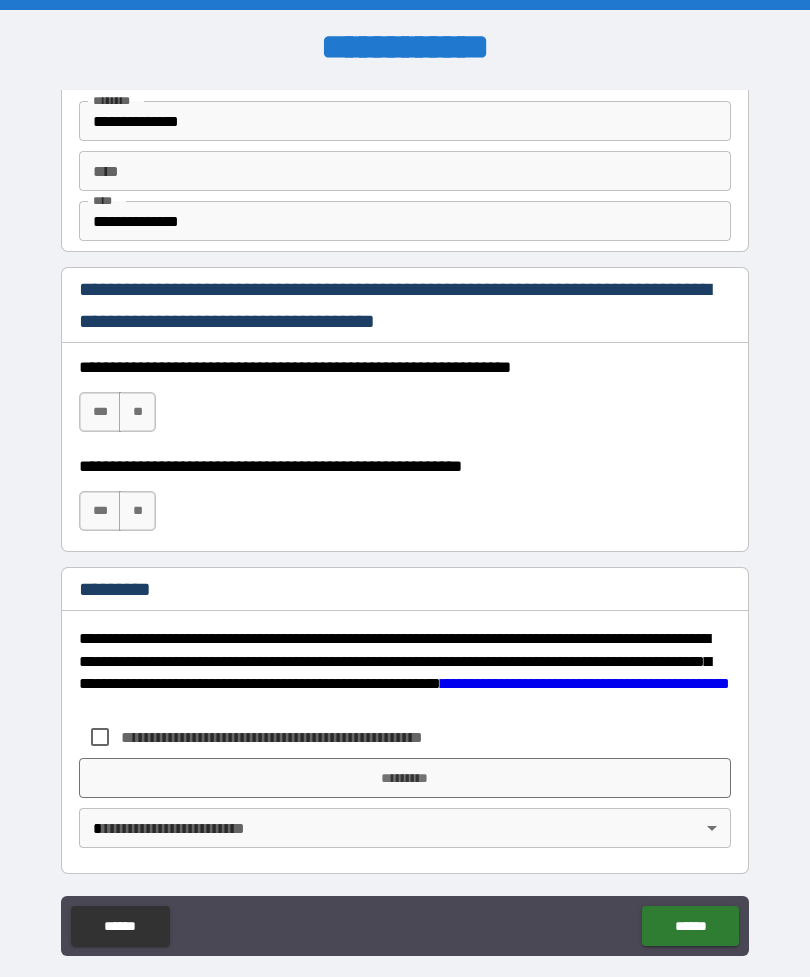 scroll, scrollTop: 2818, scrollLeft: 0, axis: vertical 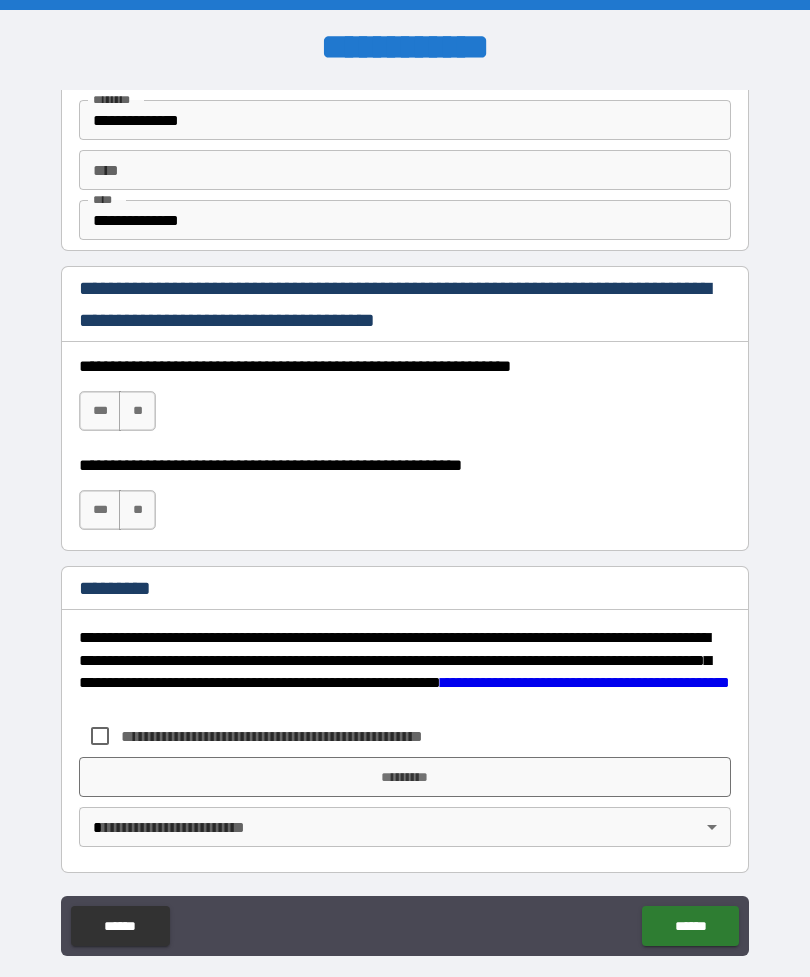 click on "***" at bounding box center [100, 411] 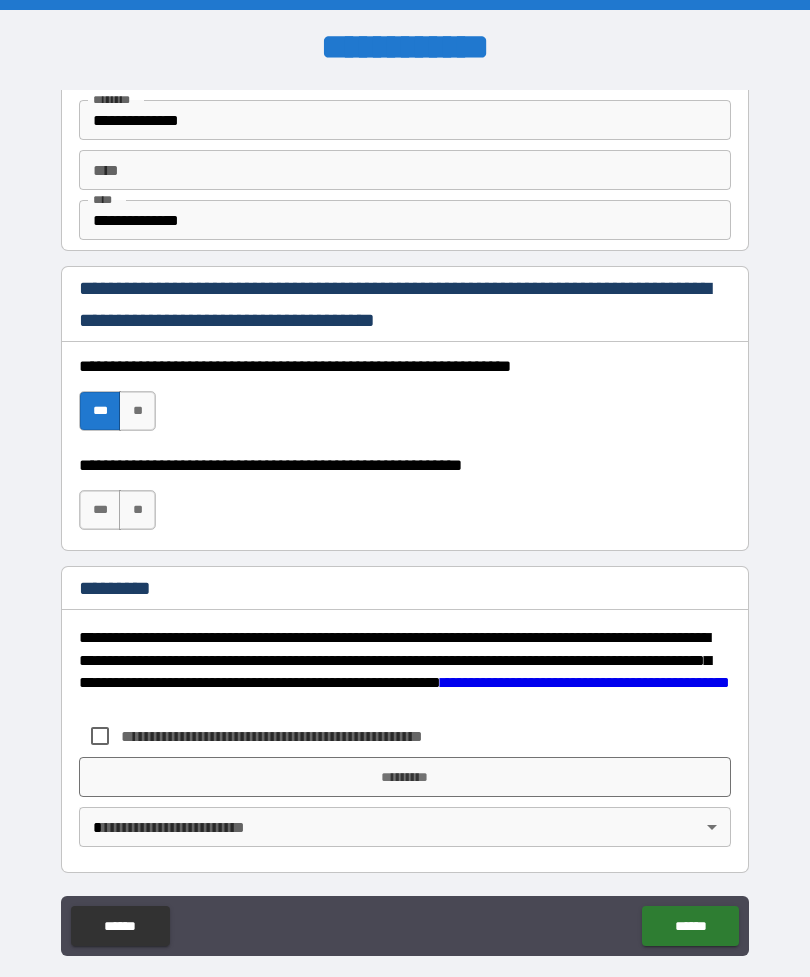 click on "***" at bounding box center [100, 510] 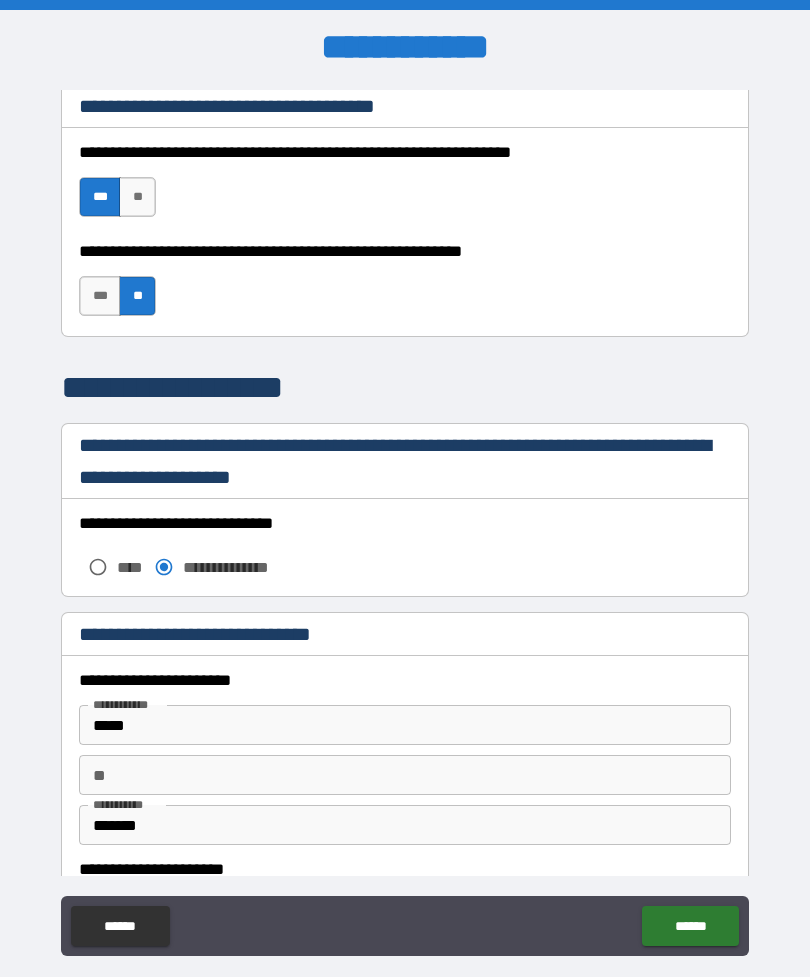 scroll, scrollTop: 1389, scrollLeft: 0, axis: vertical 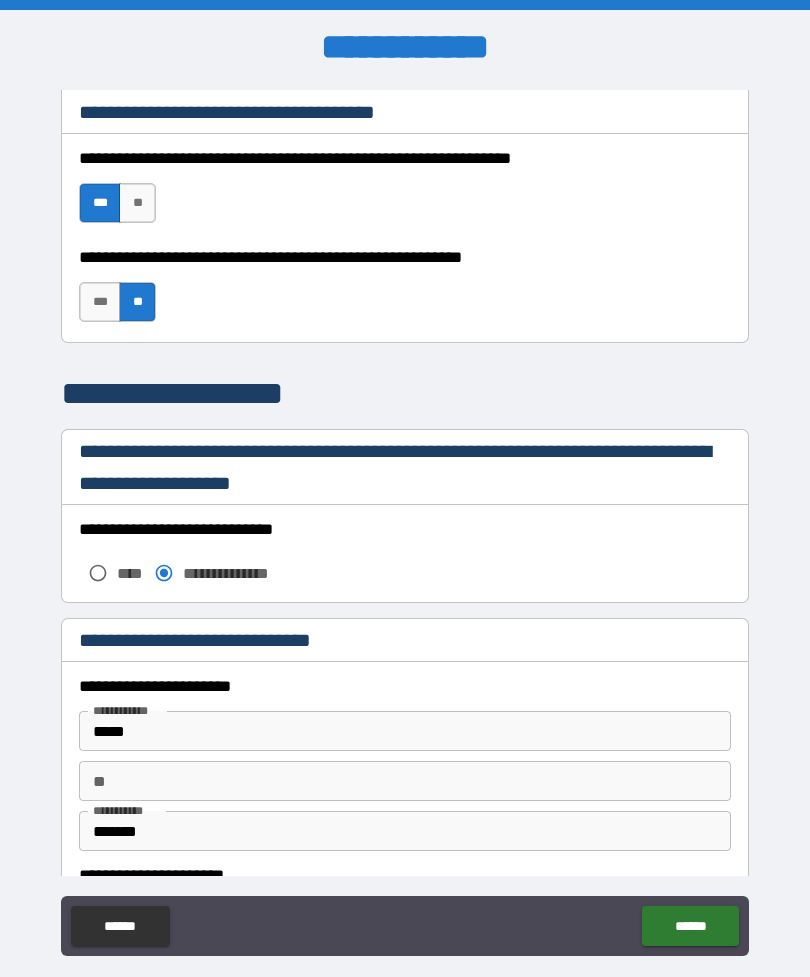 click on "***" at bounding box center (100, 302) 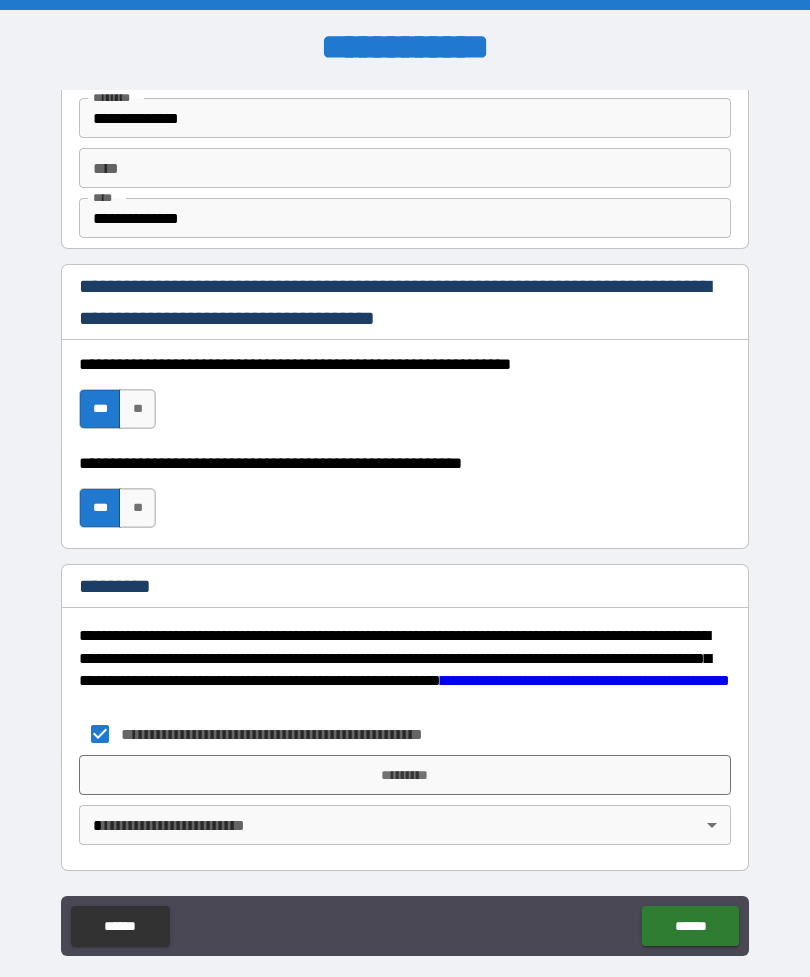 scroll, scrollTop: 2820, scrollLeft: 0, axis: vertical 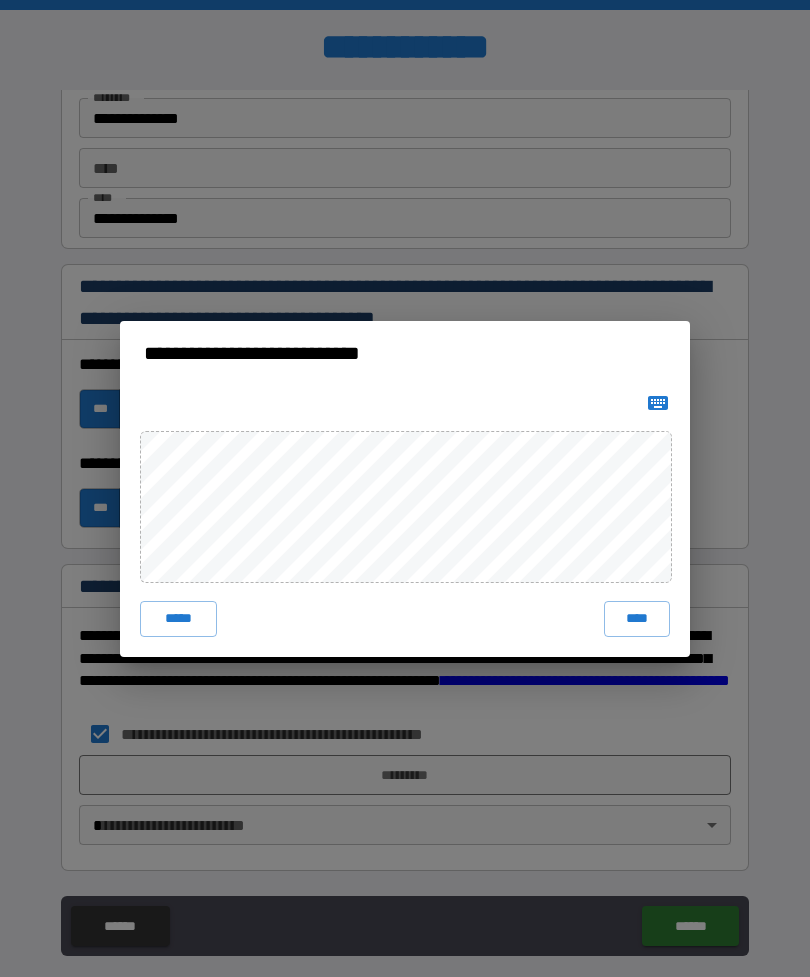 click on "****" at bounding box center [637, 619] 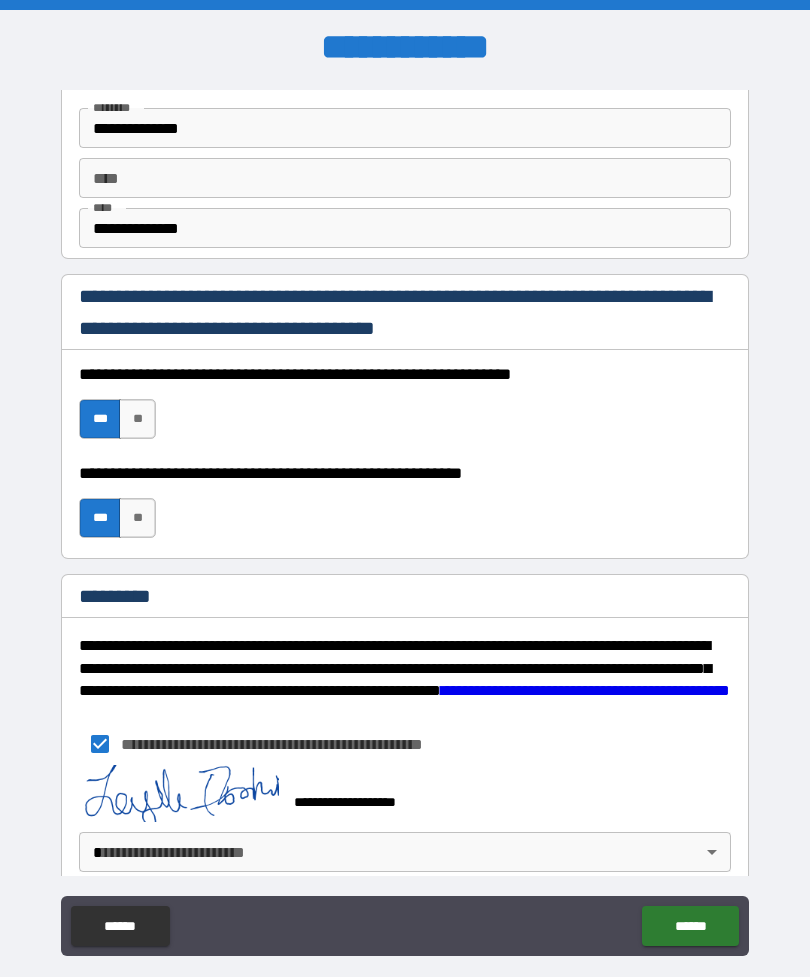 click on "******" at bounding box center (690, 926) 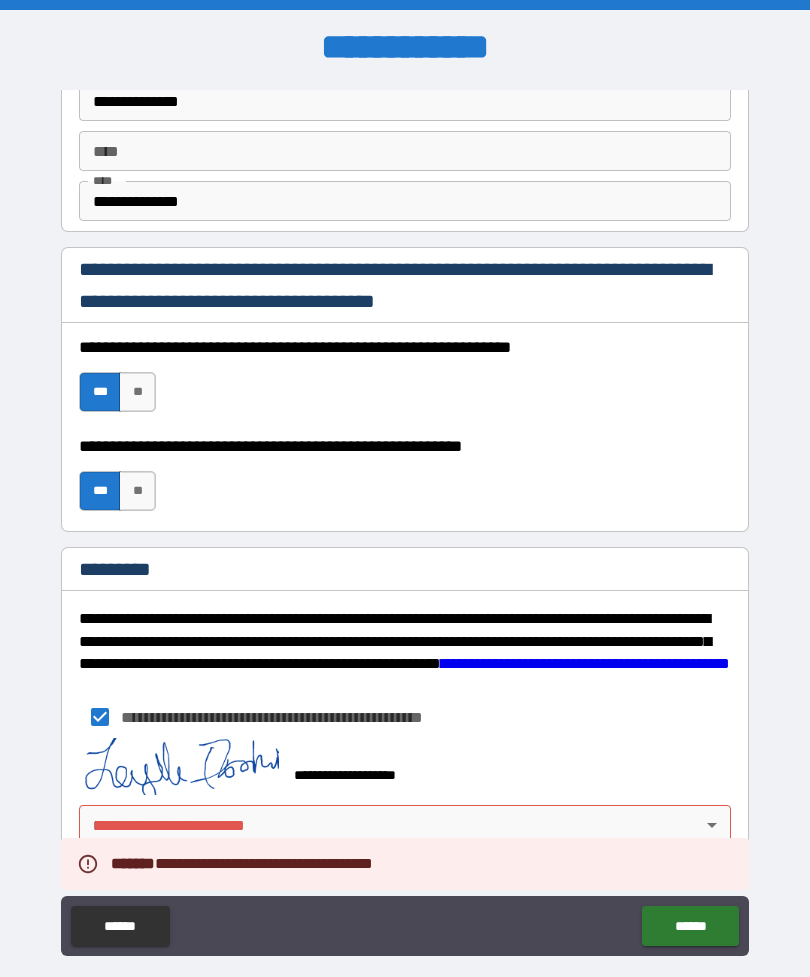 scroll, scrollTop: 2837, scrollLeft: 0, axis: vertical 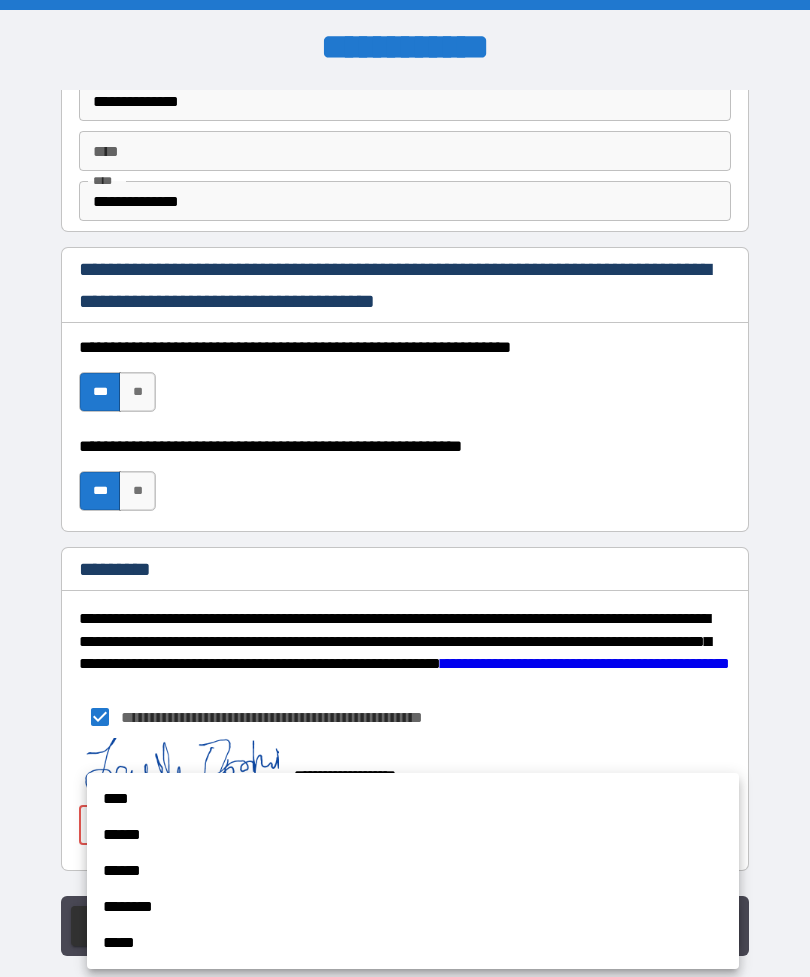 click on "******" at bounding box center [413, 835] 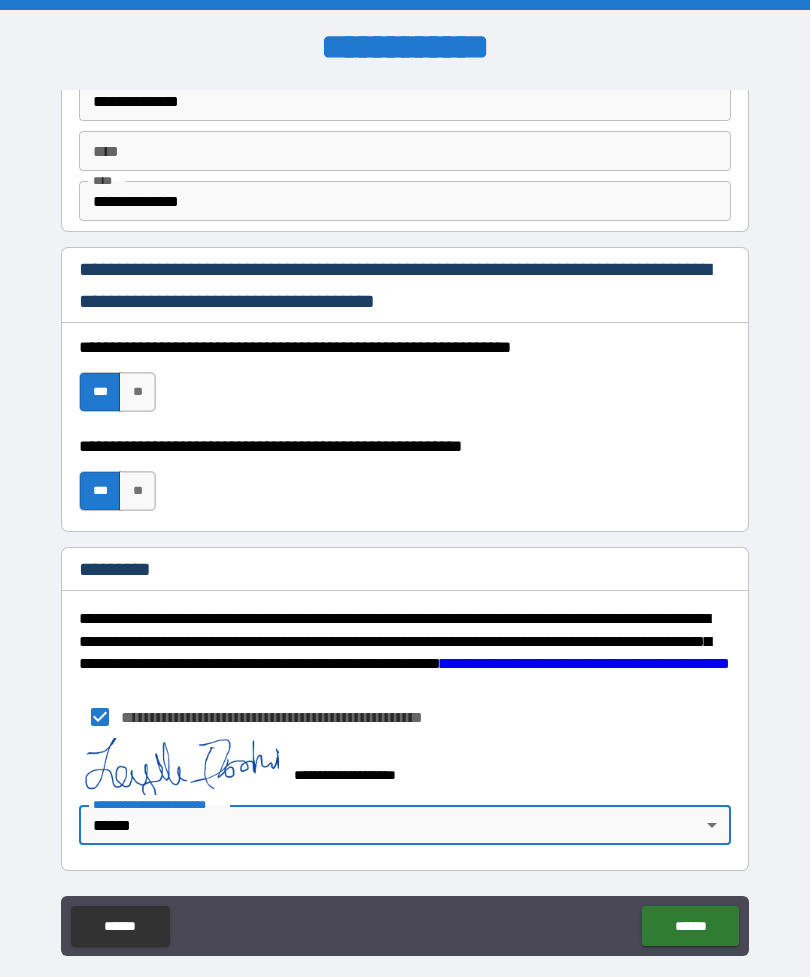 click on "******" at bounding box center [690, 926] 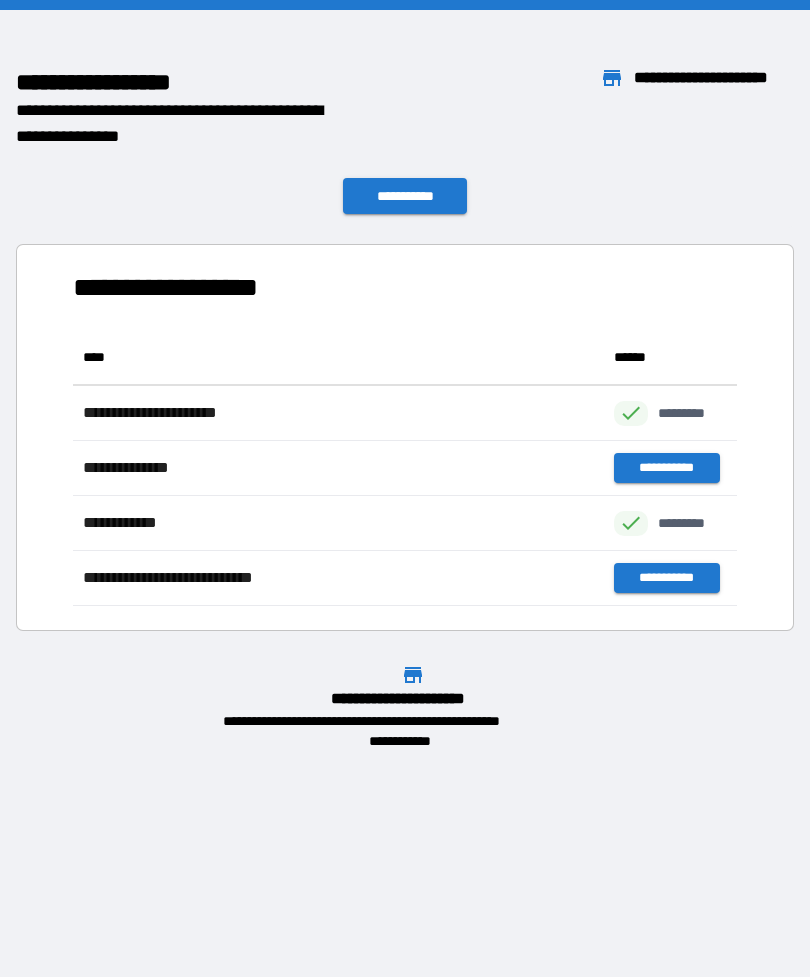 scroll, scrollTop: 1, scrollLeft: 1, axis: both 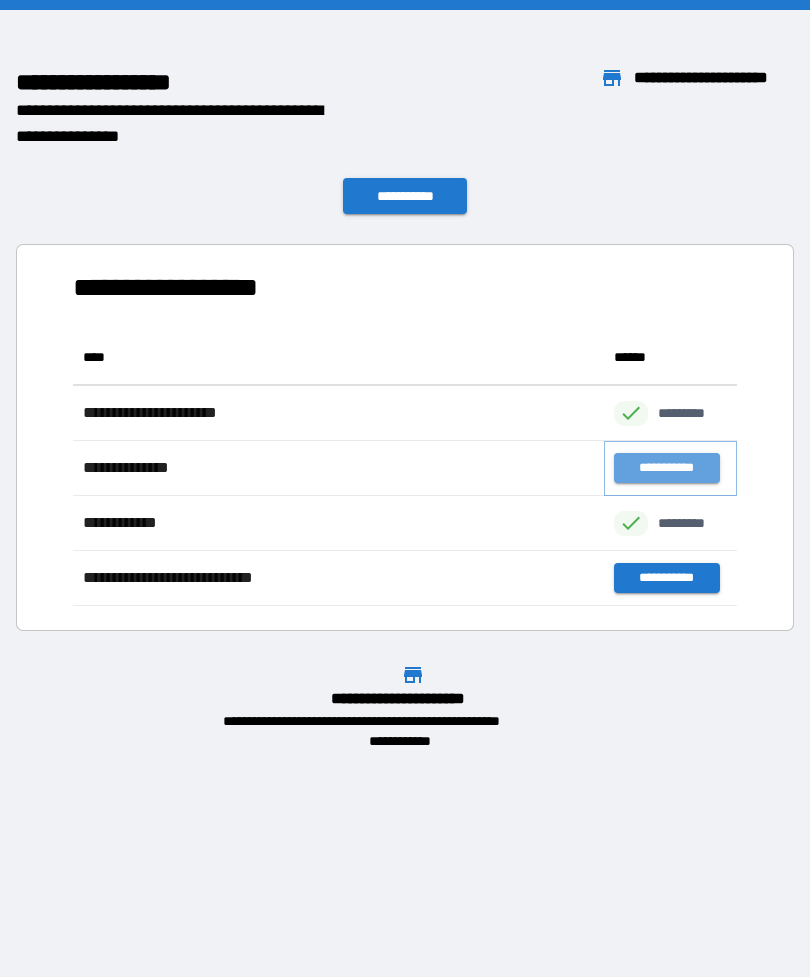 click on "**********" at bounding box center [666, 468] 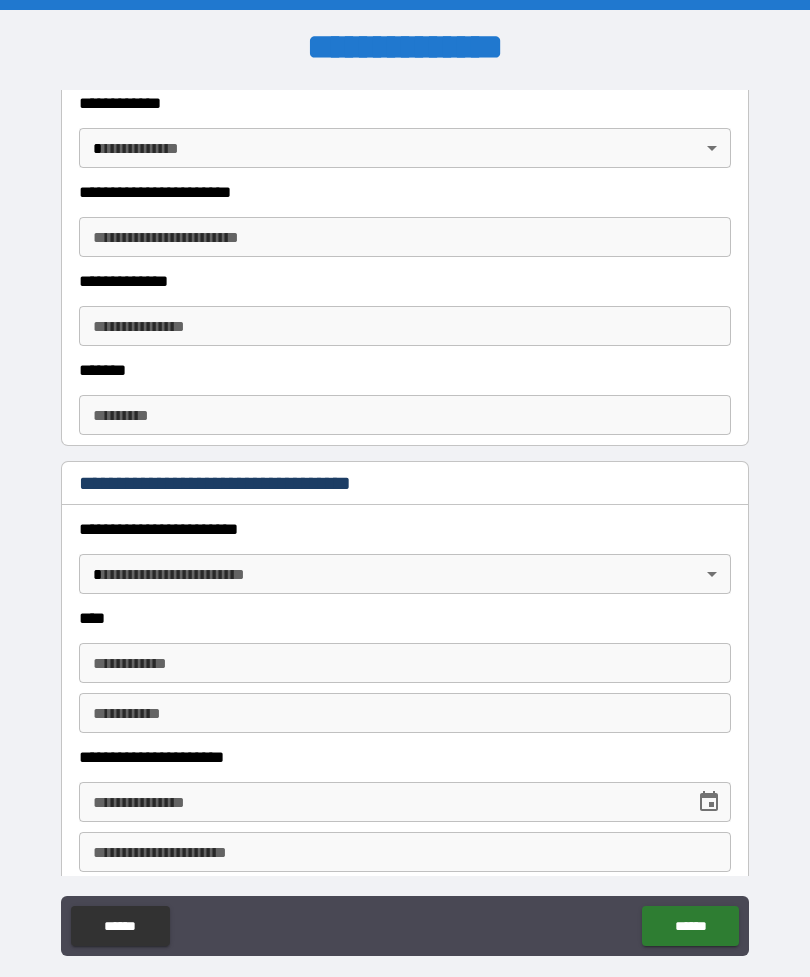 scroll, scrollTop: 546, scrollLeft: 0, axis: vertical 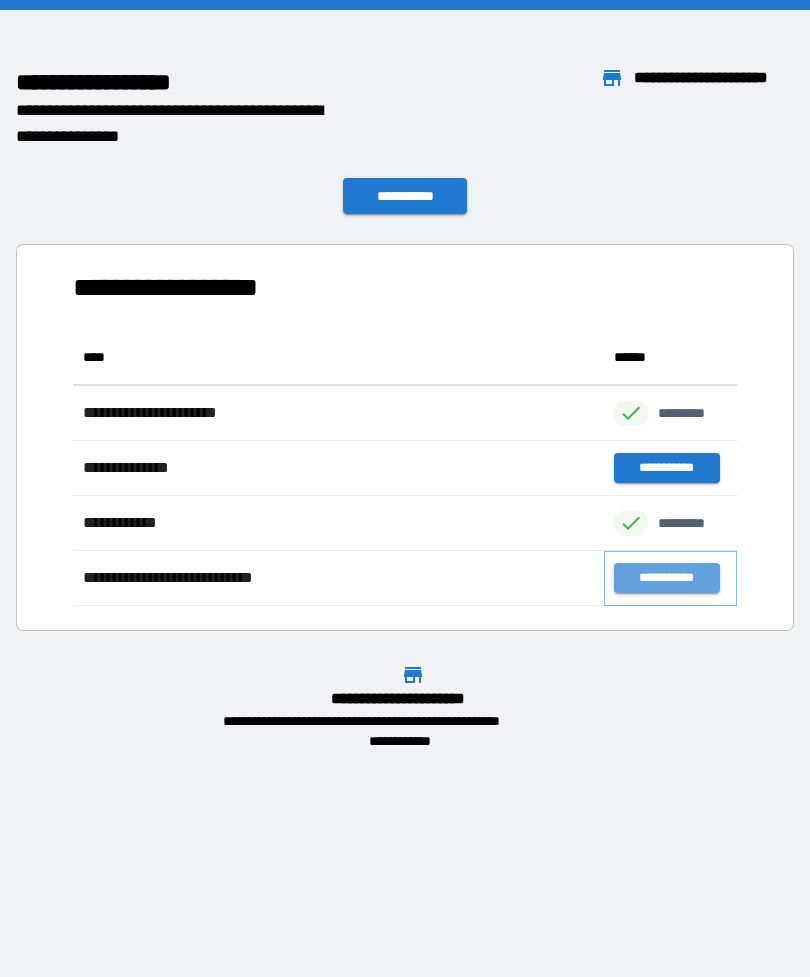 click on "**********" at bounding box center [666, 578] 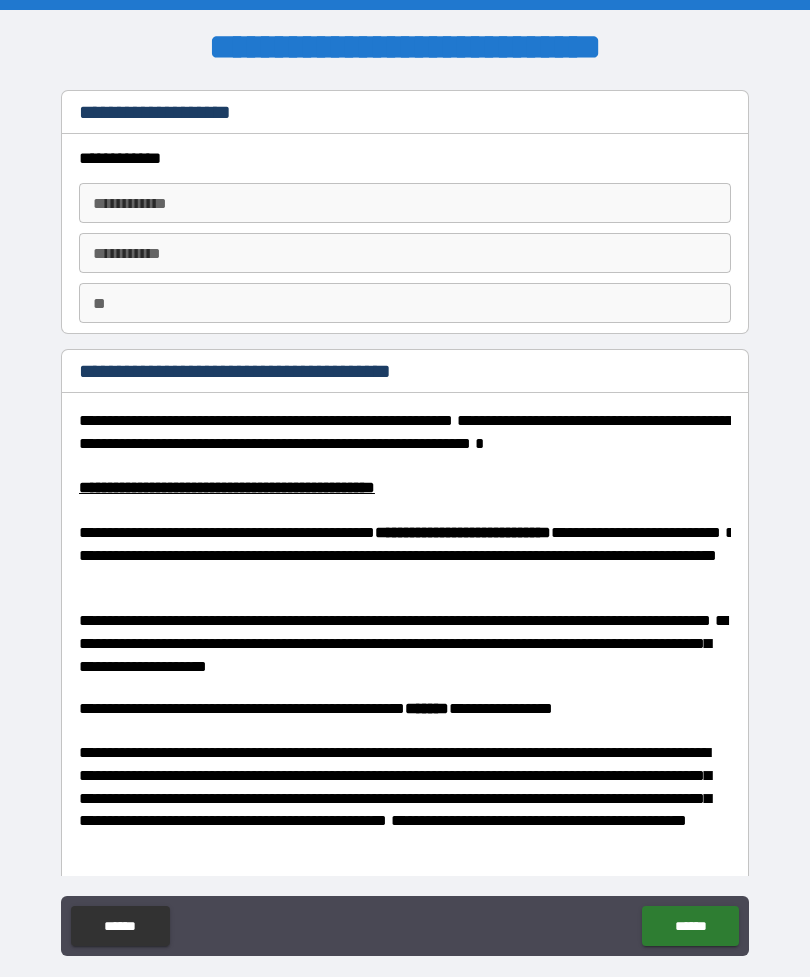 click on "**********" at bounding box center (405, 203) 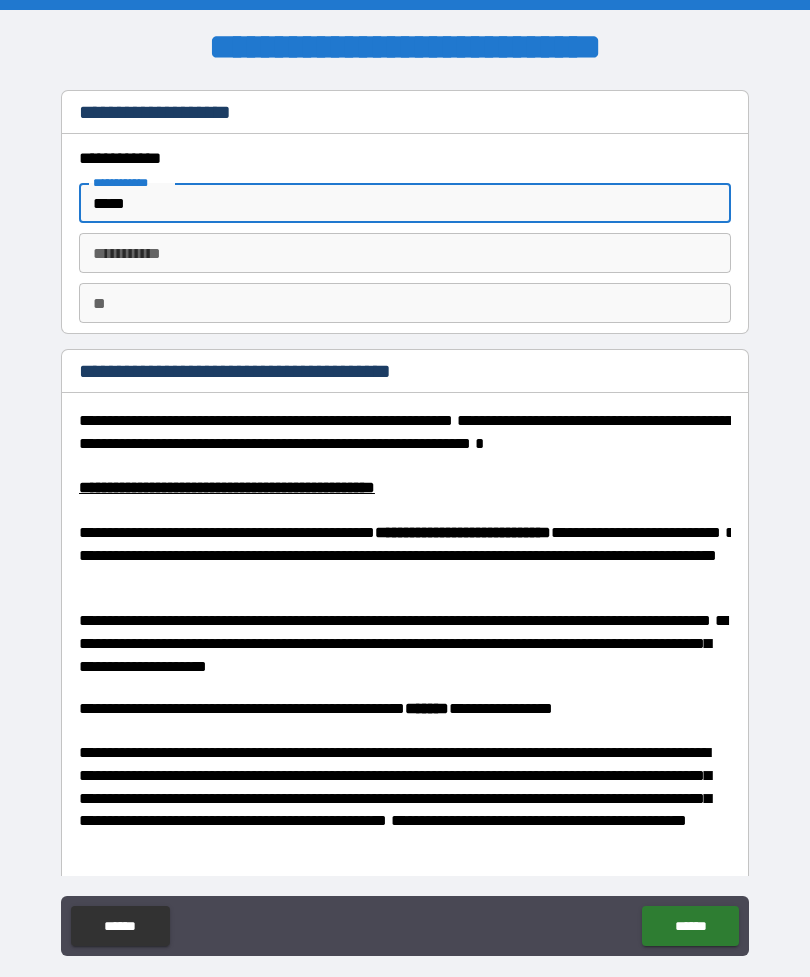 type on "*****" 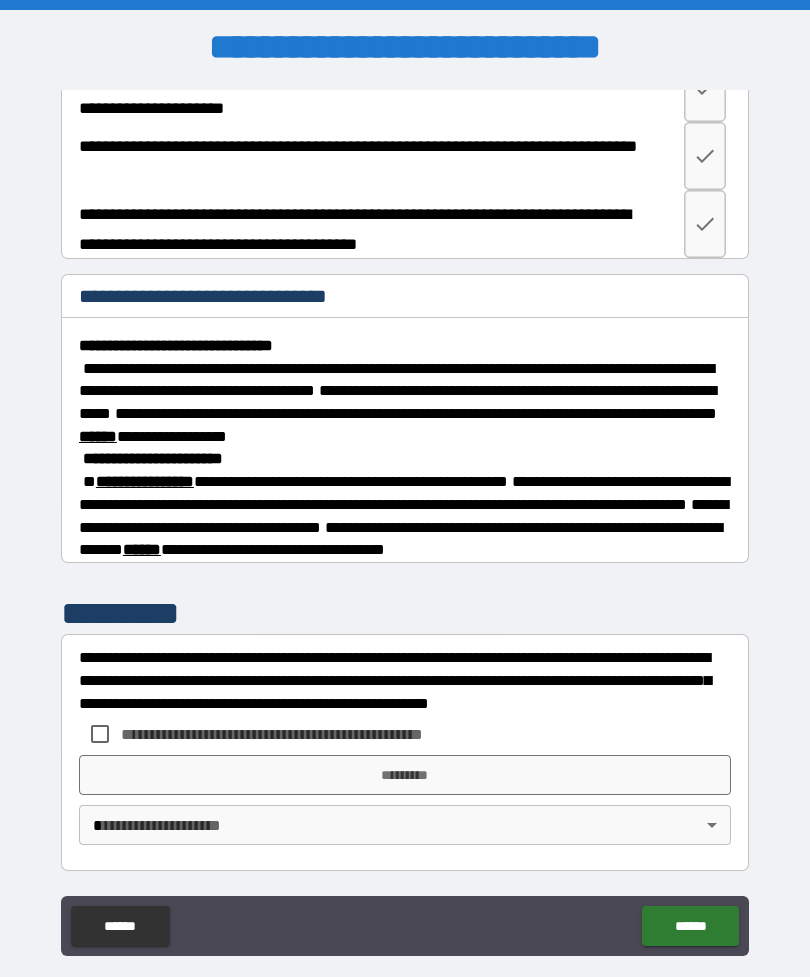 scroll, scrollTop: 1265, scrollLeft: 0, axis: vertical 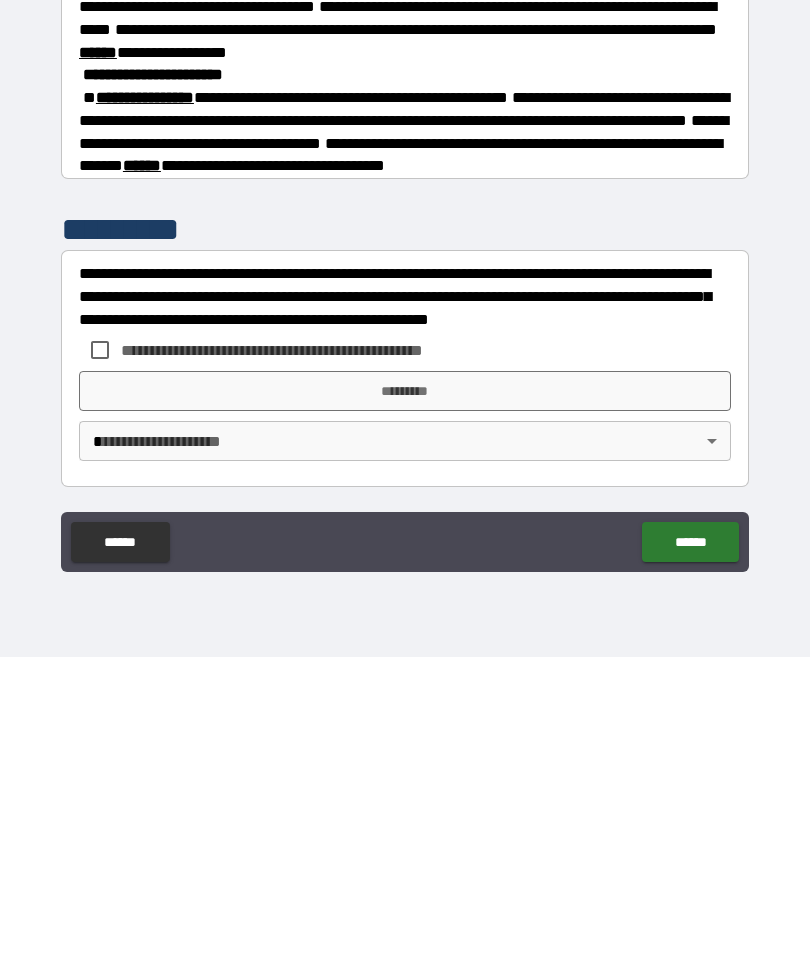 type on "*******" 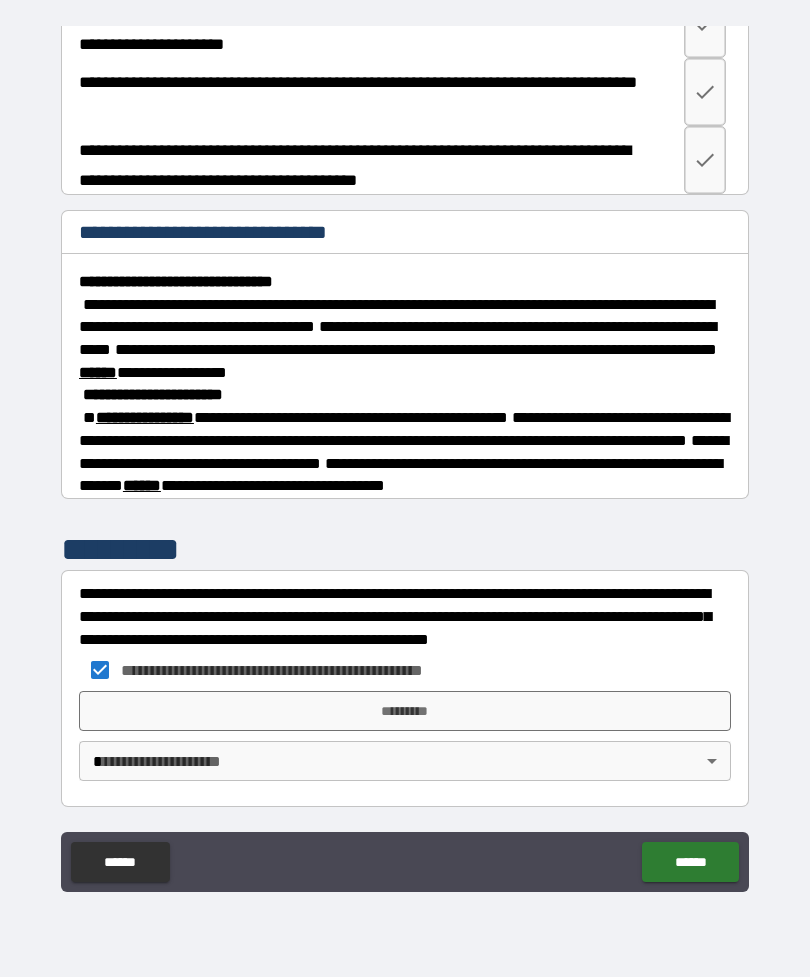 click on "*********" at bounding box center [405, 711] 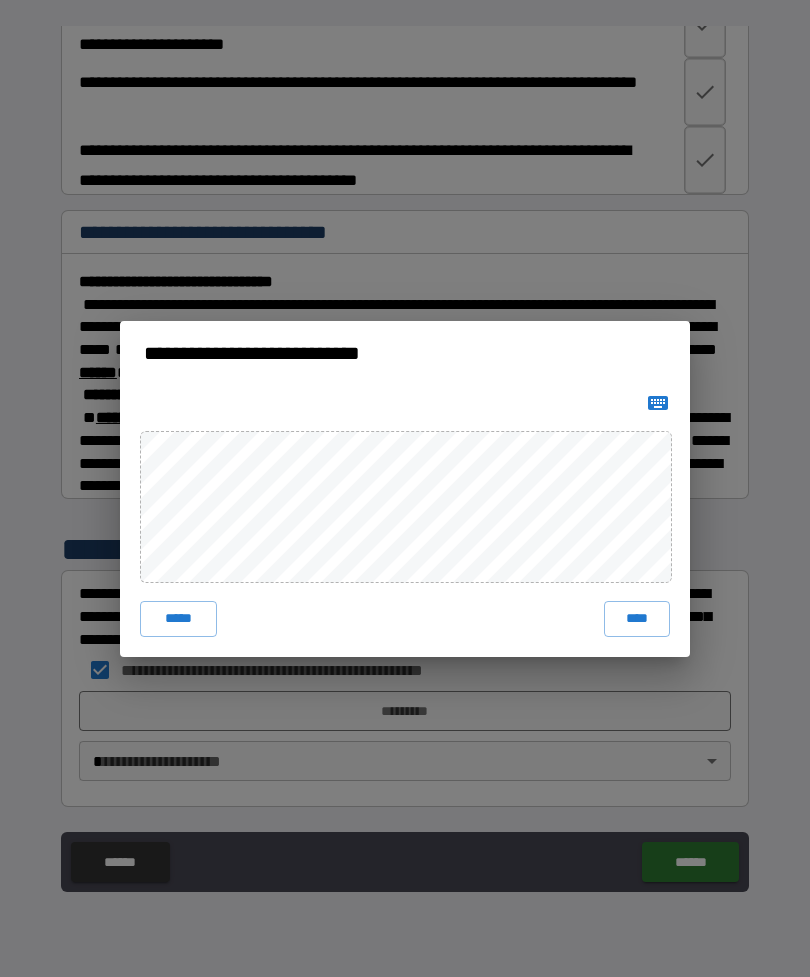 click on "****" at bounding box center (637, 619) 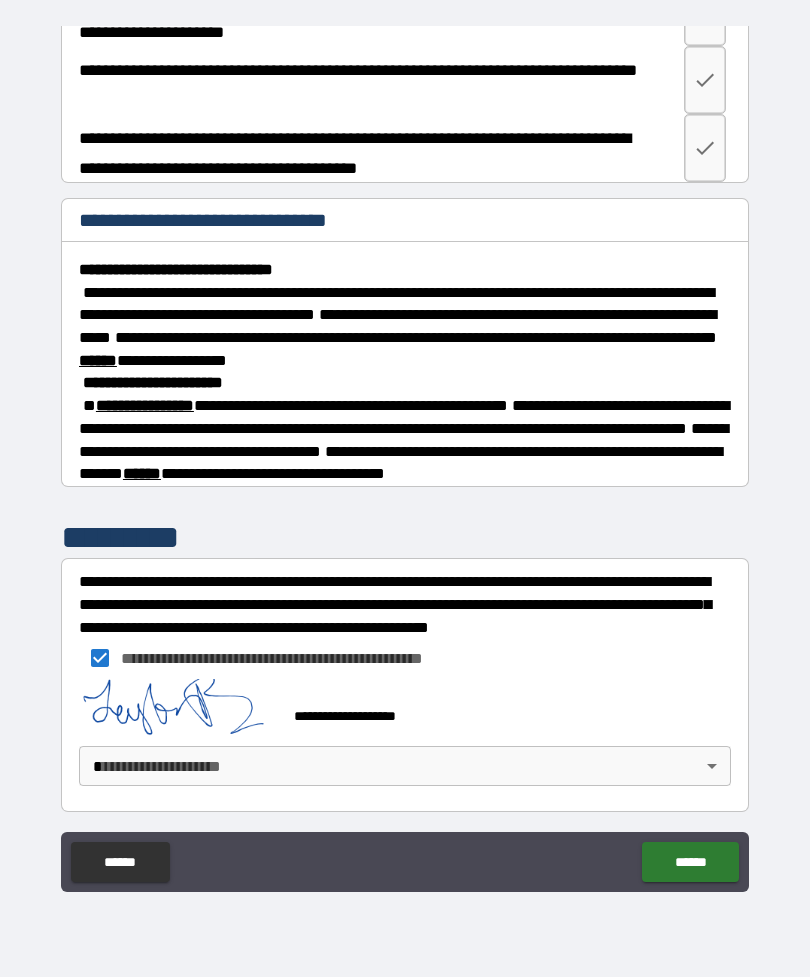 scroll, scrollTop: 1255, scrollLeft: 0, axis: vertical 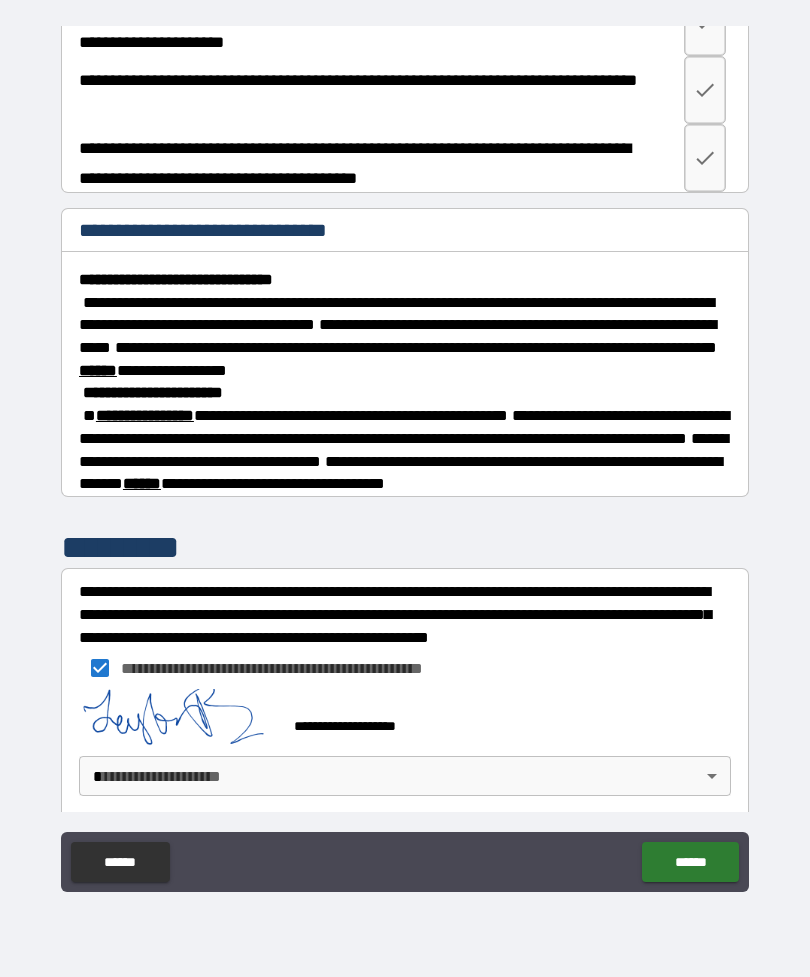 click on "******" at bounding box center [690, 862] 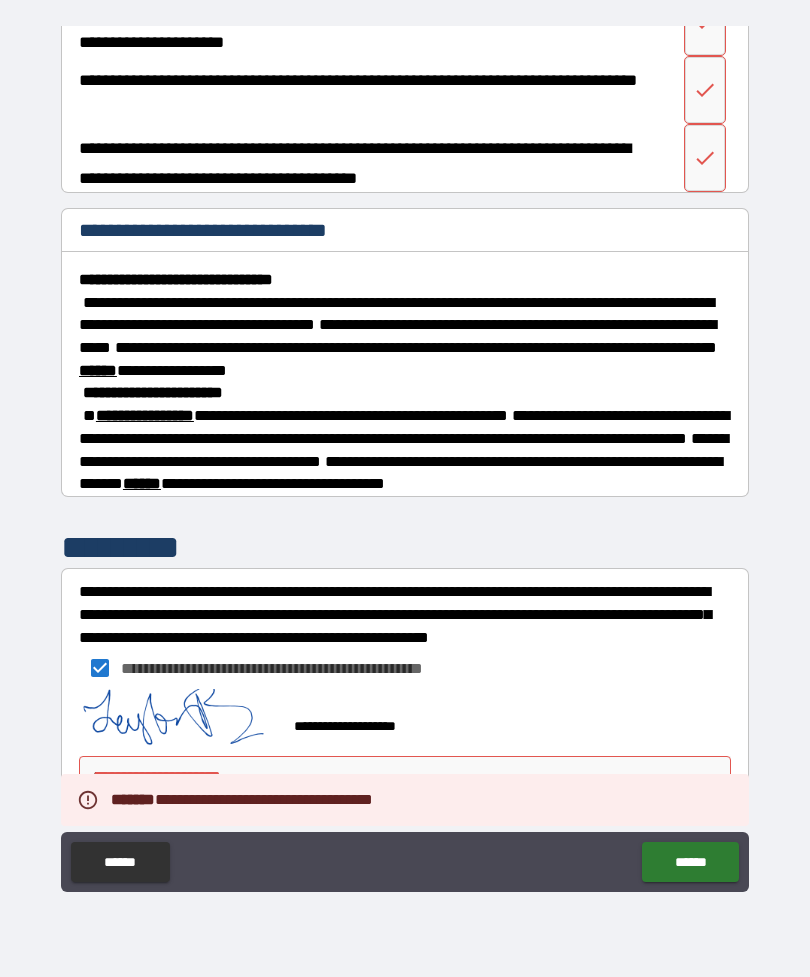 click on "**********" at bounding box center [405, 668] 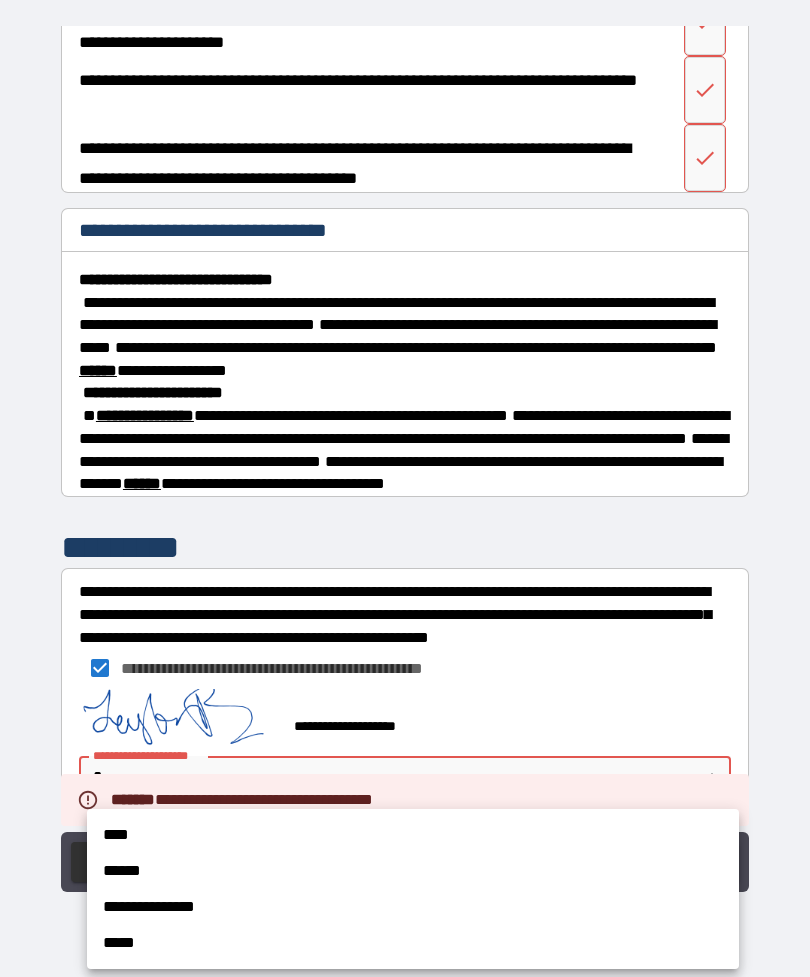 click on "****" at bounding box center (413, 835) 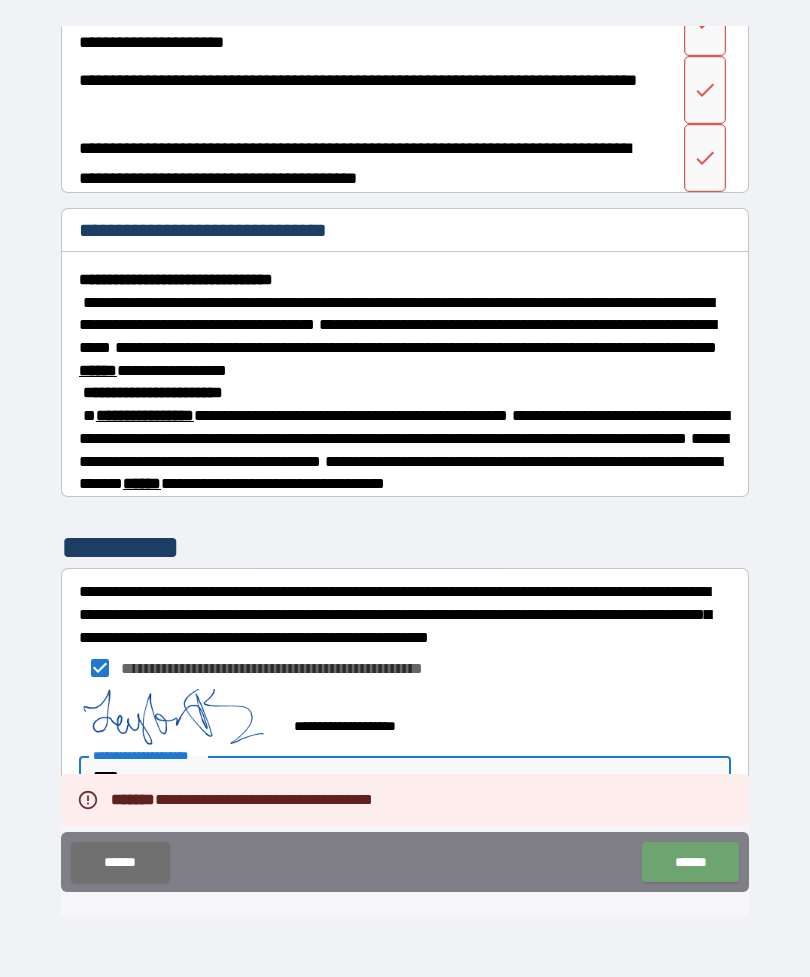 click on "******" at bounding box center (690, 862) 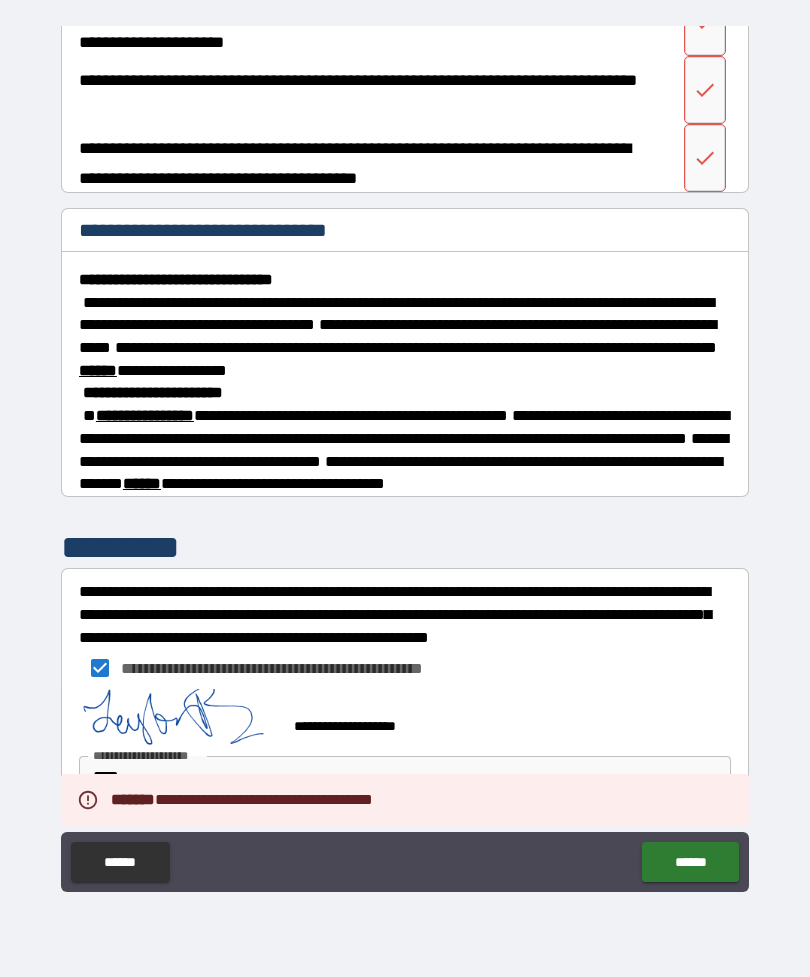 click on "******" at bounding box center (690, 862) 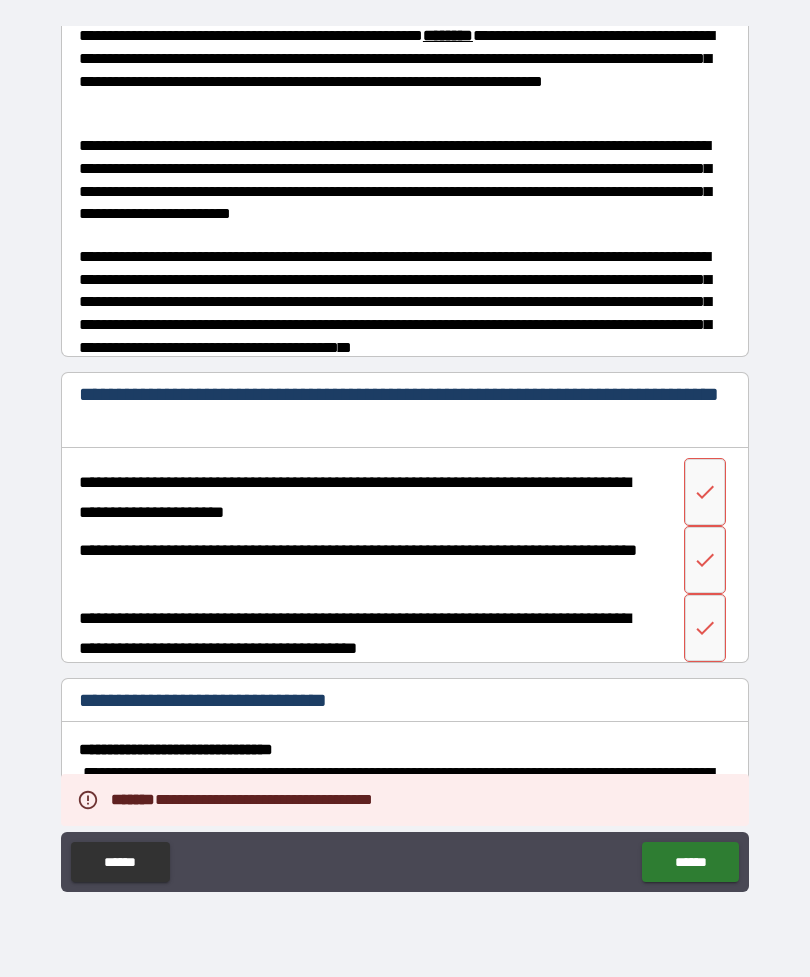 scroll, scrollTop: 790, scrollLeft: 0, axis: vertical 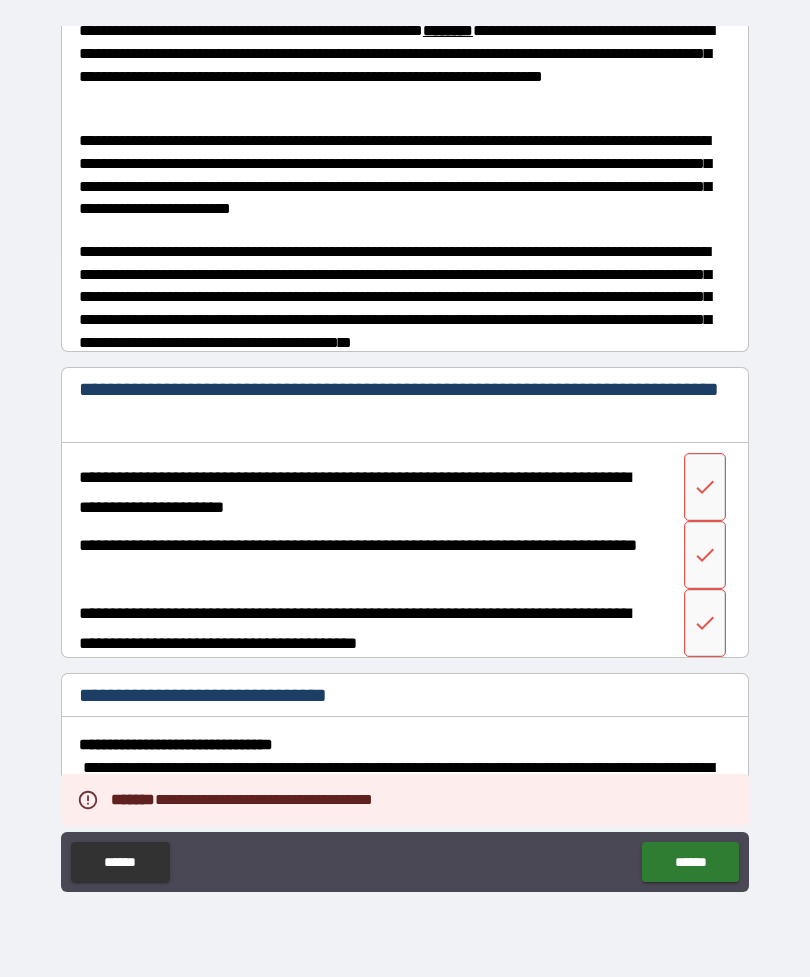 click 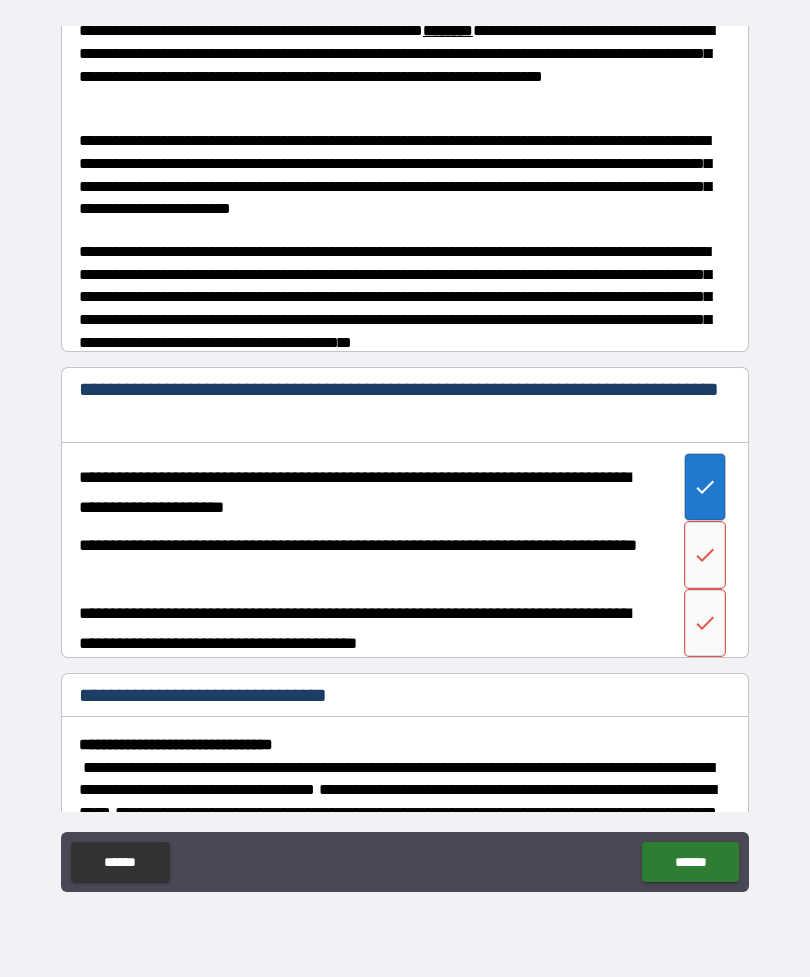 click 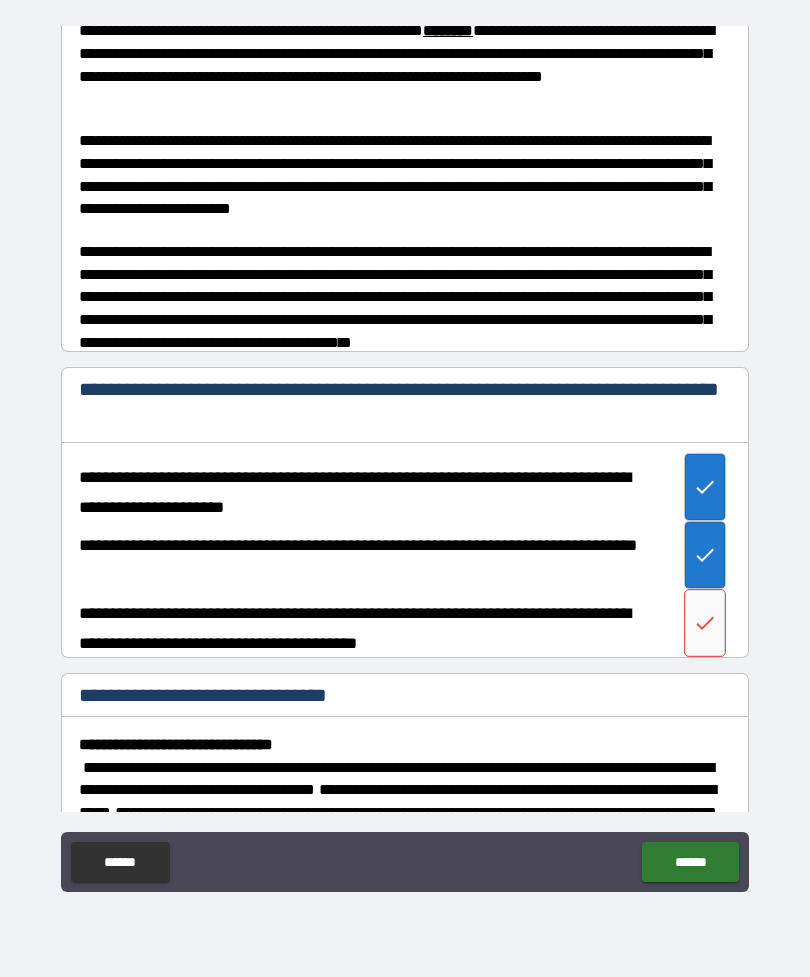 click 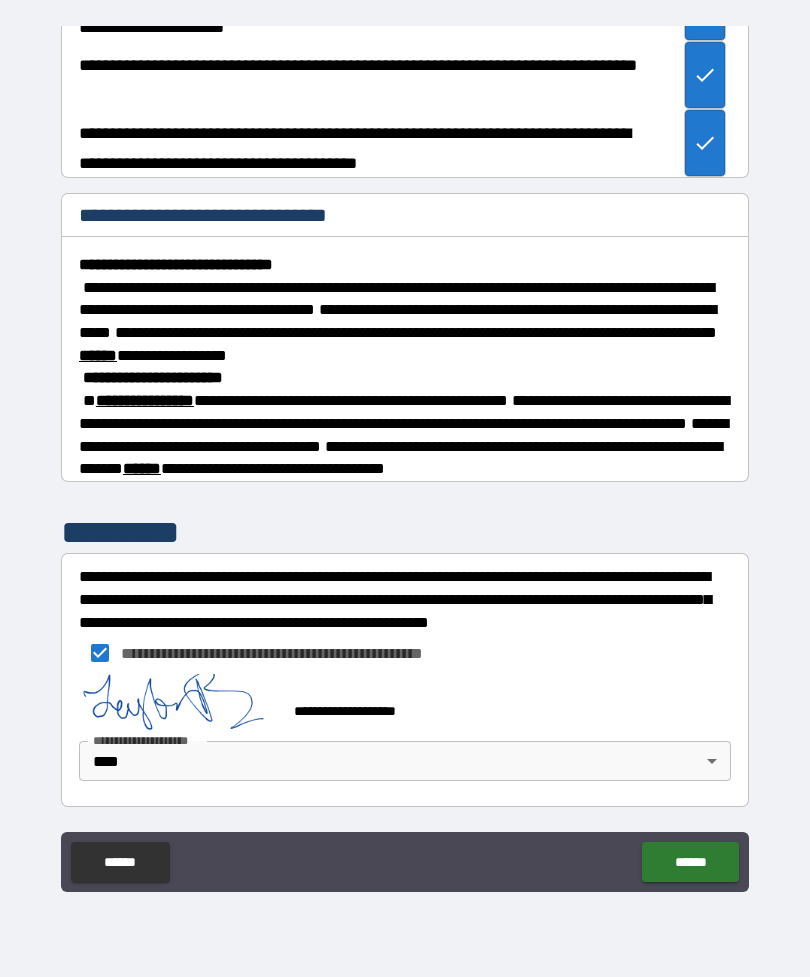 scroll, scrollTop: 1285, scrollLeft: 0, axis: vertical 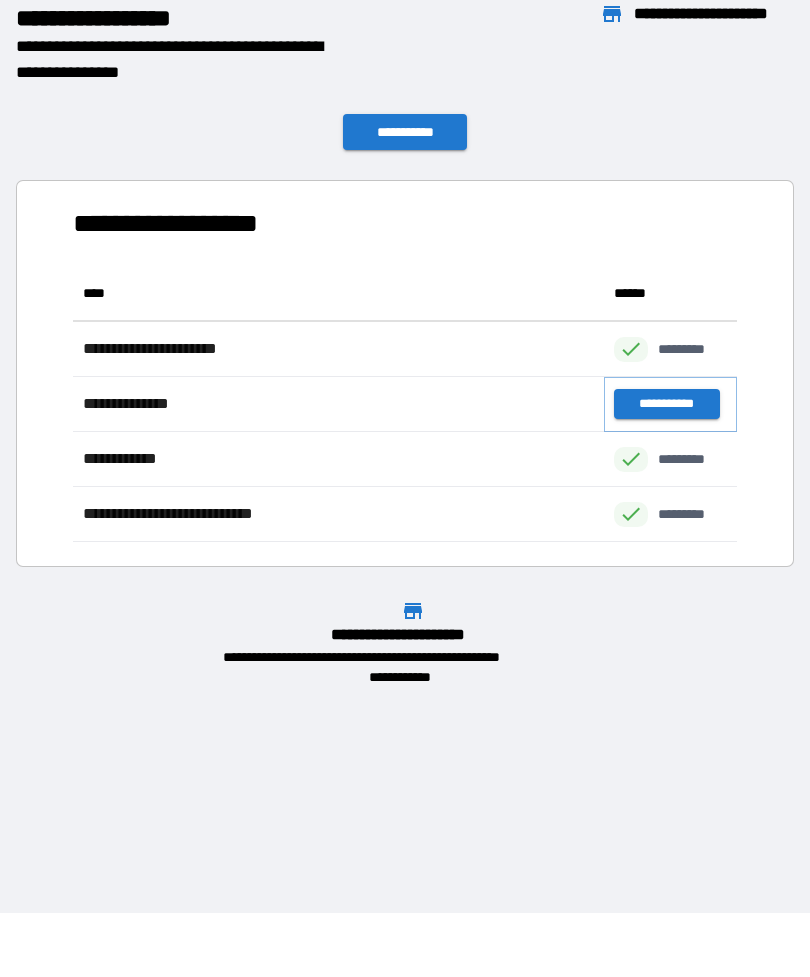 click on "**********" at bounding box center [666, 404] 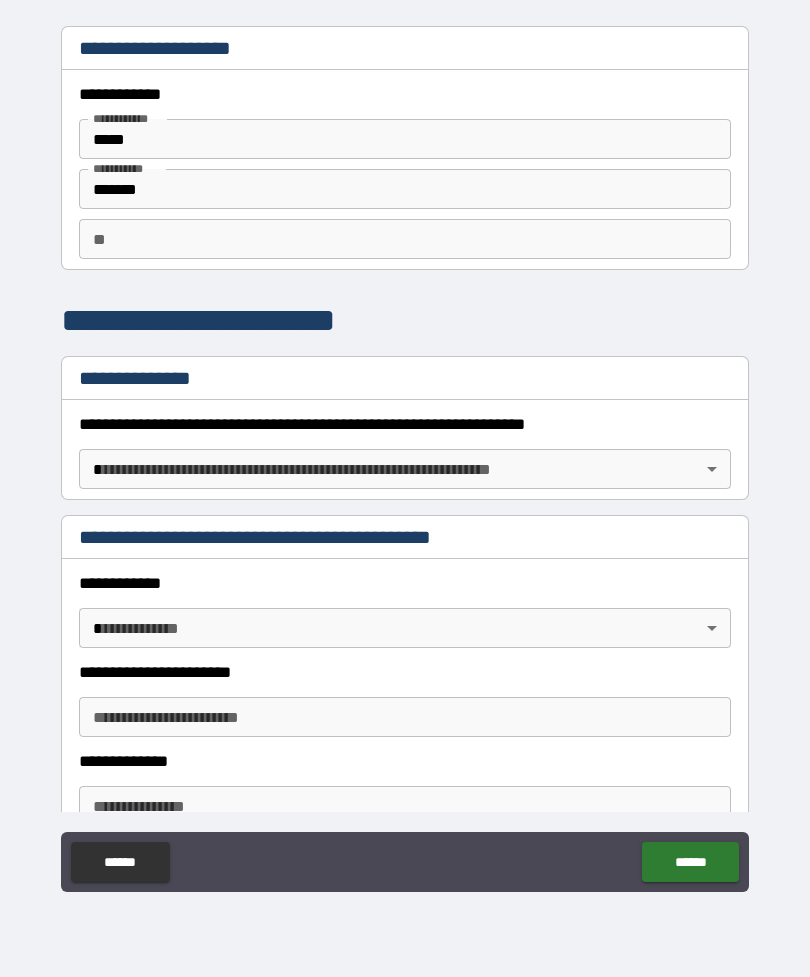click on "**********" at bounding box center [405, 456] 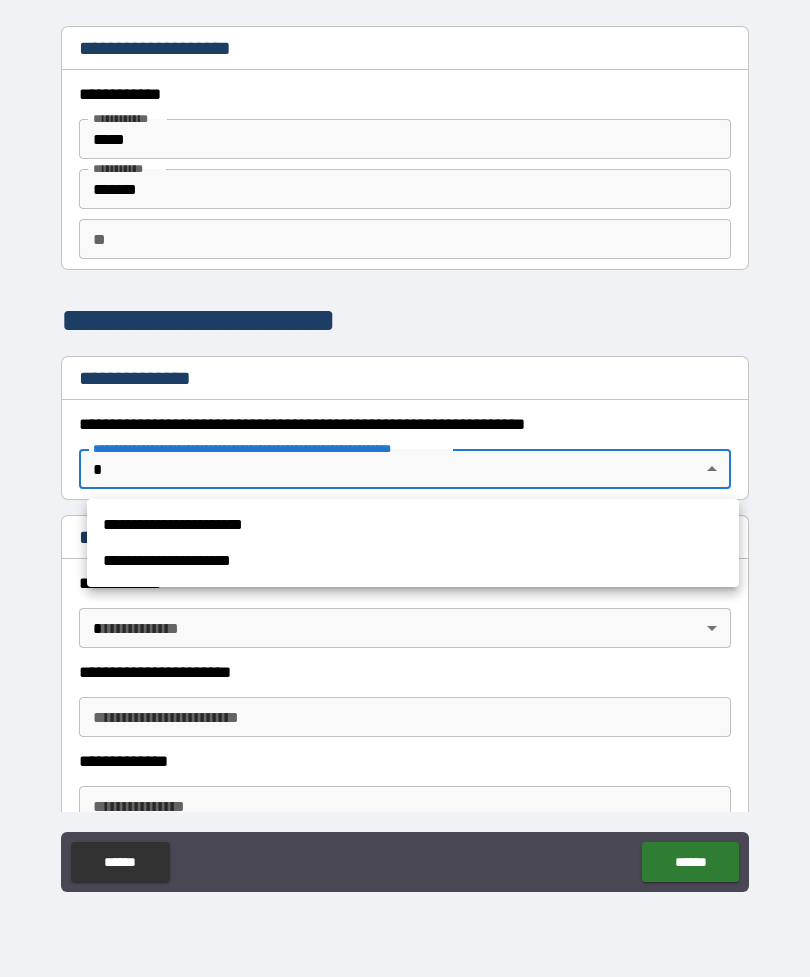 click on "**********" at bounding box center [413, 525] 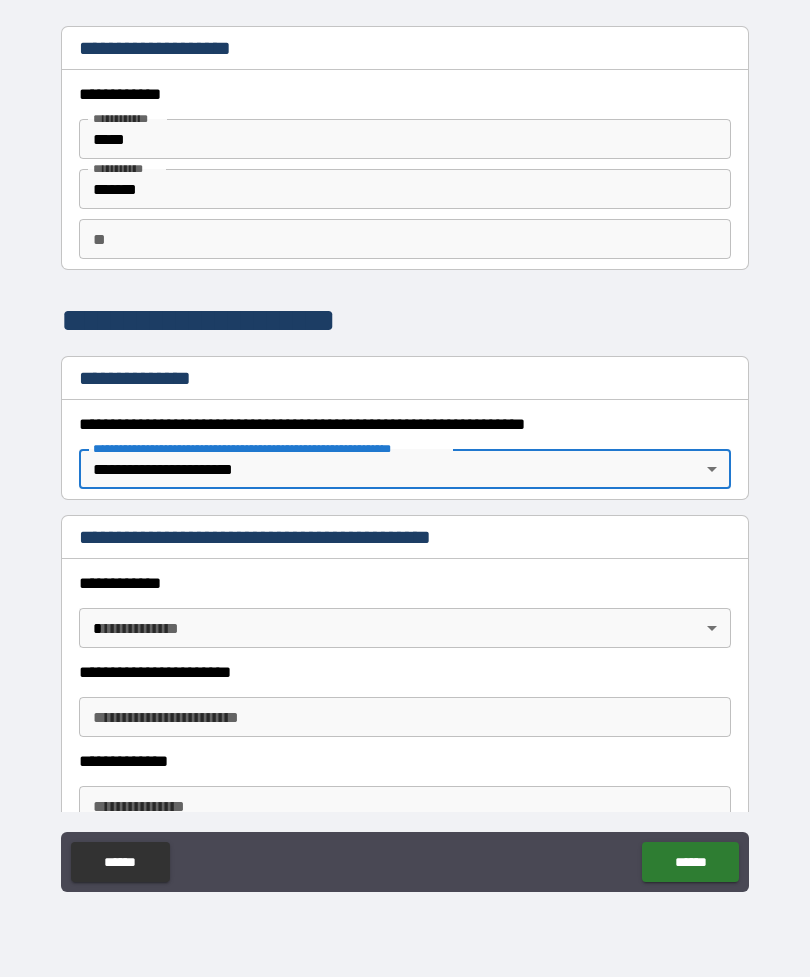 type on "*" 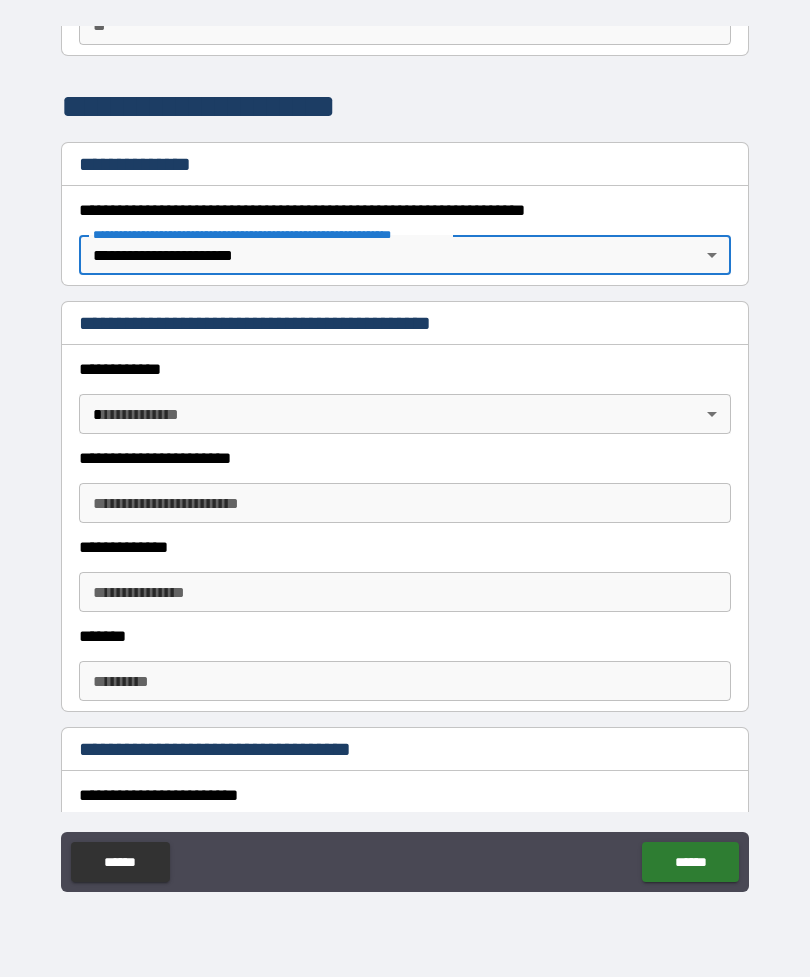 scroll, scrollTop: 216, scrollLeft: 0, axis: vertical 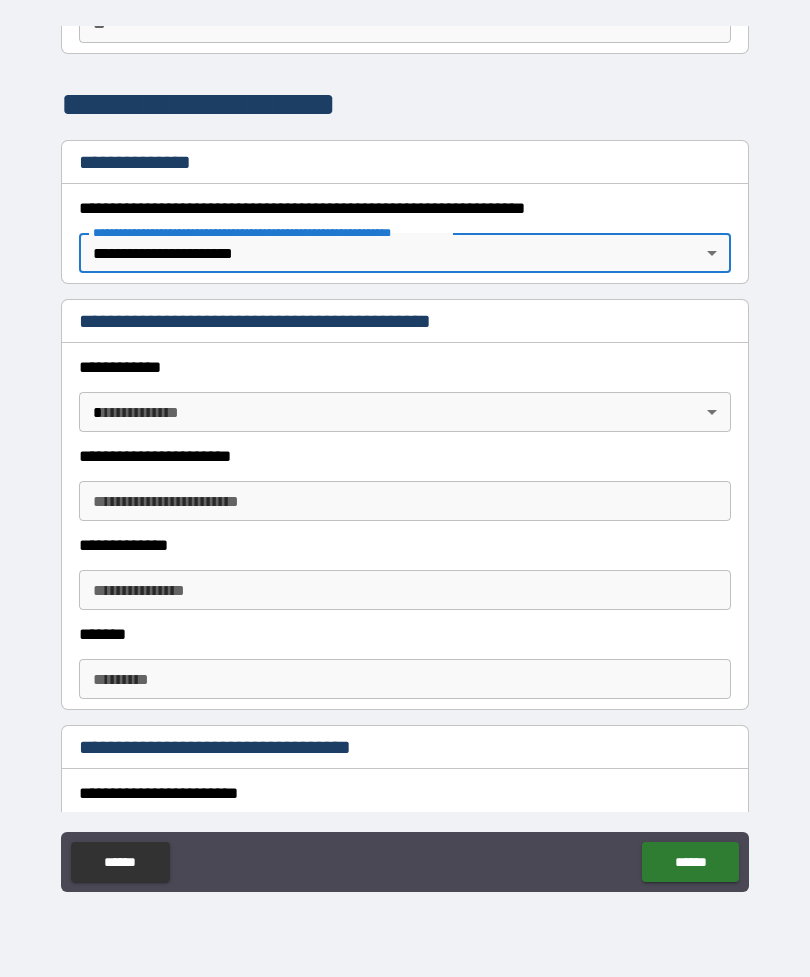 click on "**********" at bounding box center (405, 456) 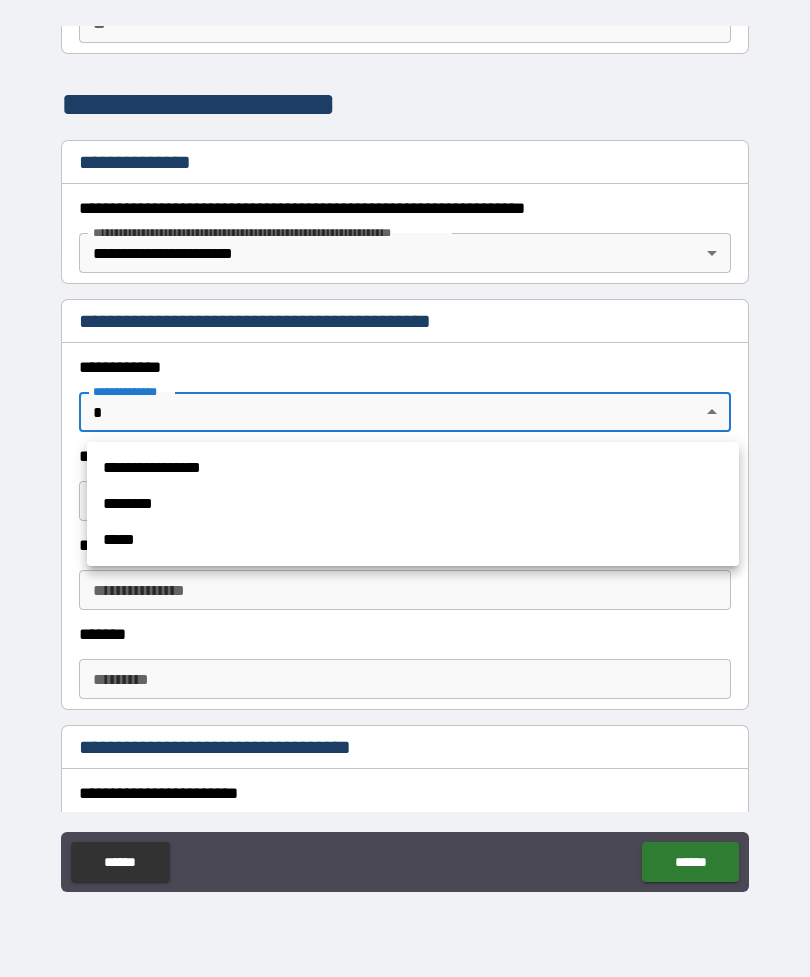 click on "**********" at bounding box center [413, 468] 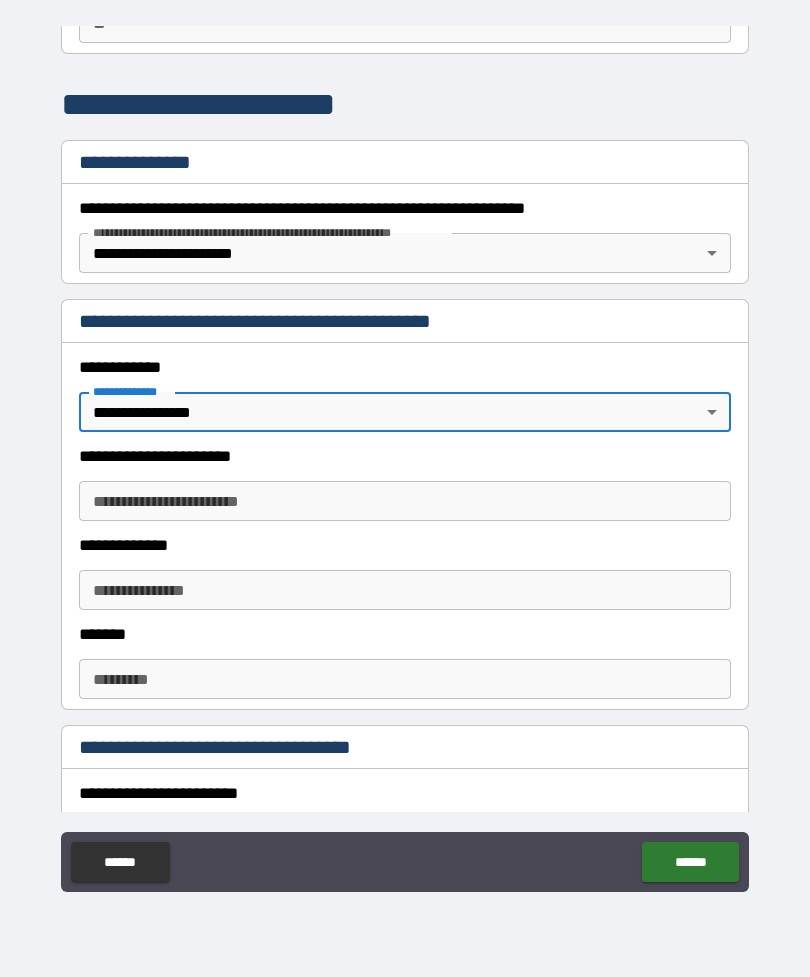 type on "*" 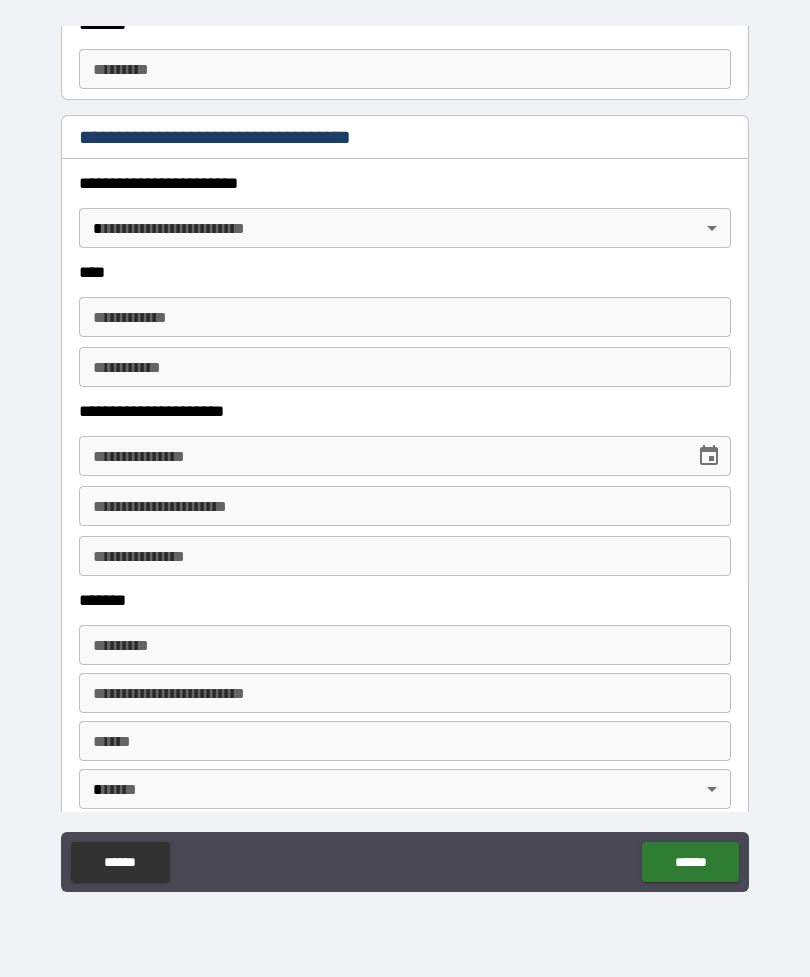 scroll, scrollTop: 821, scrollLeft: 0, axis: vertical 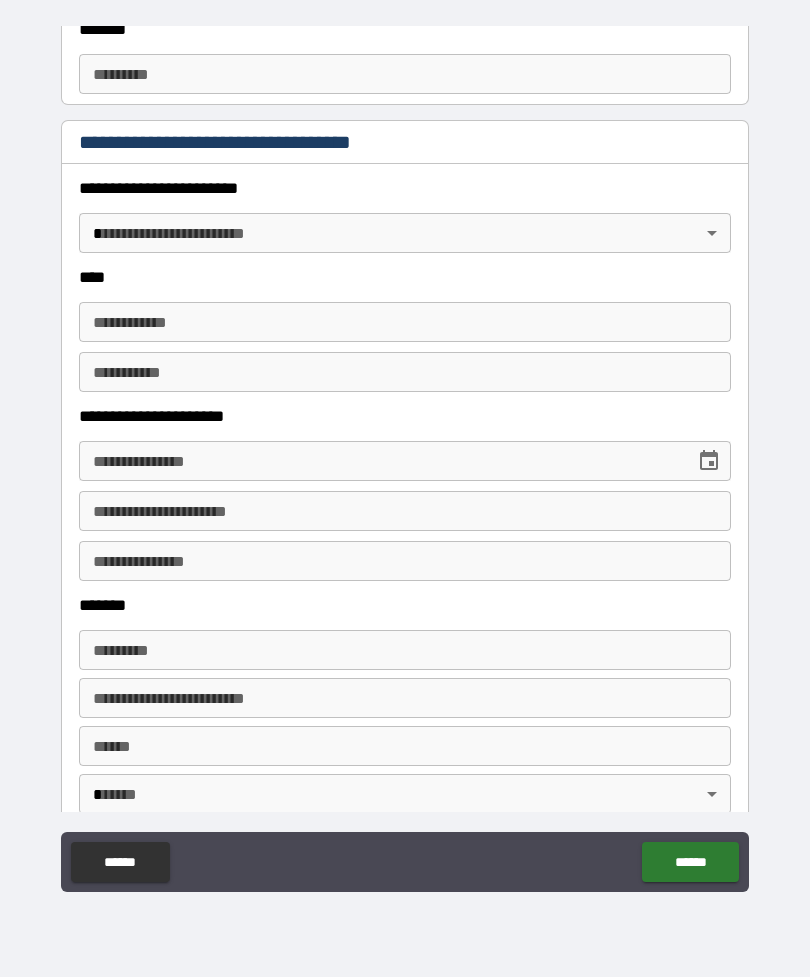 click on "**********" at bounding box center (405, 456) 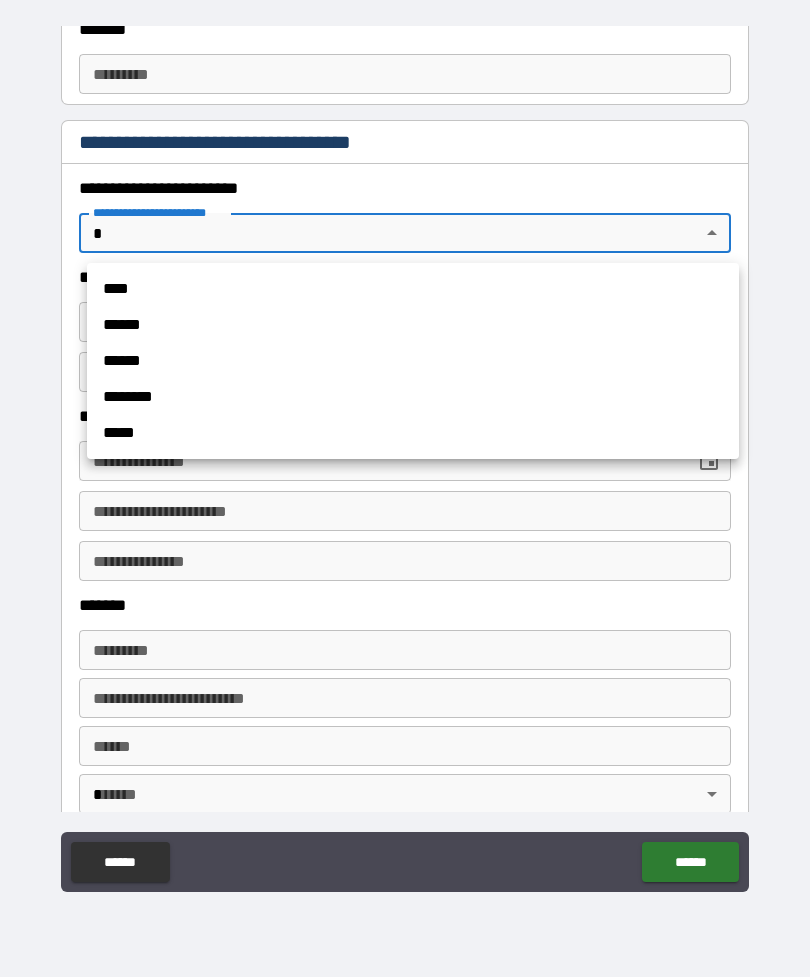 click on "******" at bounding box center [413, 325] 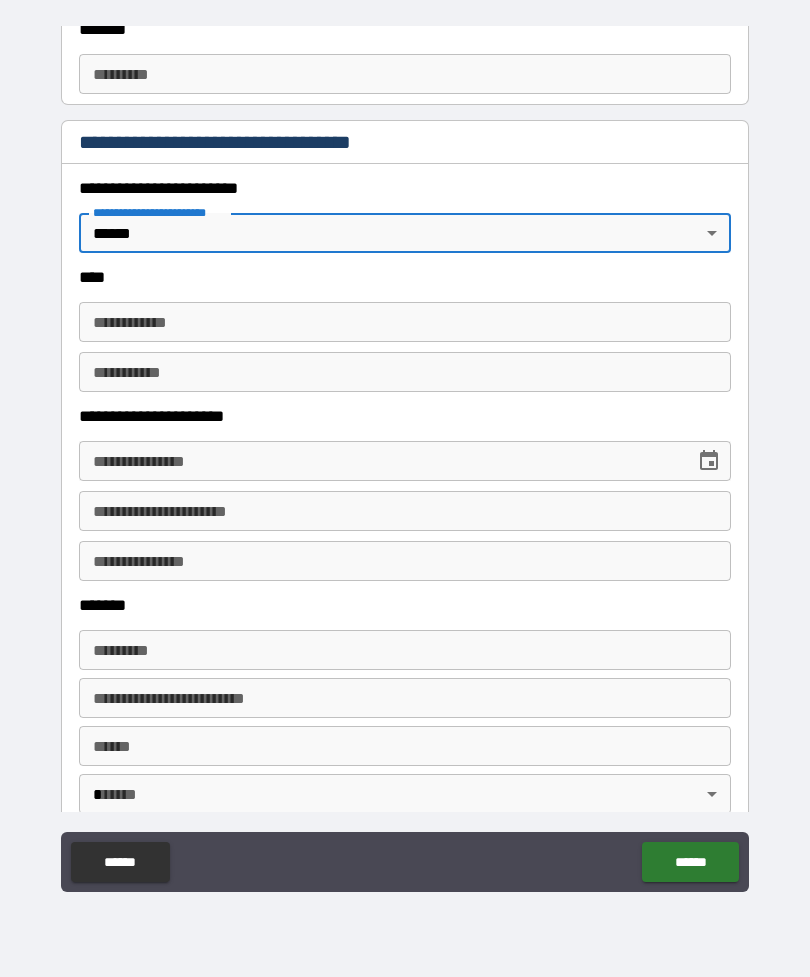 click on "**********" at bounding box center [405, 322] 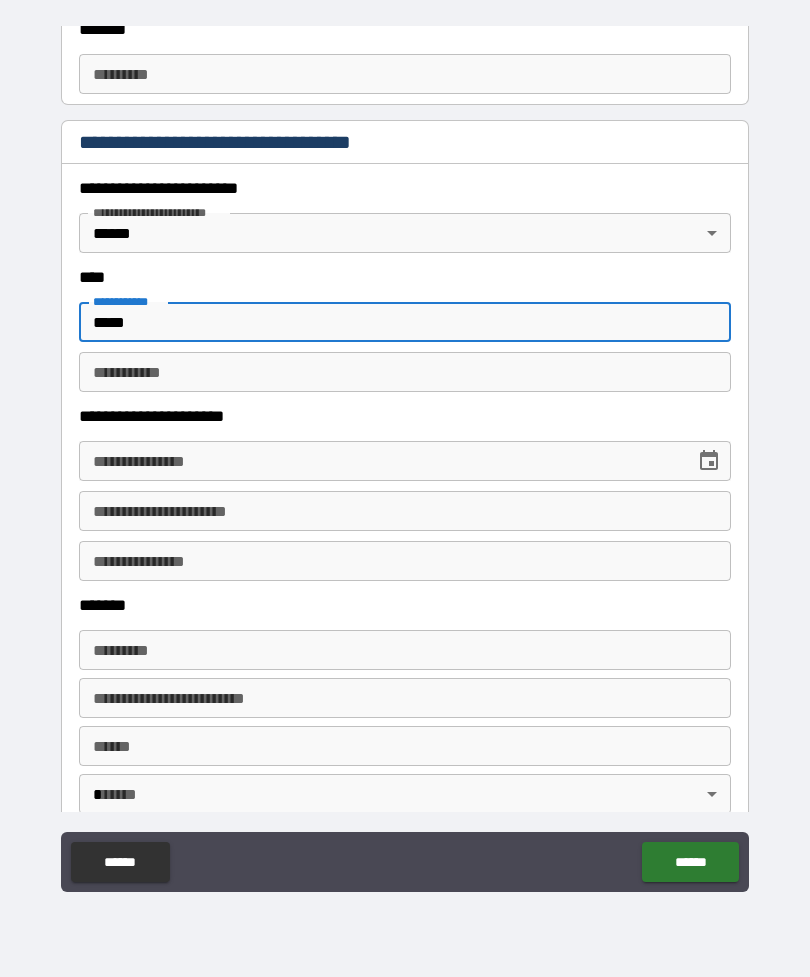 type on "*****" 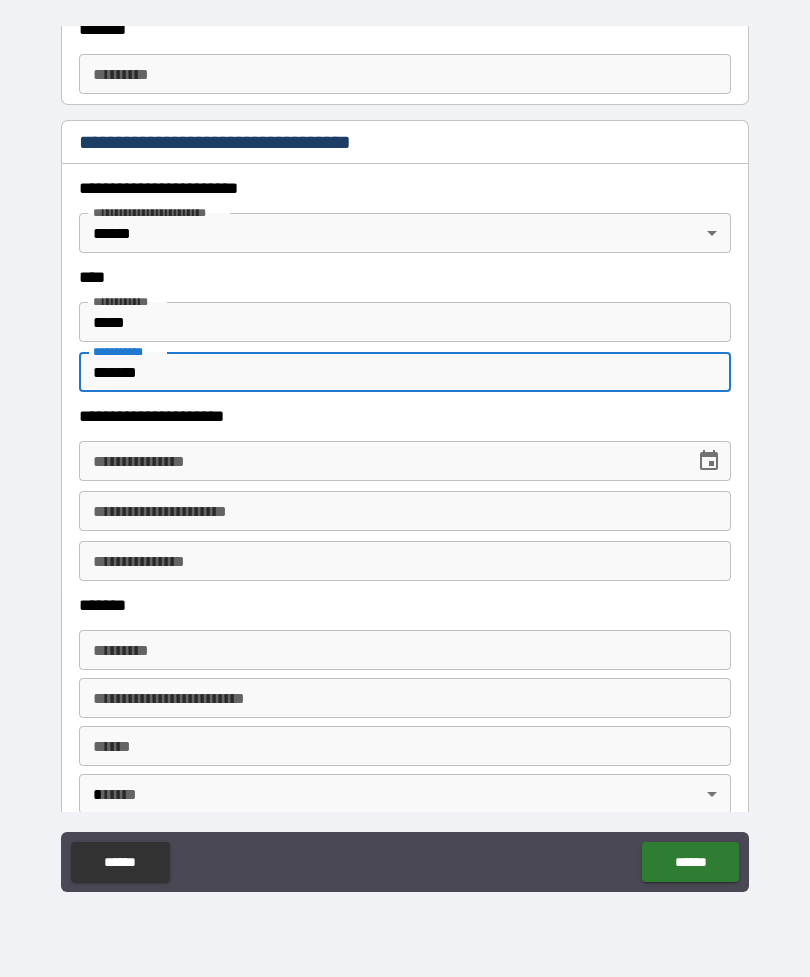 type on "*******" 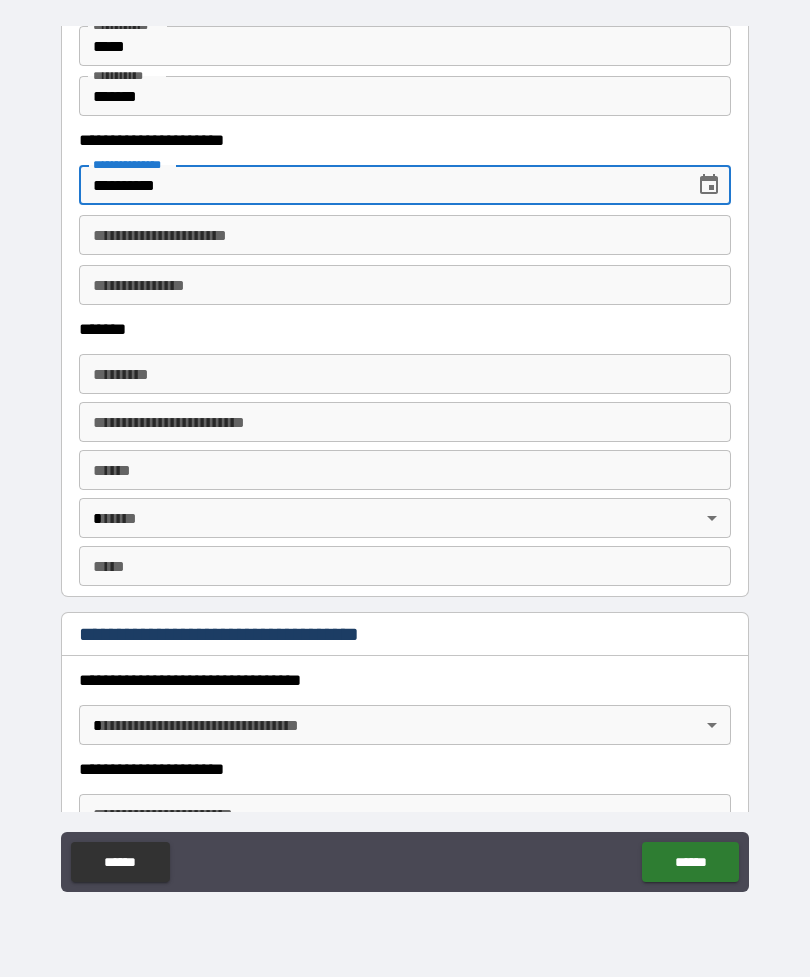 scroll, scrollTop: 1099, scrollLeft: 0, axis: vertical 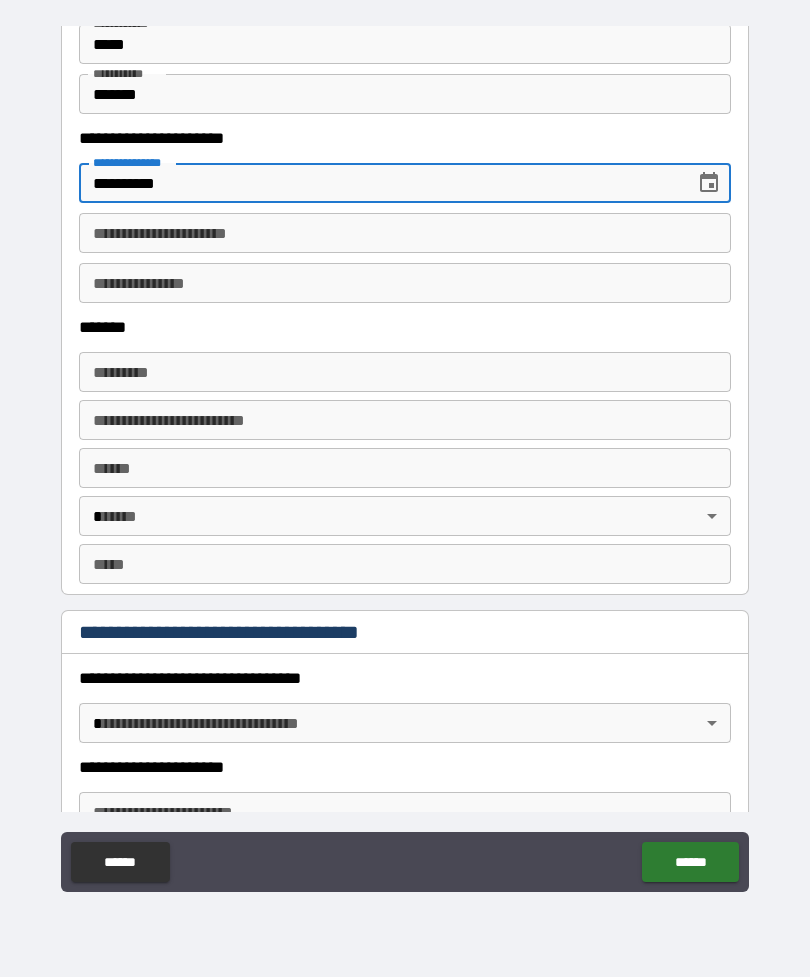 type on "**********" 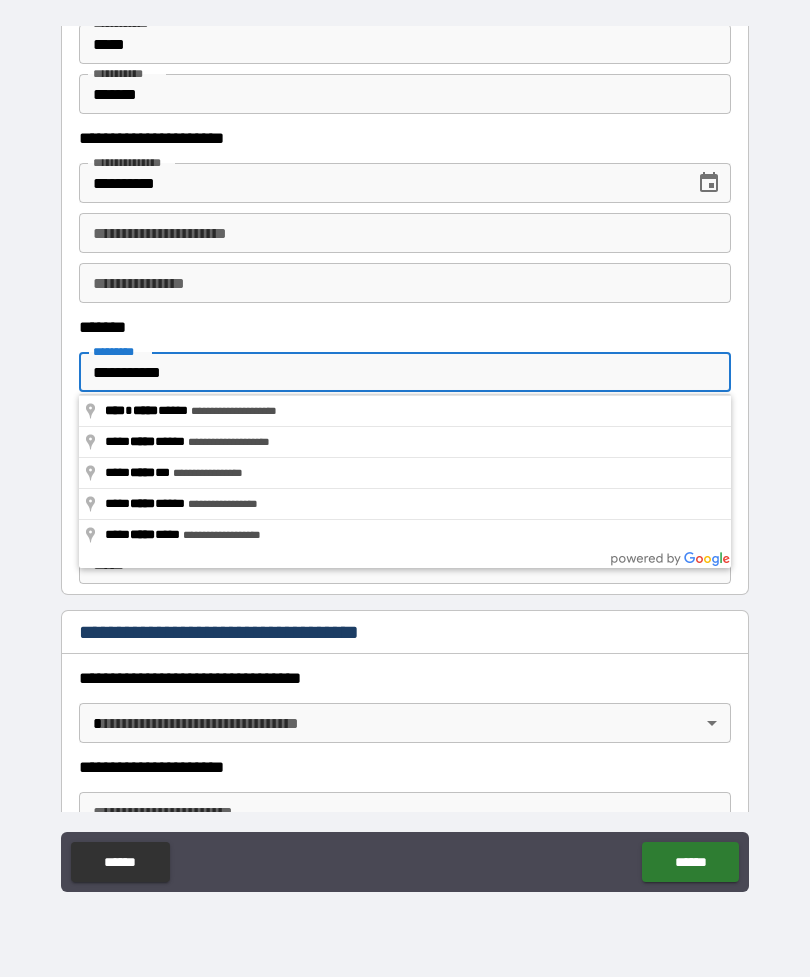 type on "**********" 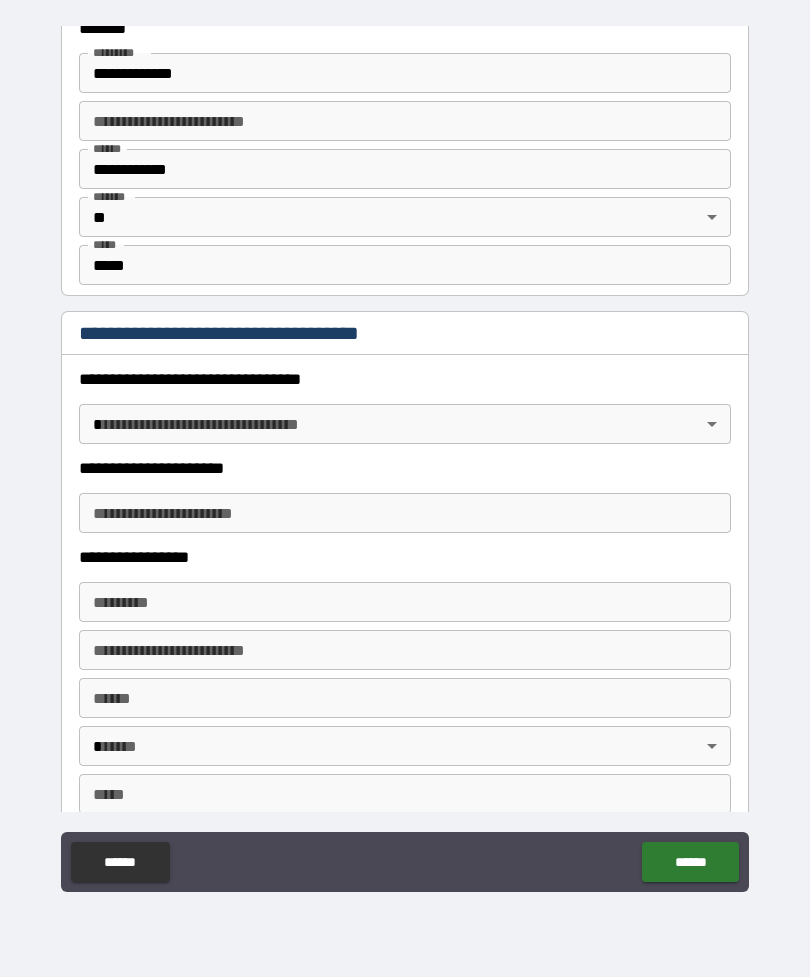 scroll, scrollTop: 1400, scrollLeft: 0, axis: vertical 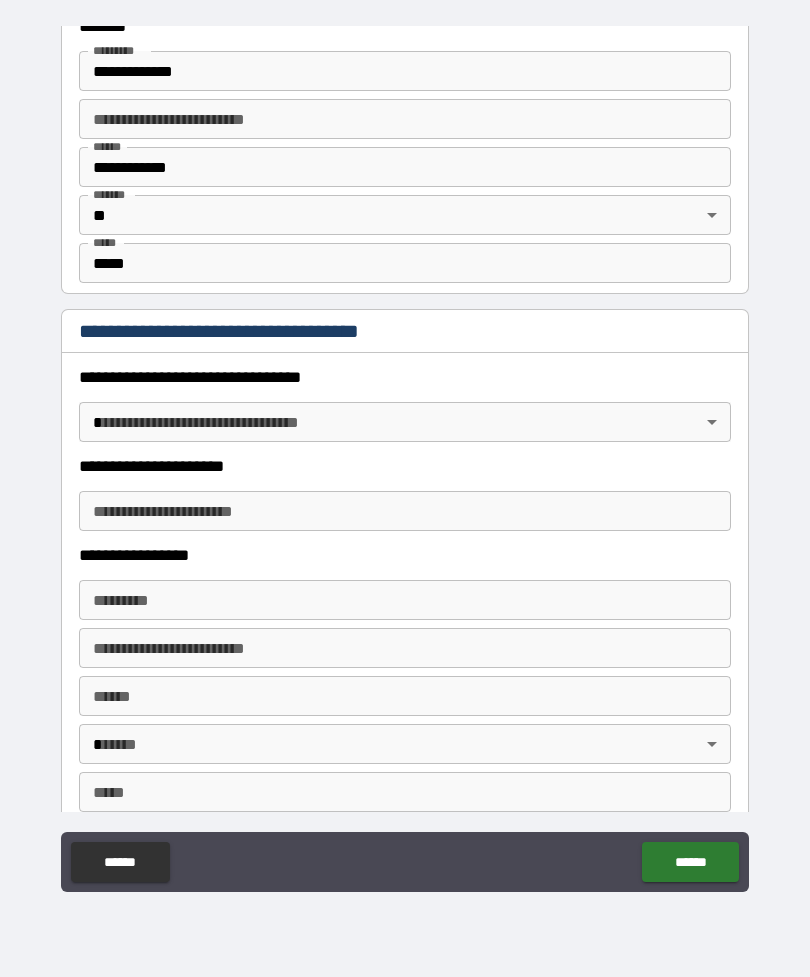 click on "**********" at bounding box center [405, 456] 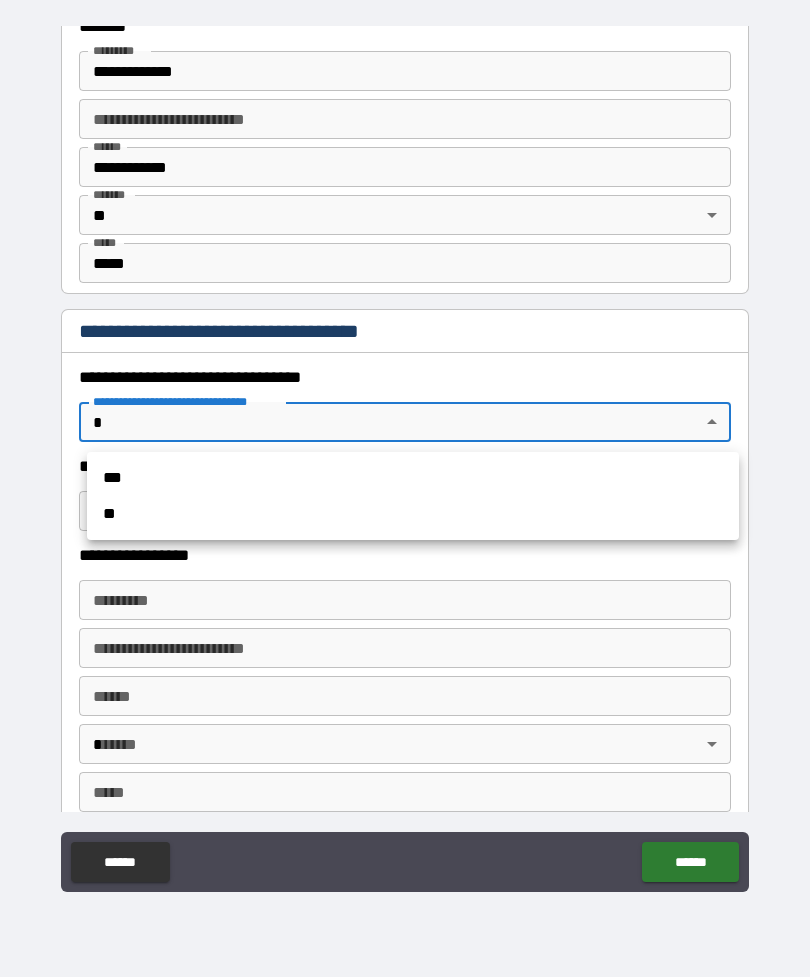 click on "***" at bounding box center (413, 478) 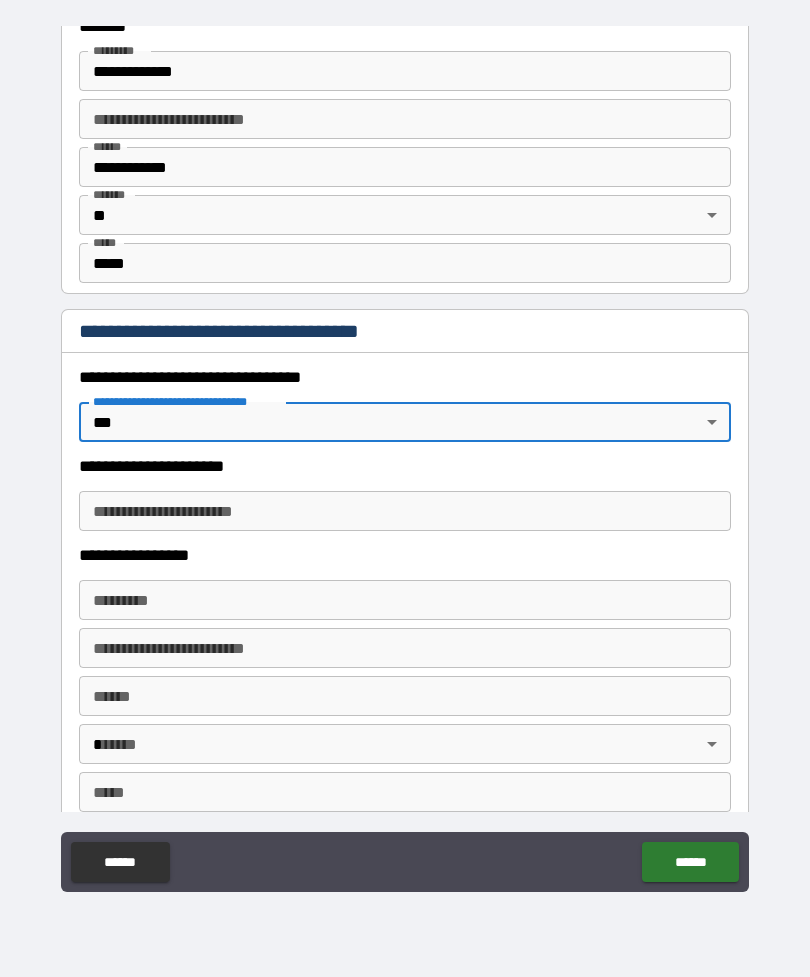 click on "**********" at bounding box center [405, 511] 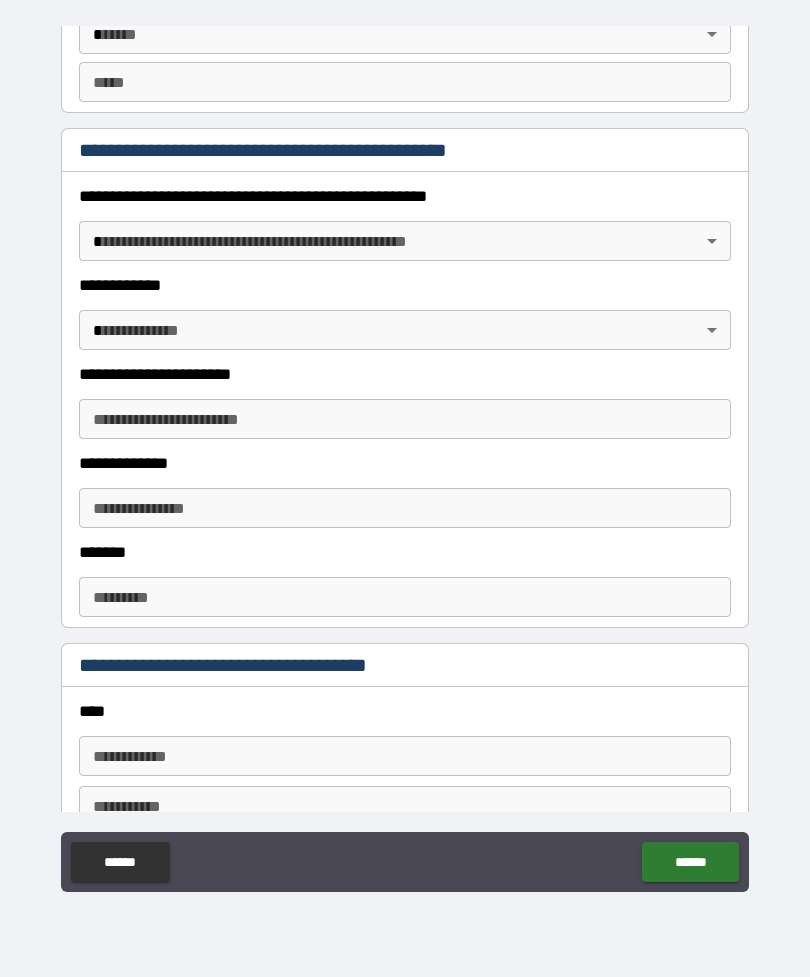 scroll, scrollTop: 2094, scrollLeft: 0, axis: vertical 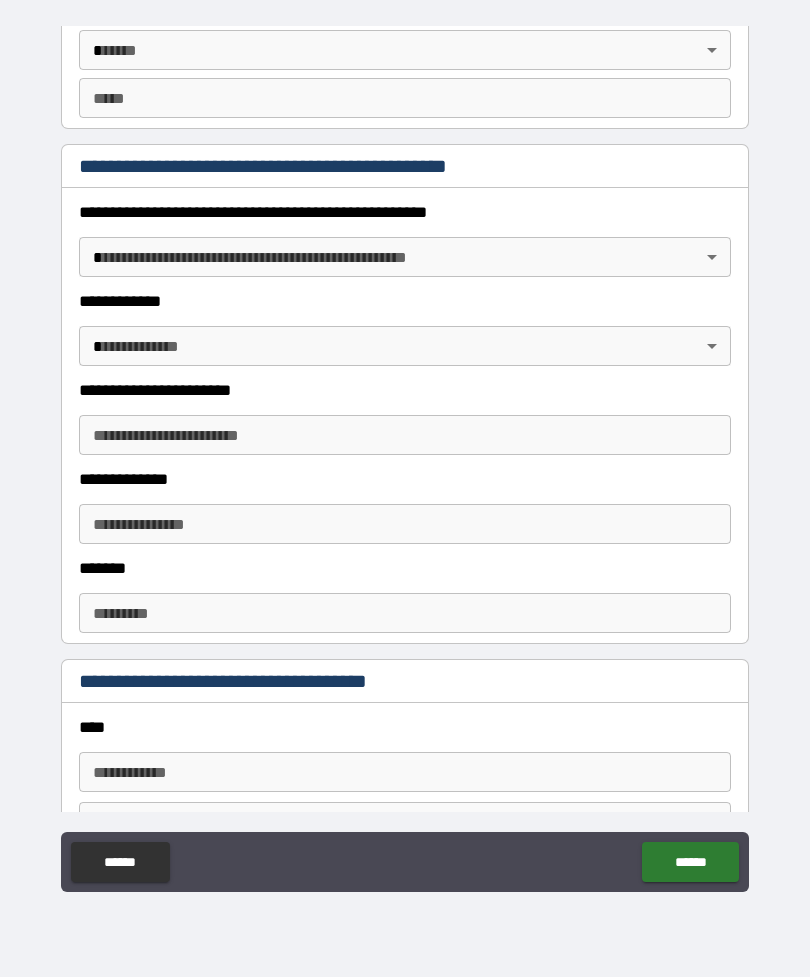 type on "***" 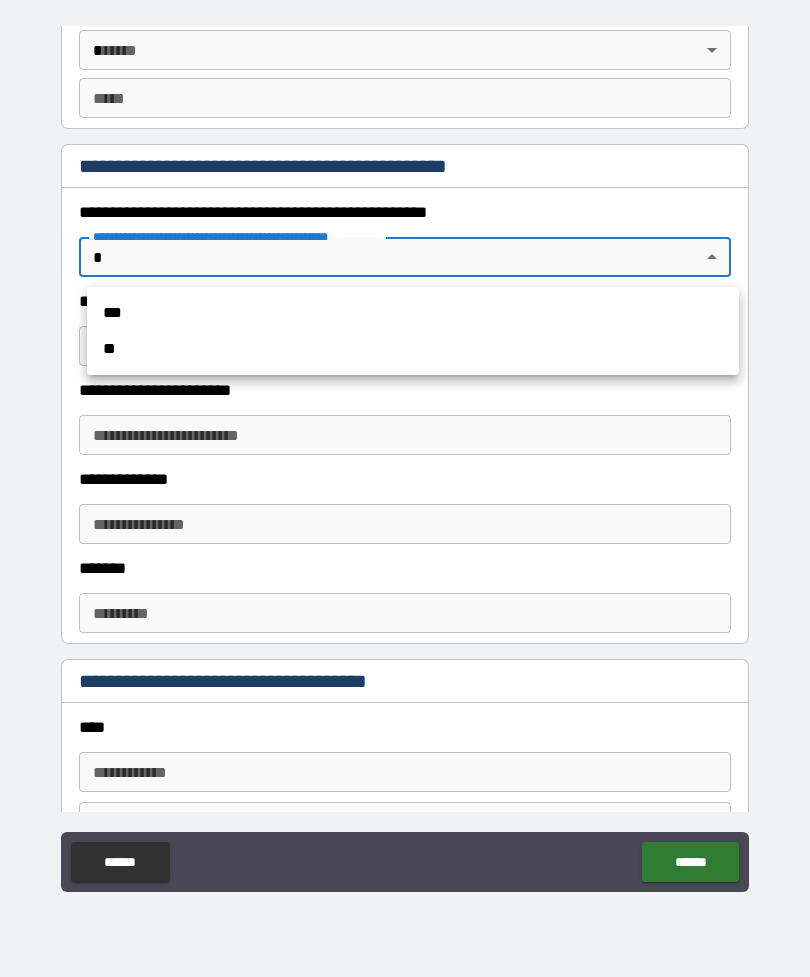 click on "**" at bounding box center [413, 349] 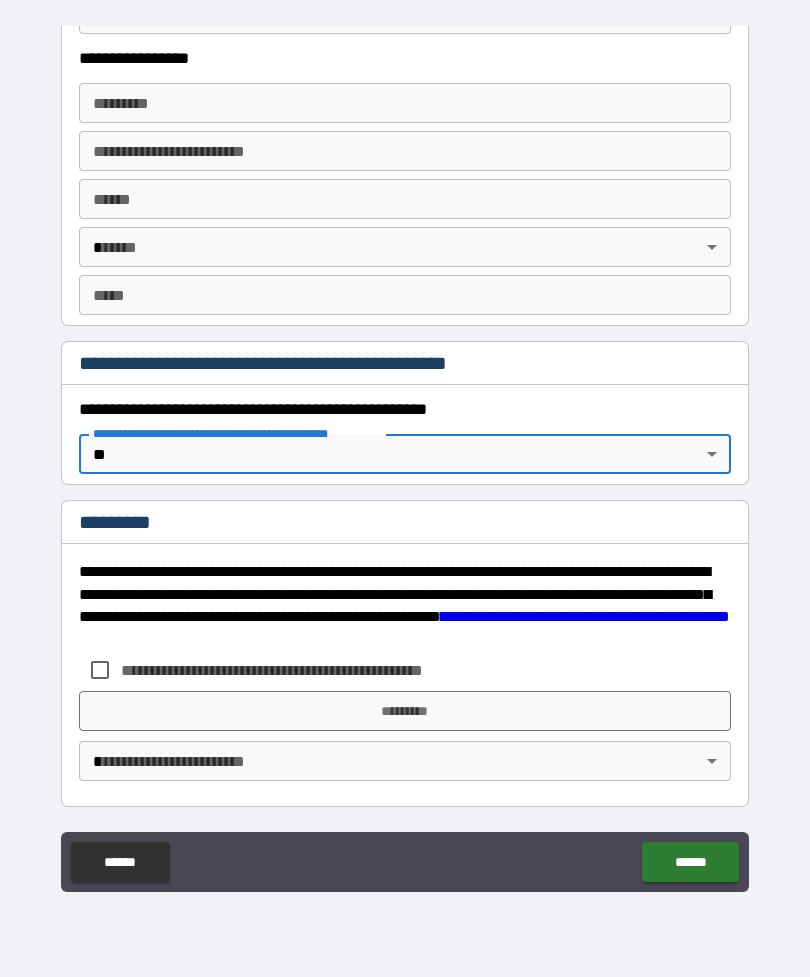 scroll, scrollTop: 1897, scrollLeft: 0, axis: vertical 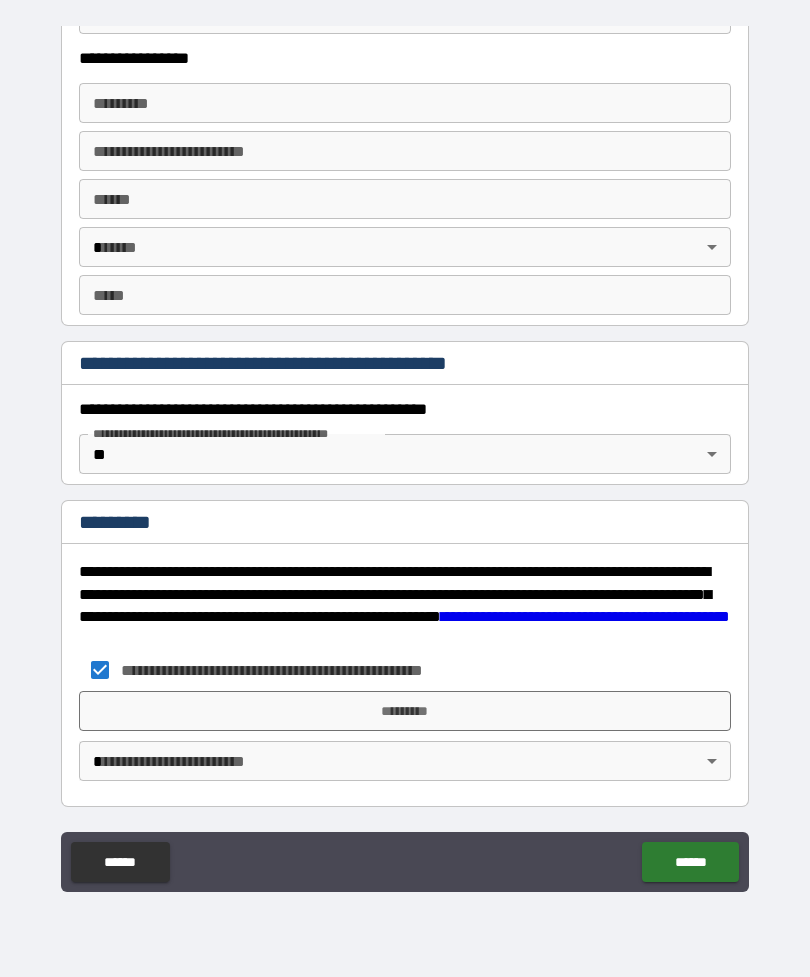 click on "*********" at bounding box center (405, 711) 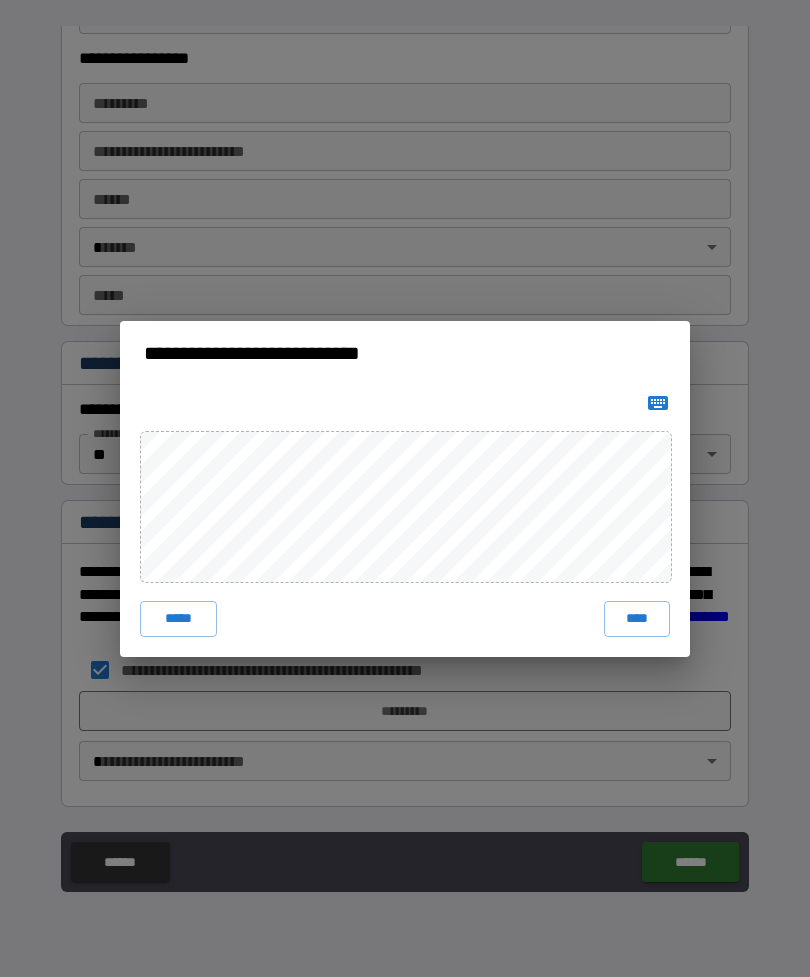 click on "****" at bounding box center (637, 619) 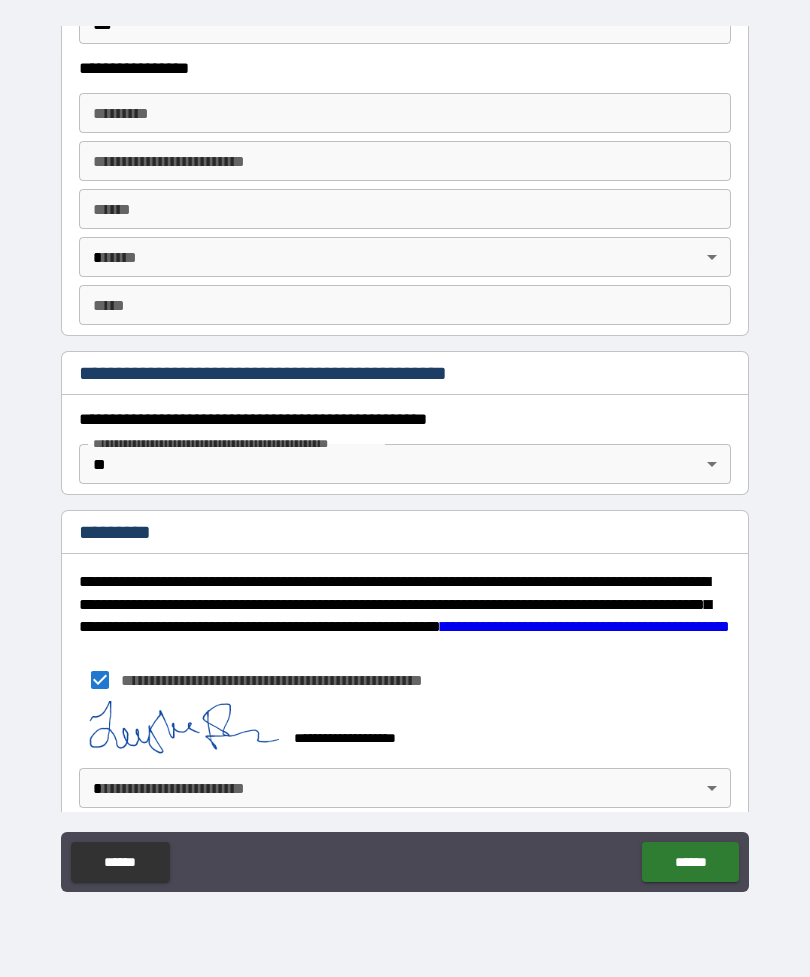 click on "**********" at bounding box center (405, 456) 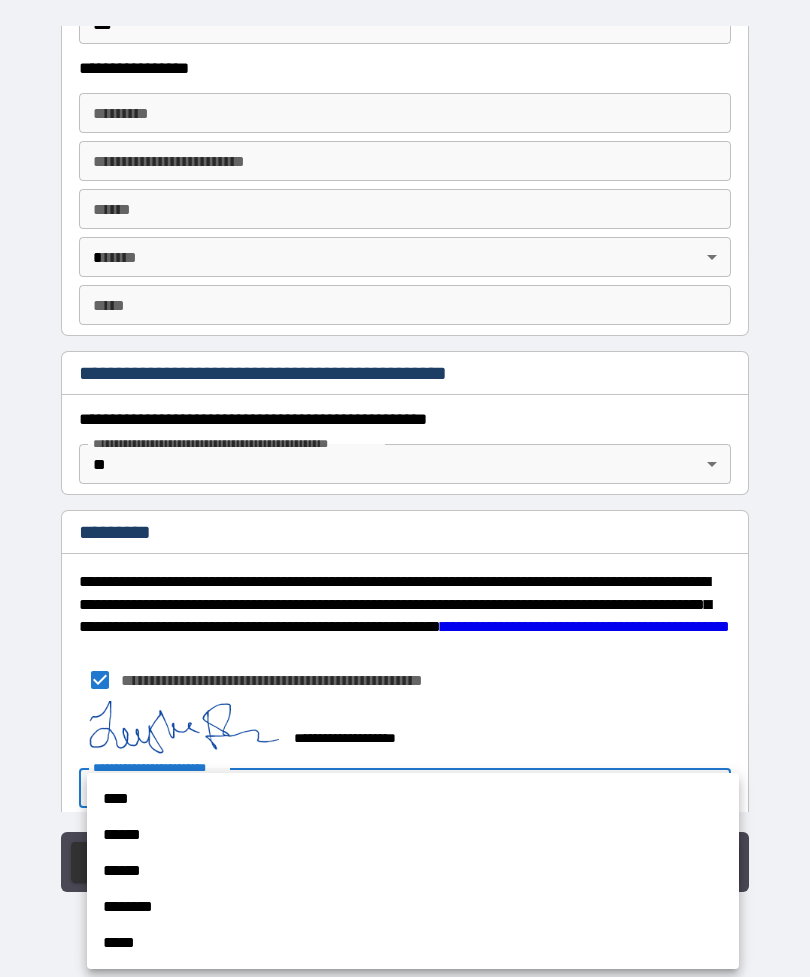click on "****" at bounding box center [413, 799] 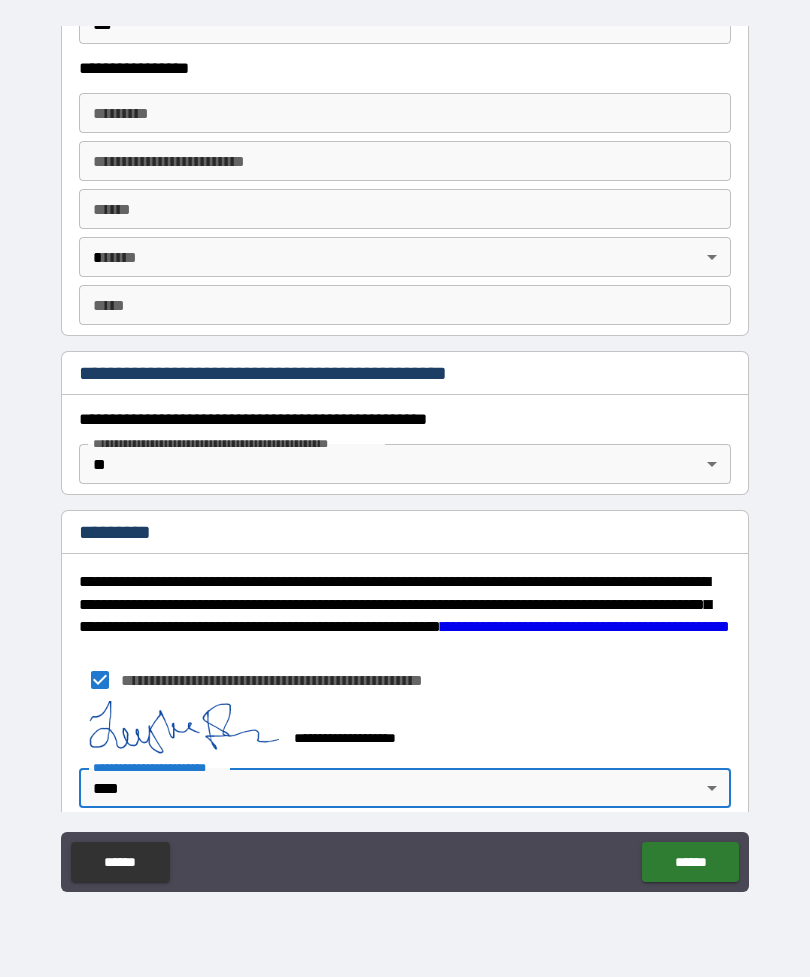 type on "*" 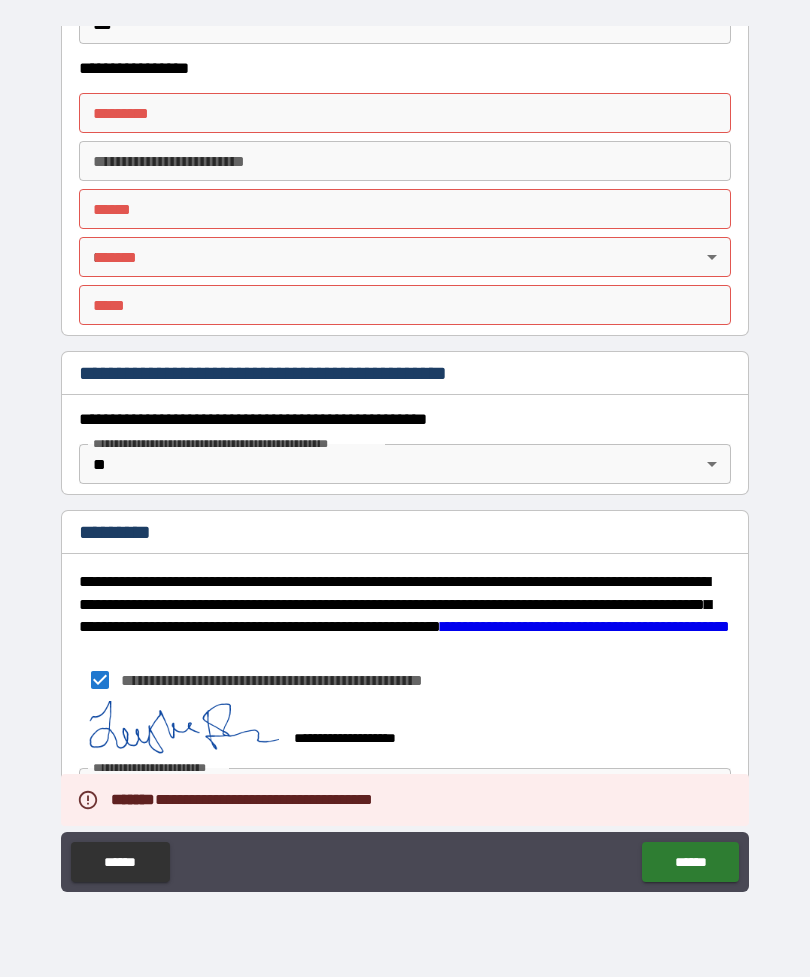 click on "**********" at bounding box center [405, 680] 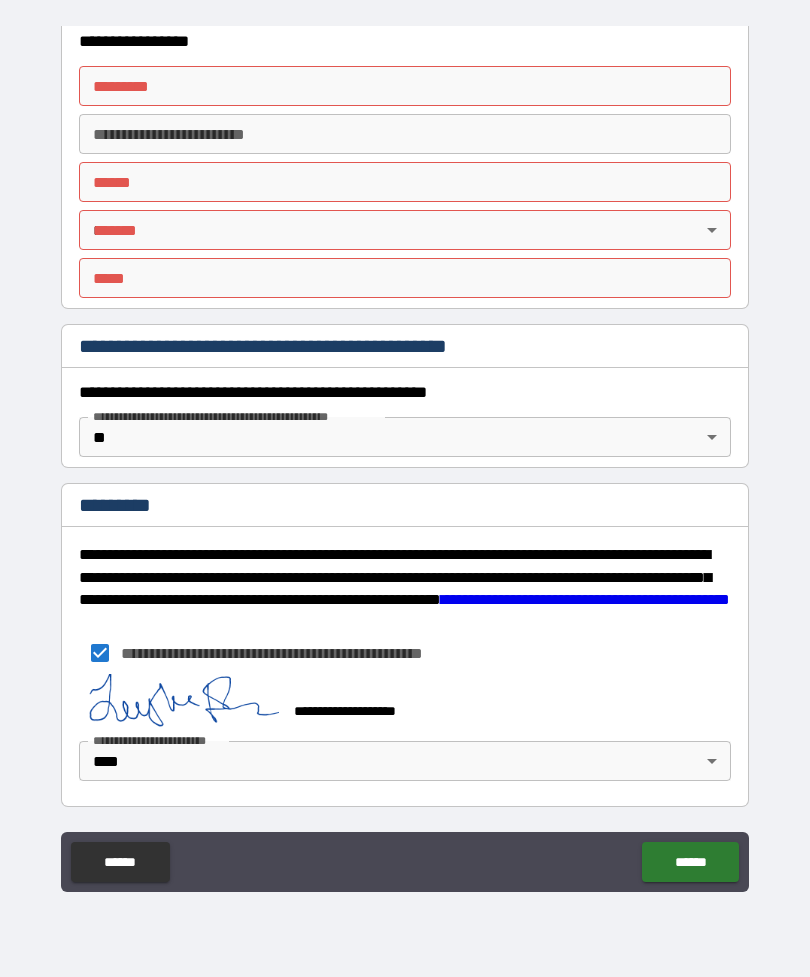 scroll, scrollTop: 1914, scrollLeft: 0, axis: vertical 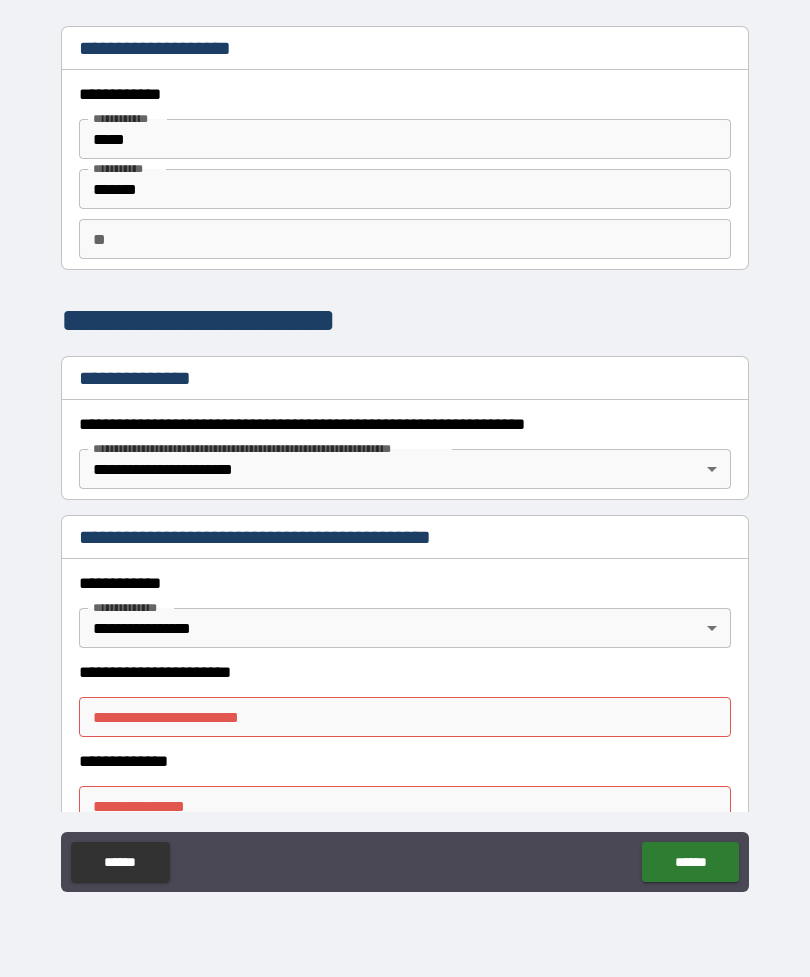click on "******" at bounding box center (120, 862) 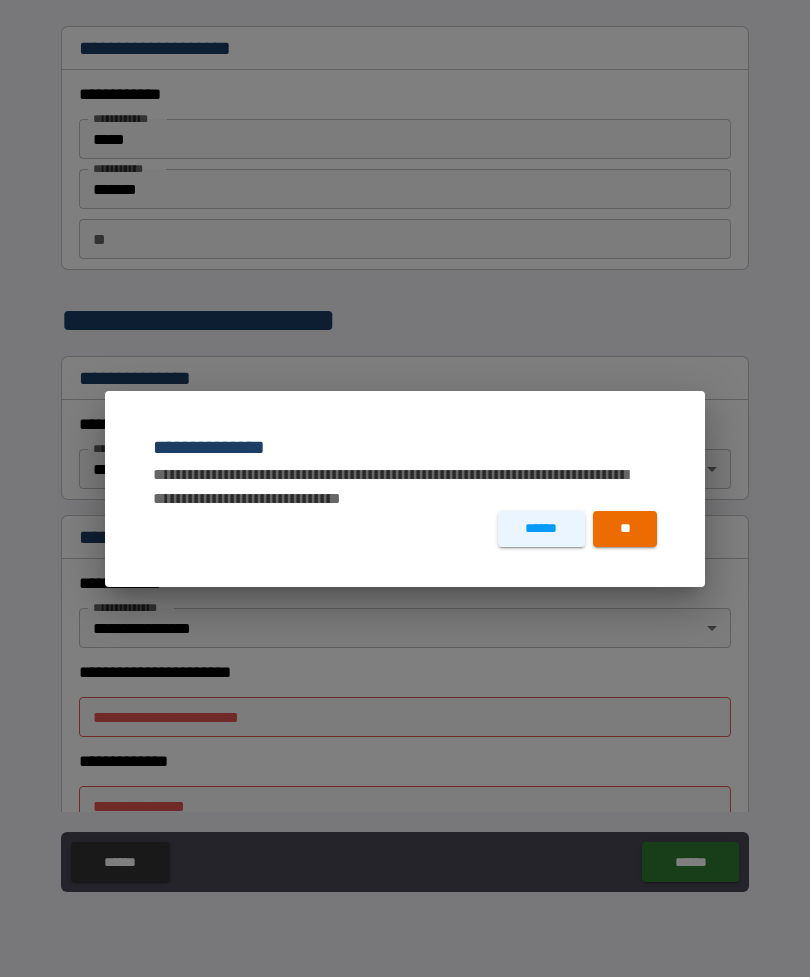 click on "**" at bounding box center [625, 529] 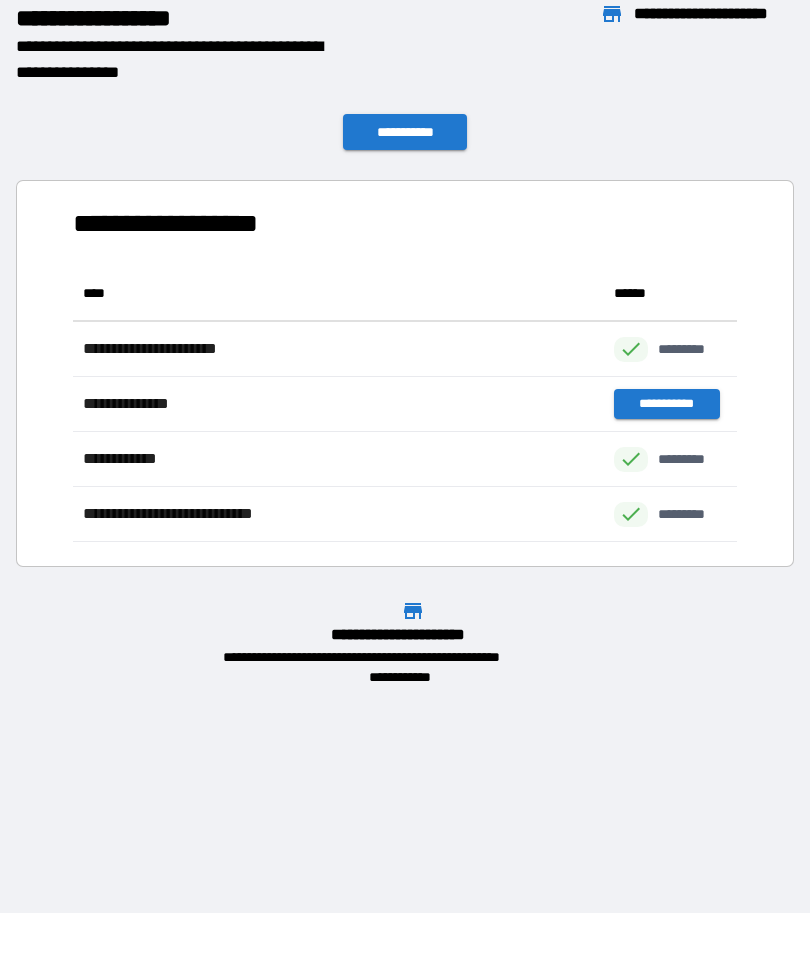 scroll, scrollTop: 1, scrollLeft: 1, axis: both 